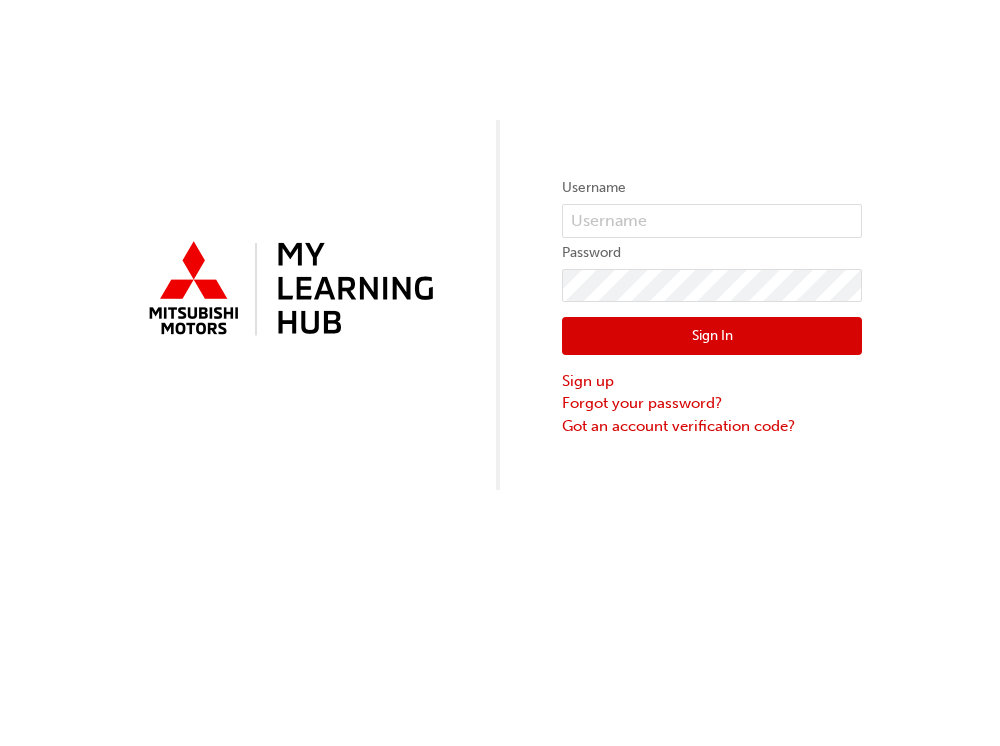 scroll, scrollTop: 0, scrollLeft: 0, axis: both 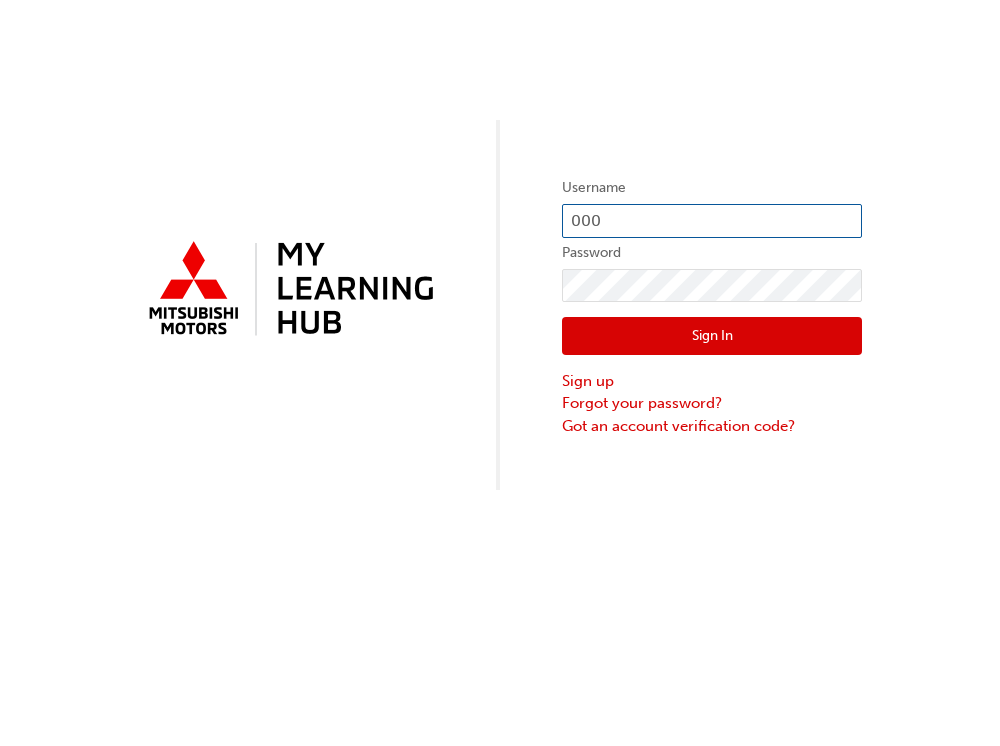 type on "0007223490" 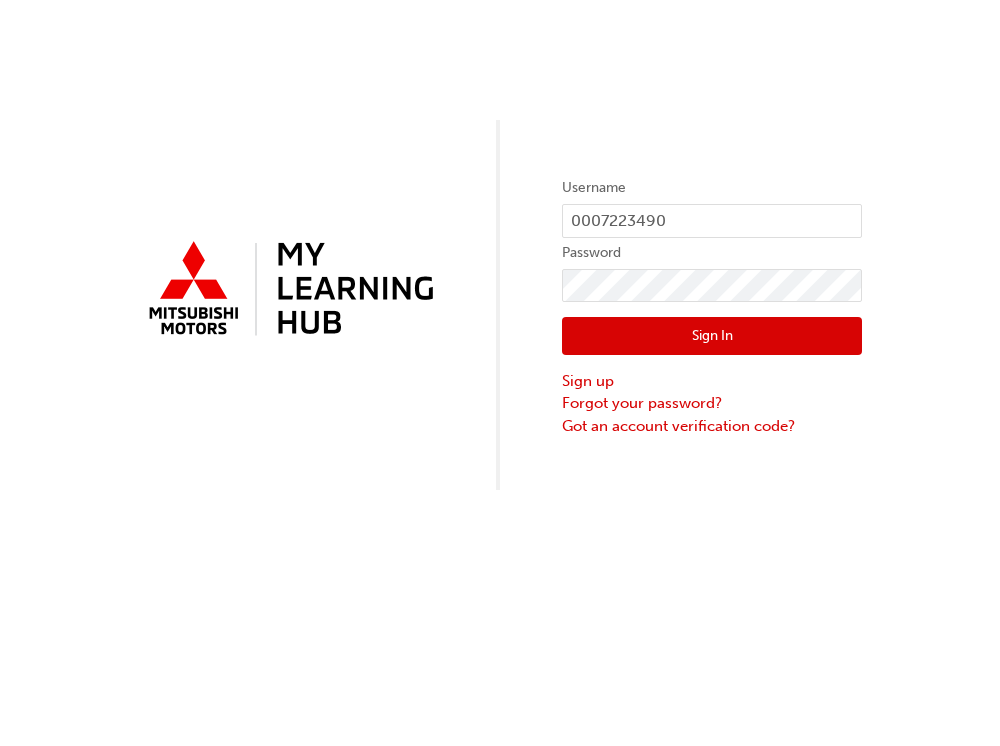 click on "Sign In" at bounding box center [712, 336] 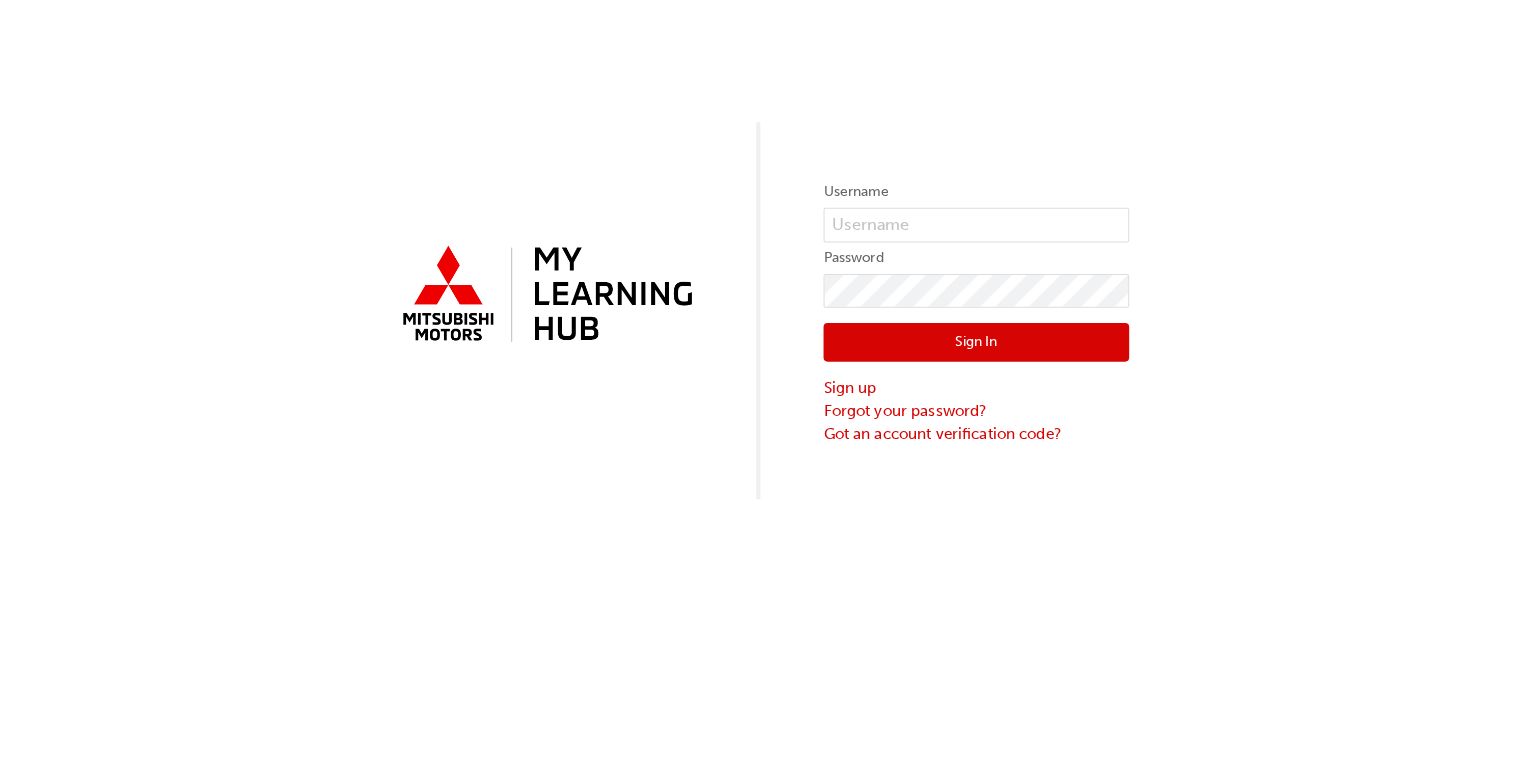 scroll, scrollTop: 0, scrollLeft: 0, axis: both 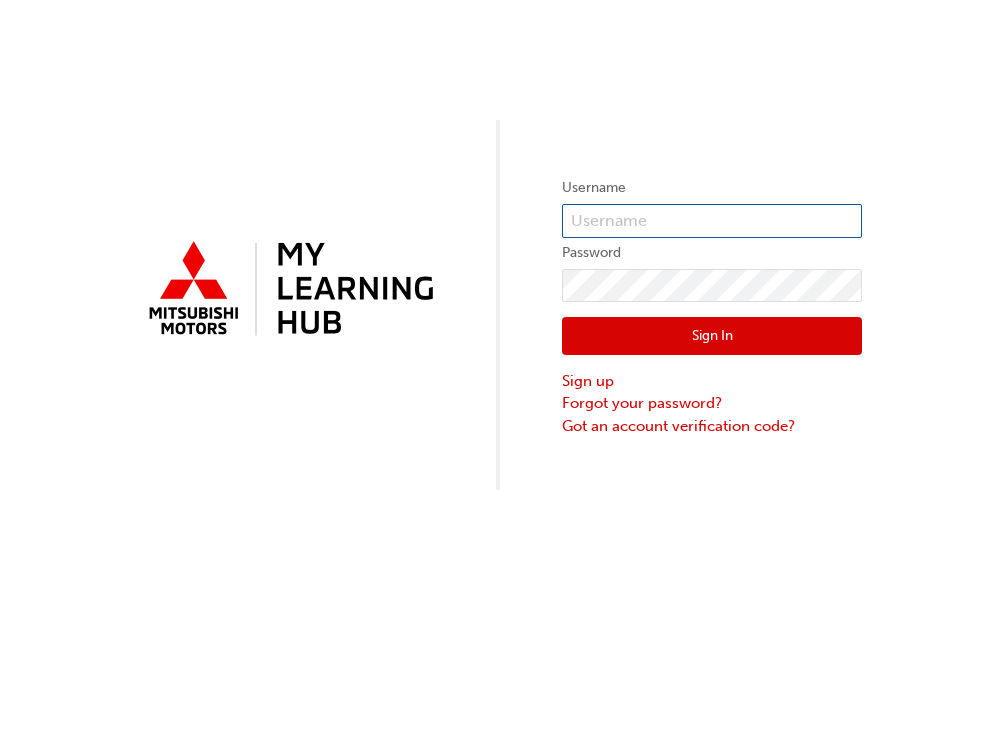 click at bounding box center [712, 221] 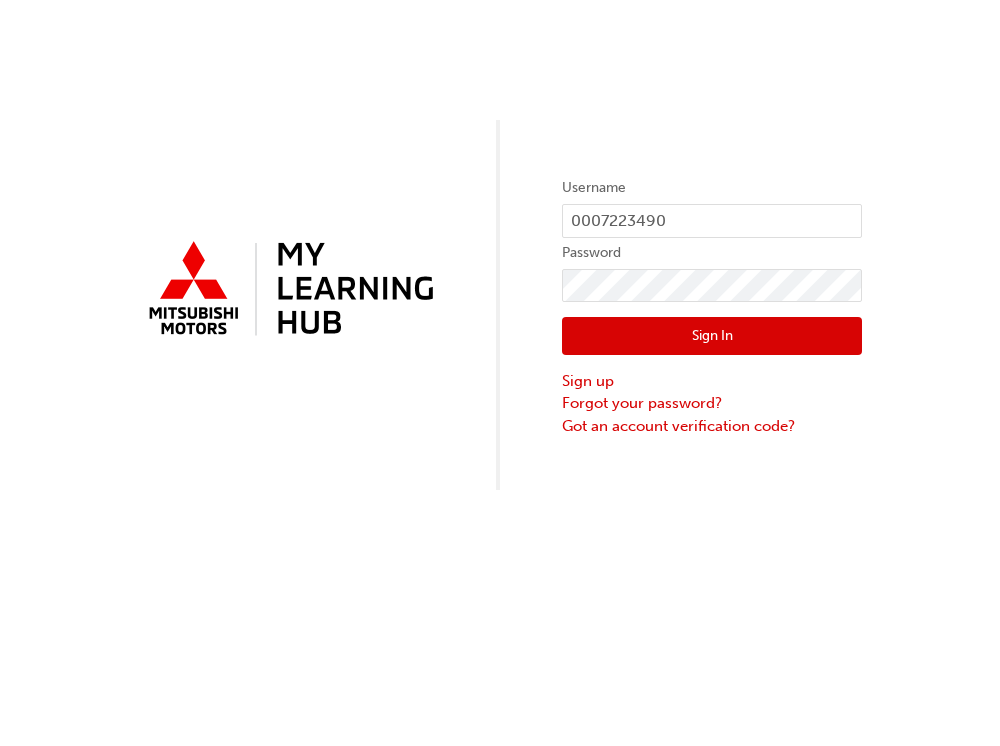 click on "Sign In" at bounding box center (712, 336) 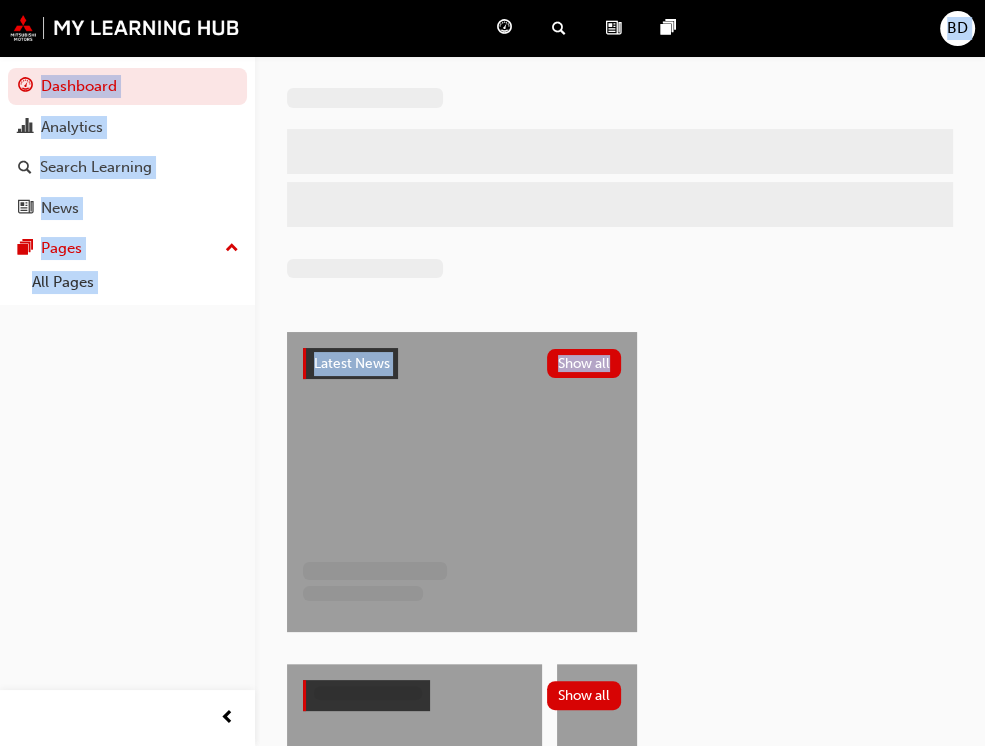 drag, startPoint x: 696, startPoint y: 340, endPoint x: 913, endPoint y: 21, distance: 385.81082 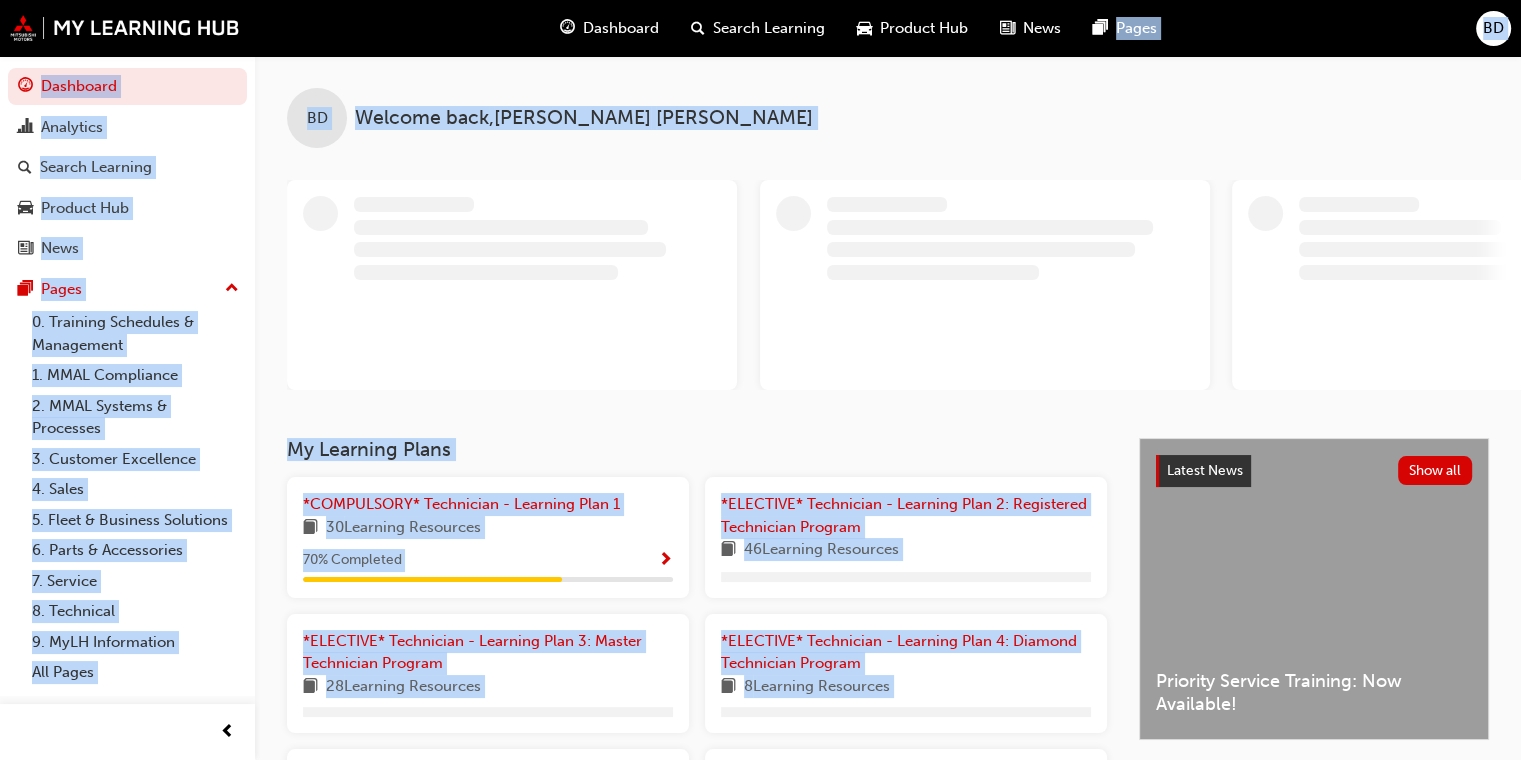 click on "Dashboard" at bounding box center [621, 28] 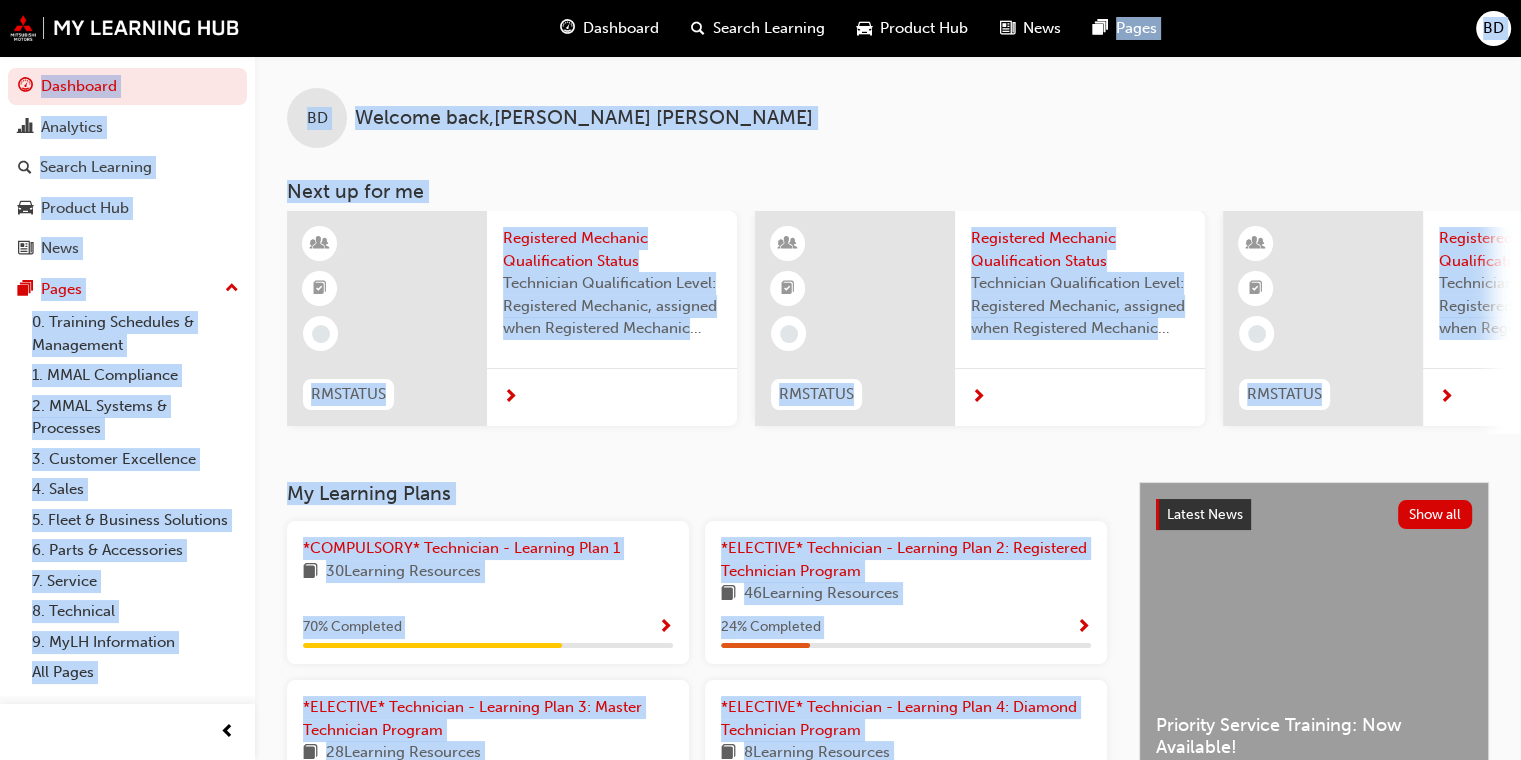 click on "BD Welcome back ,  [PERSON_NAME]" at bounding box center (888, 102) 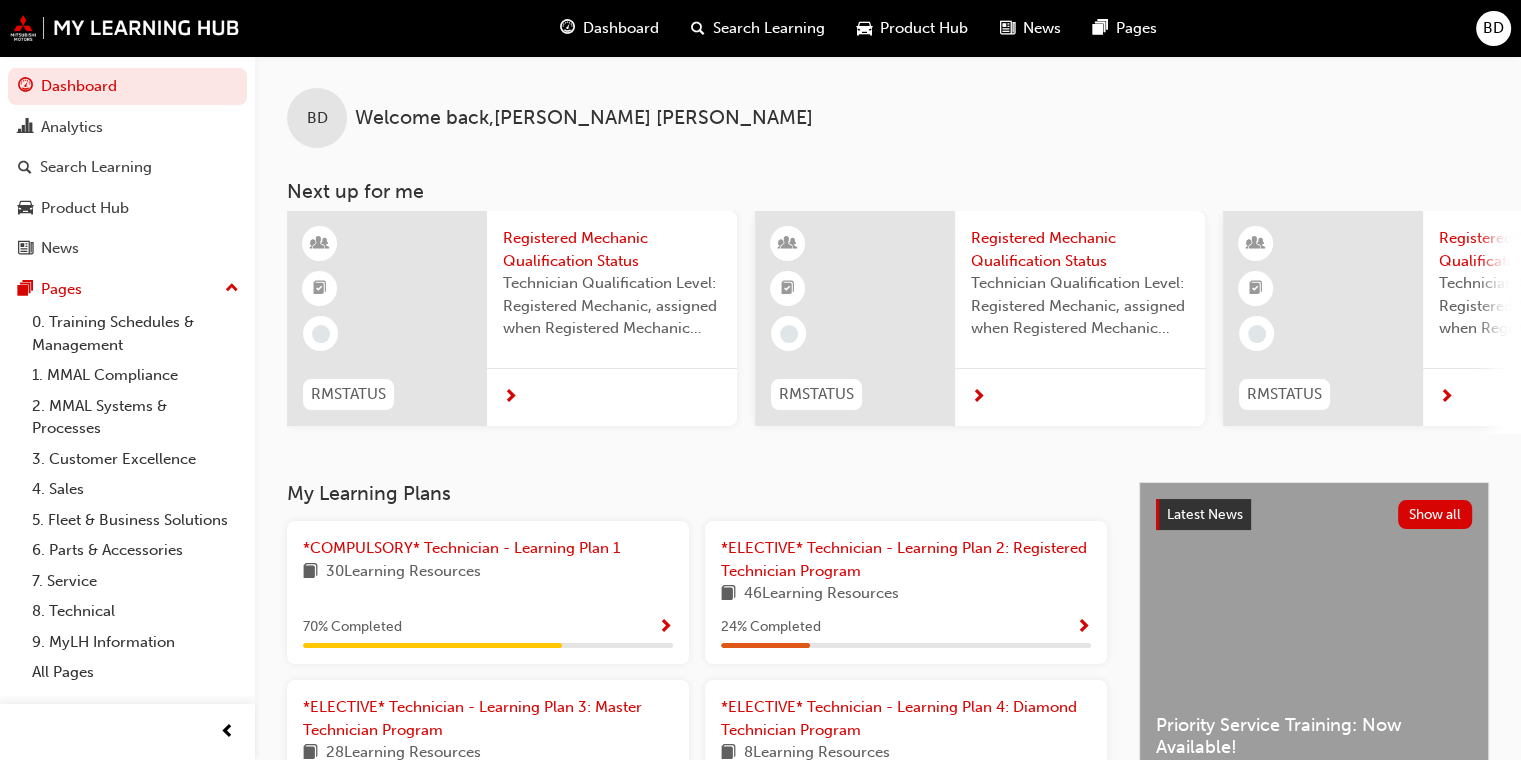 click at bounding box center [1083, 628] 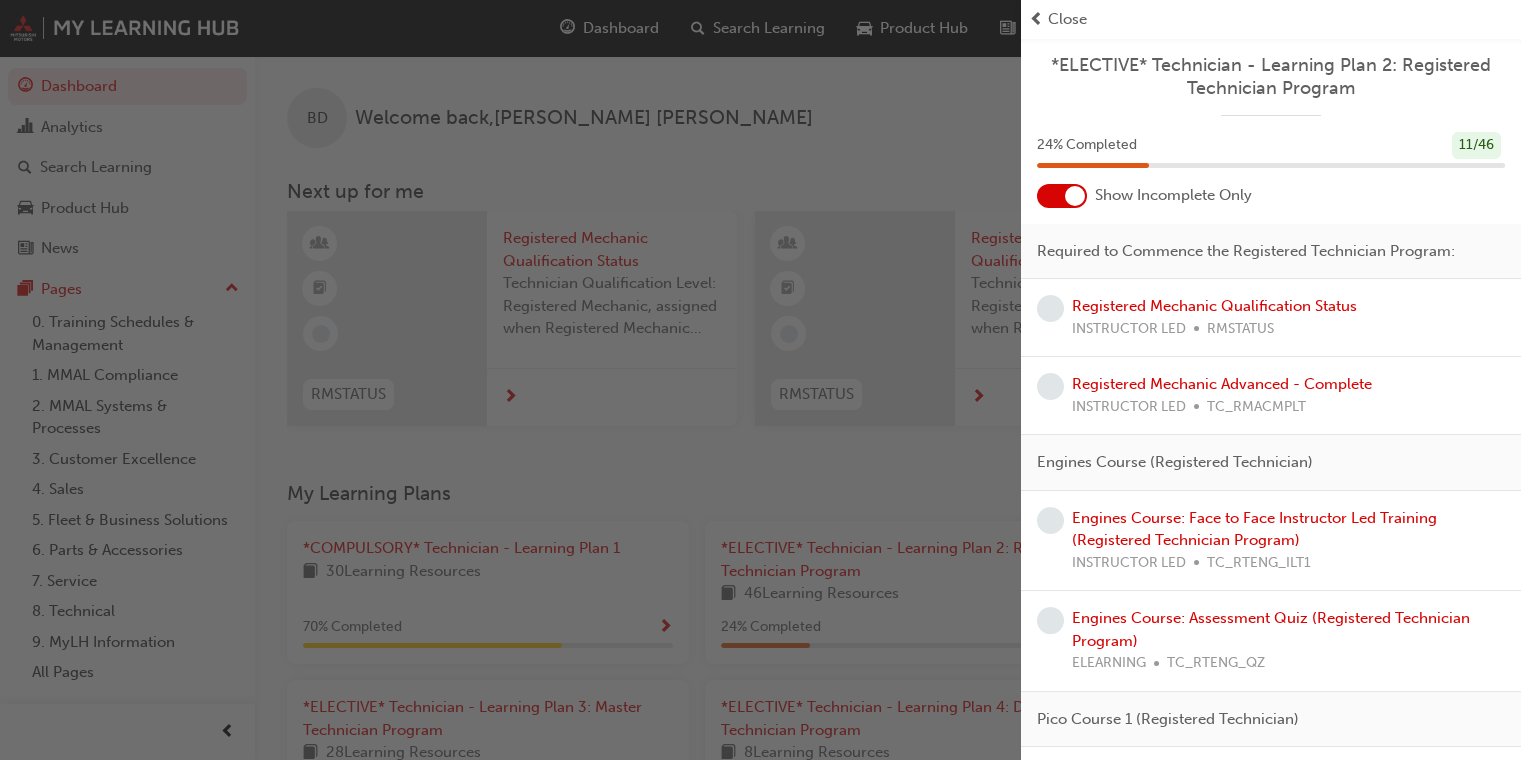 click at bounding box center [1075, 196] 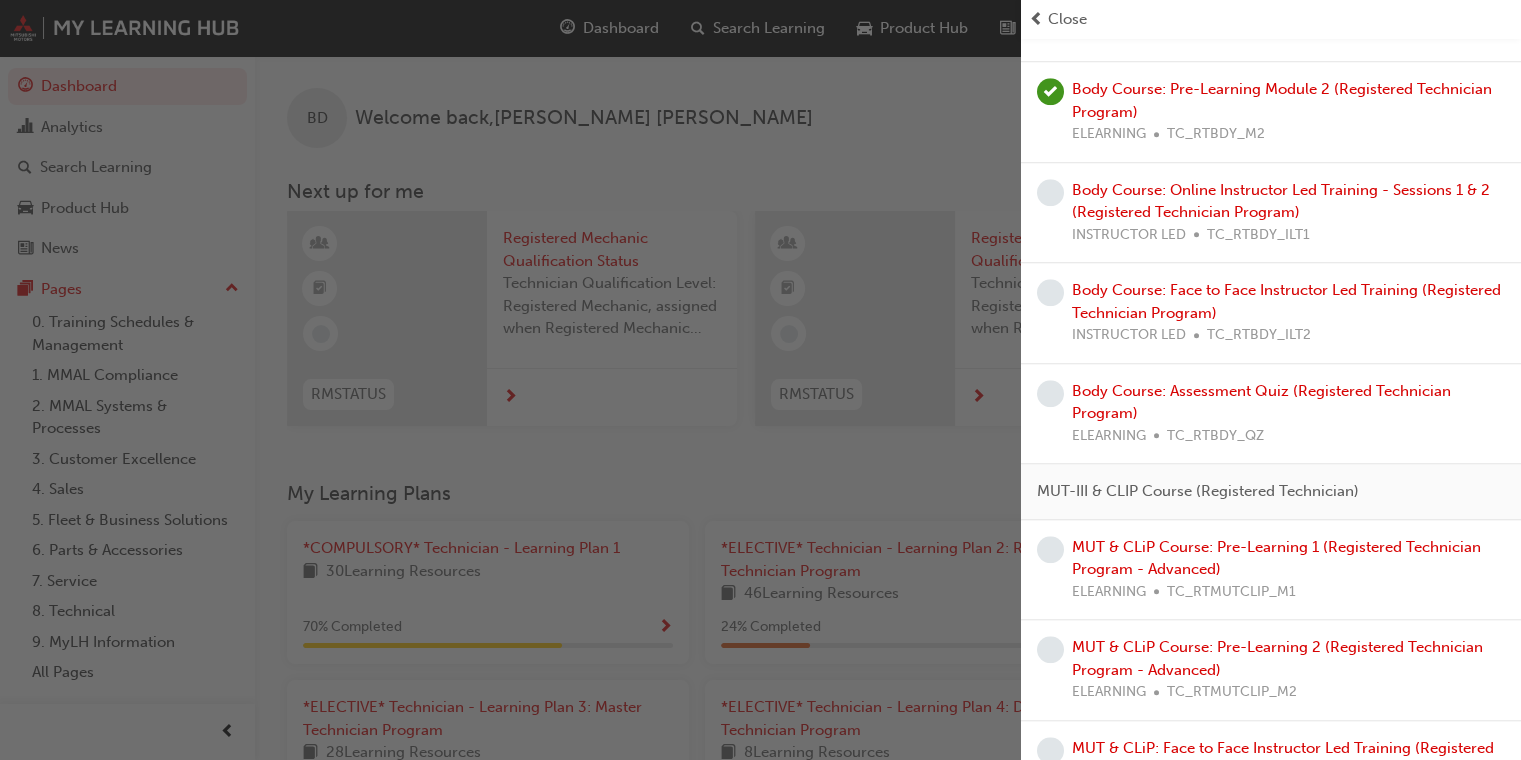 scroll, scrollTop: 1651, scrollLeft: 0, axis: vertical 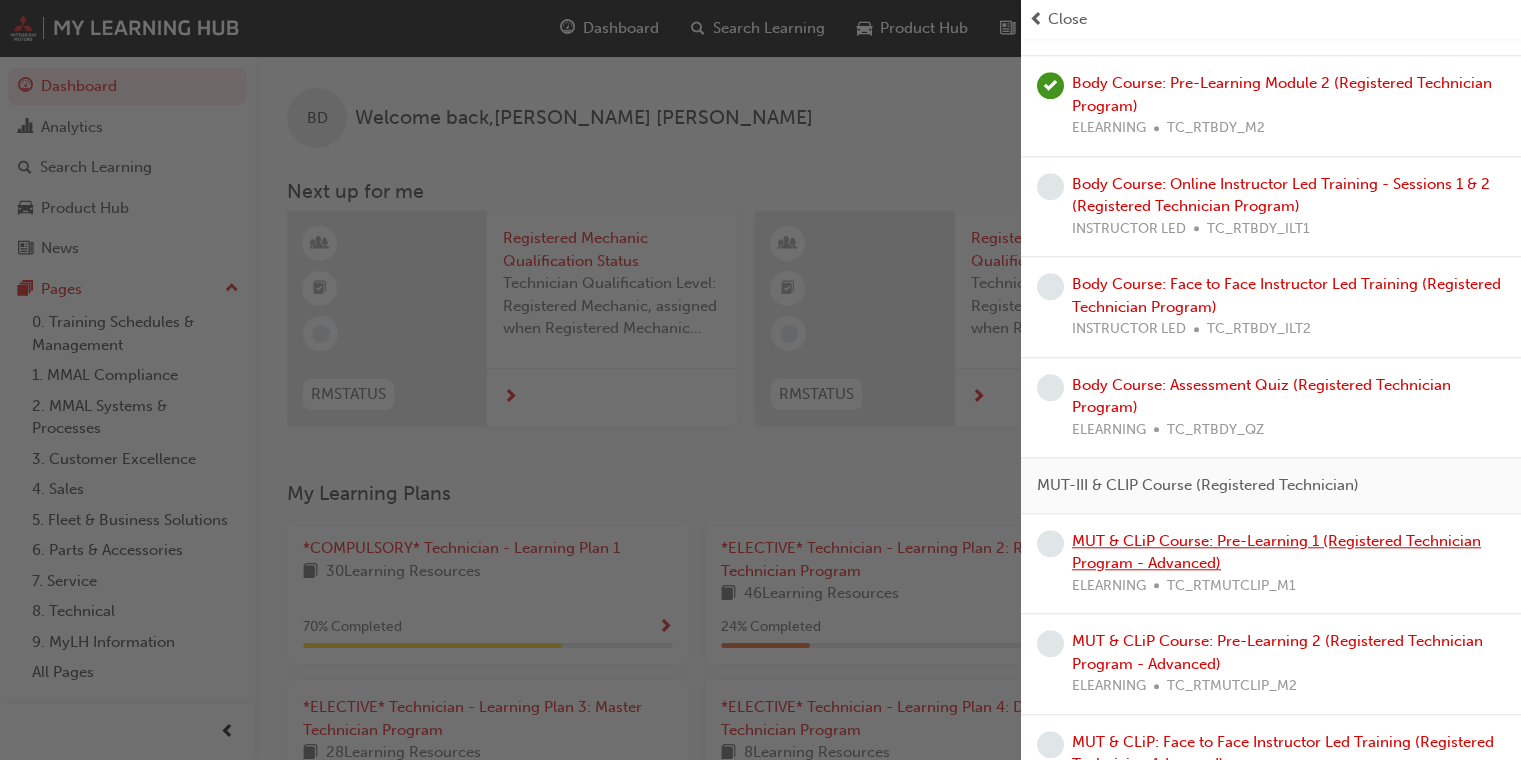 click on "MUT & CLiP Course: Pre-Learning 1 (Registered Technician Program - Advanced)" at bounding box center [1276, 552] 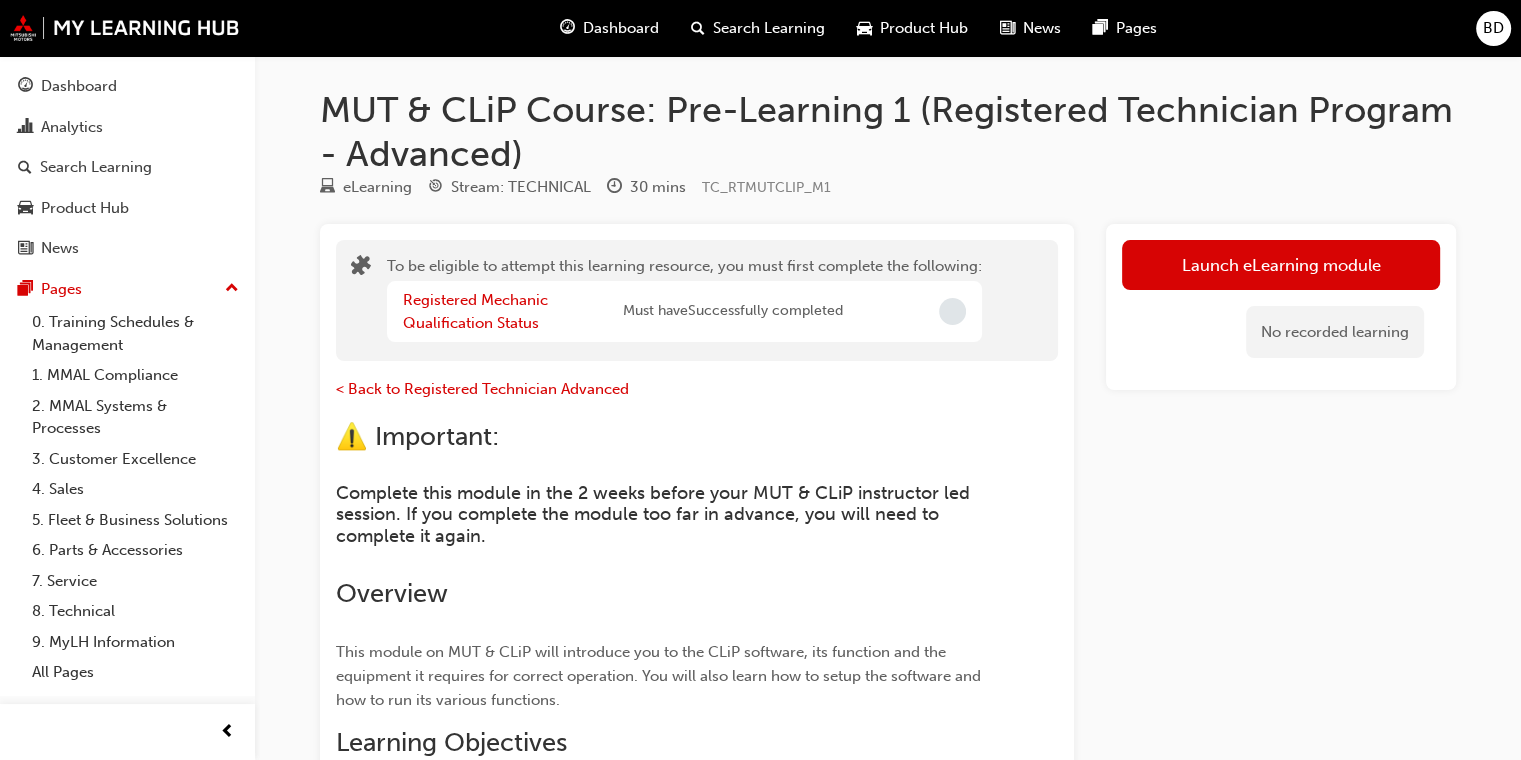 click on "Dashboard" at bounding box center (621, 28) 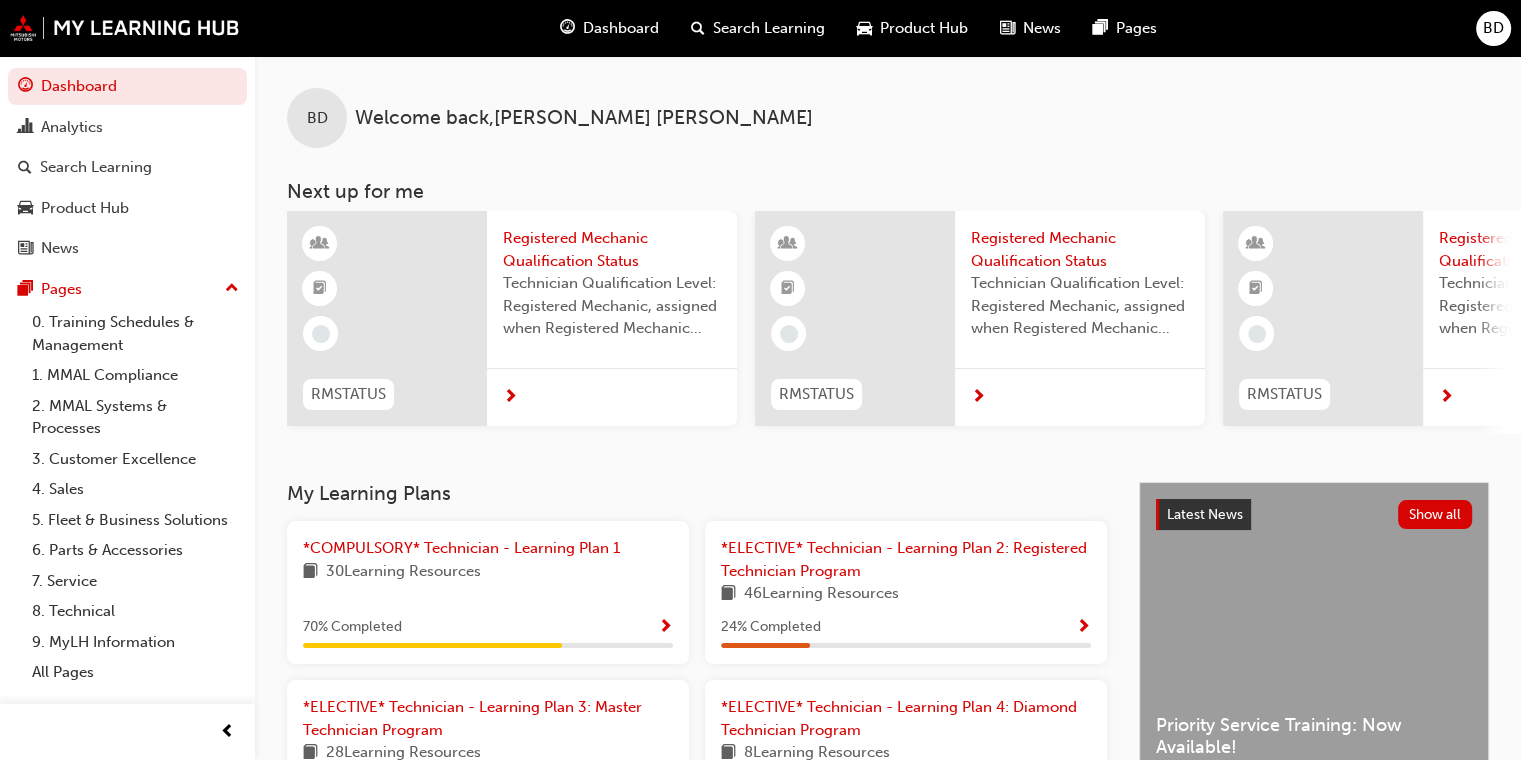 click at bounding box center (1083, 628) 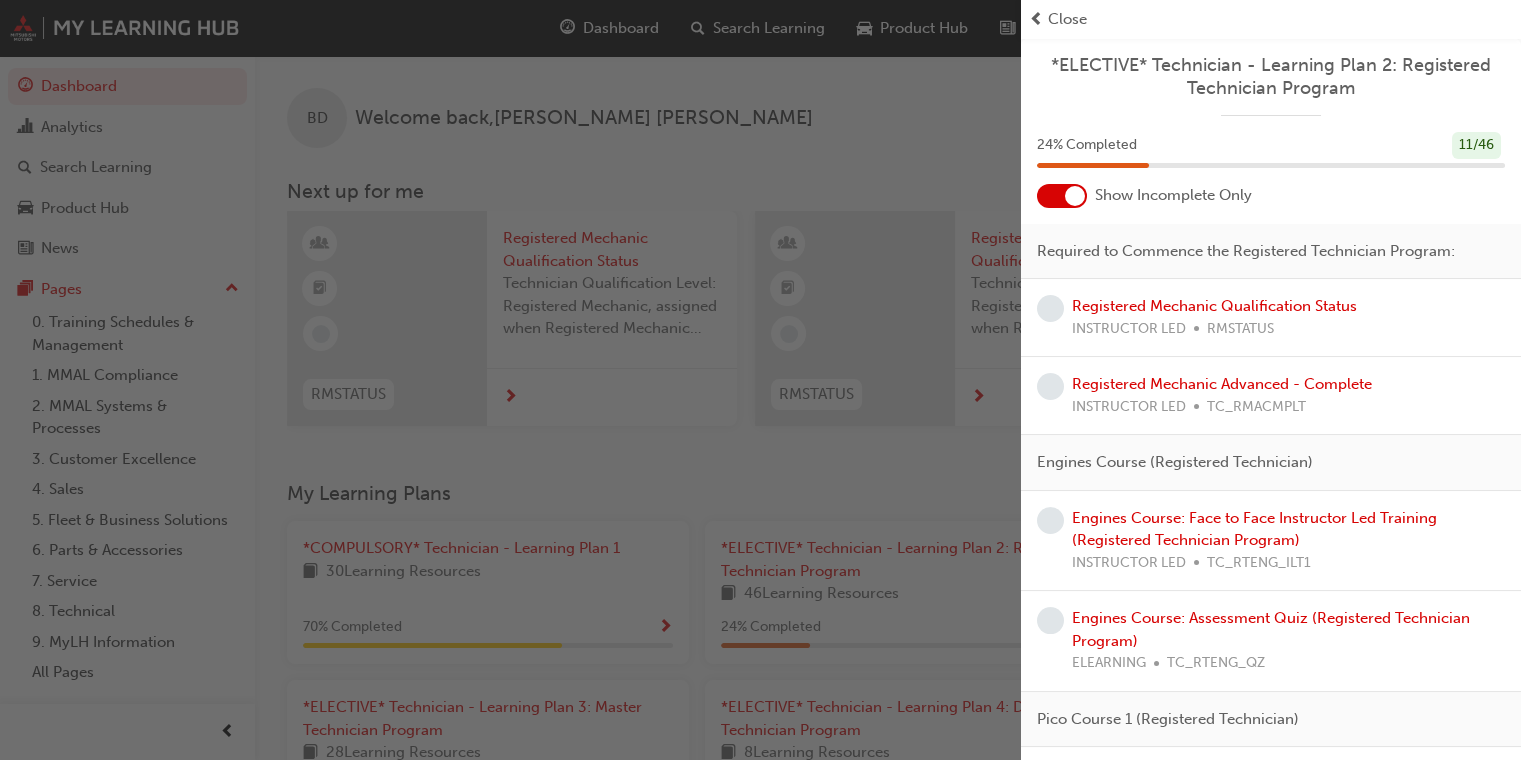 click at bounding box center (1075, 196) 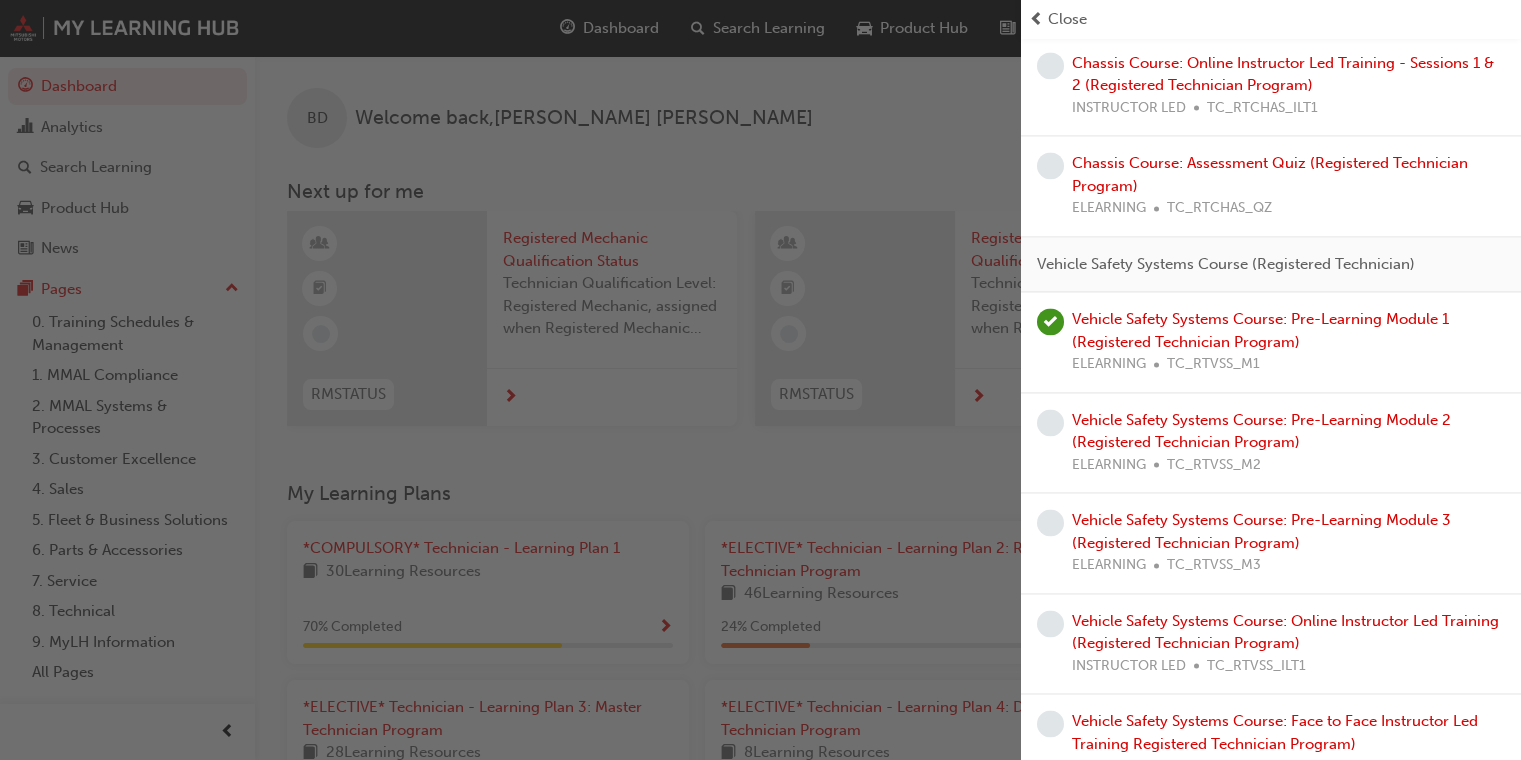scroll, scrollTop: 2876, scrollLeft: 0, axis: vertical 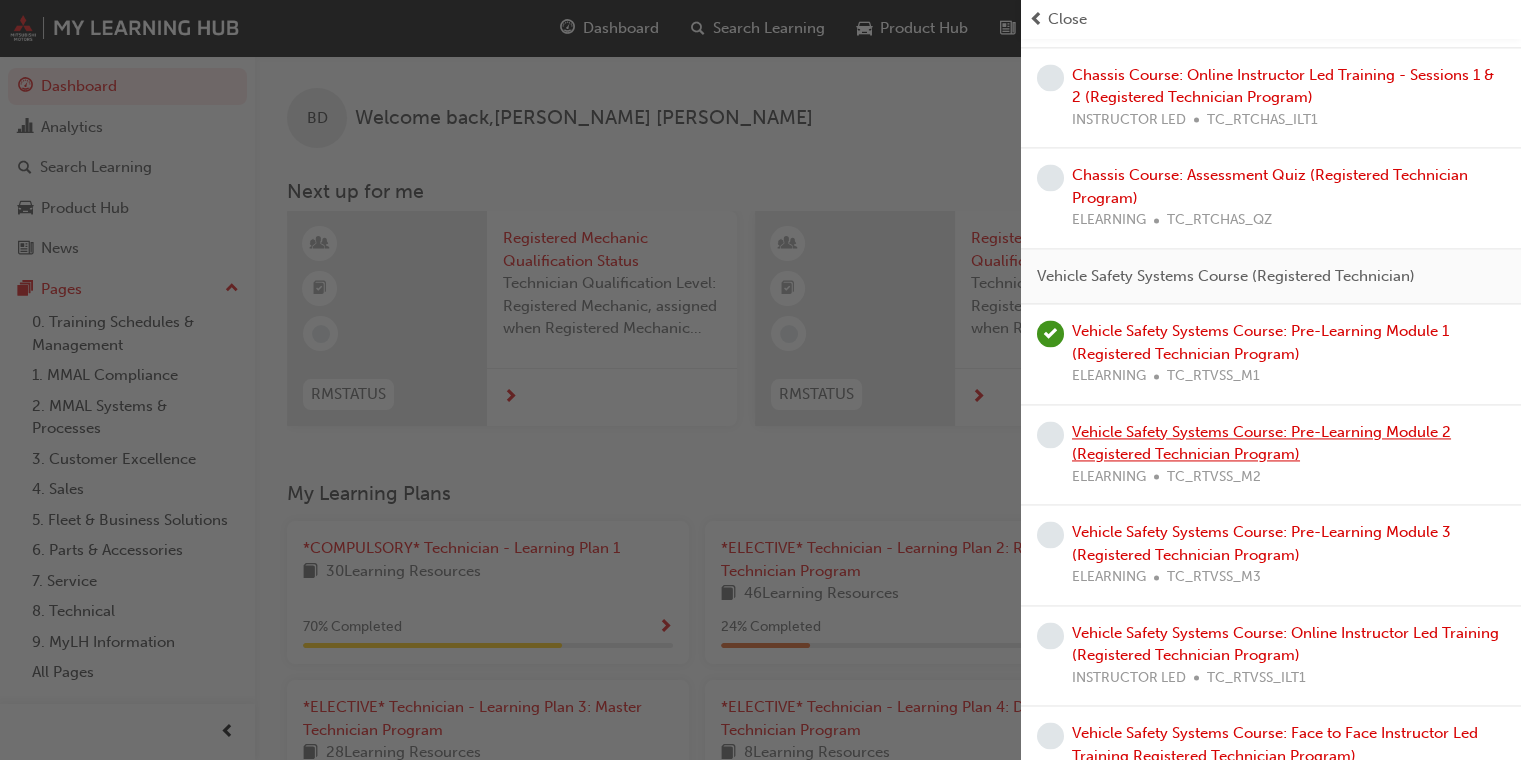 click on "Vehicle Safety Systems Course: Pre-Learning Module 2 (Registered Technician Program)" at bounding box center (1261, 443) 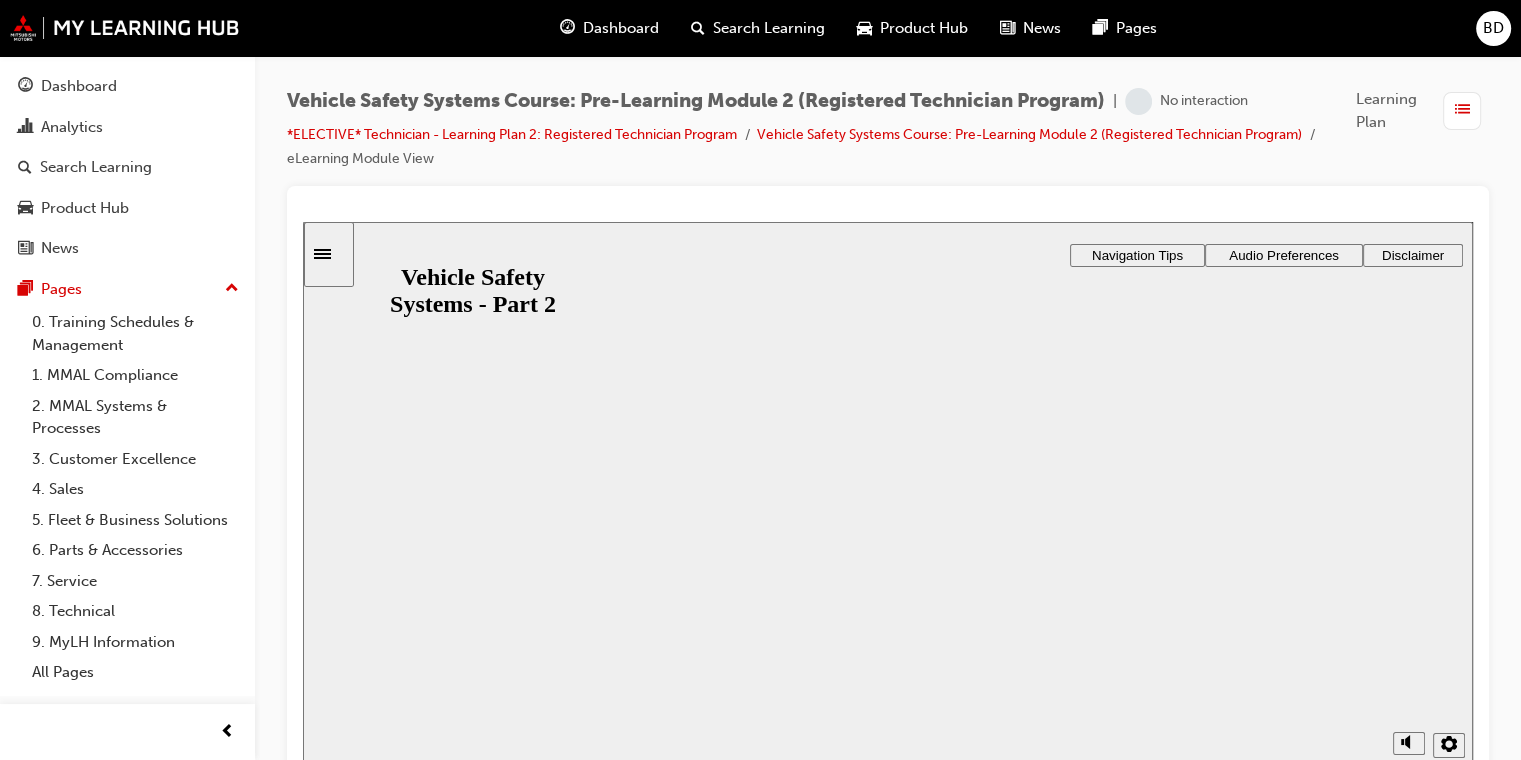 scroll, scrollTop: 0, scrollLeft: 0, axis: both 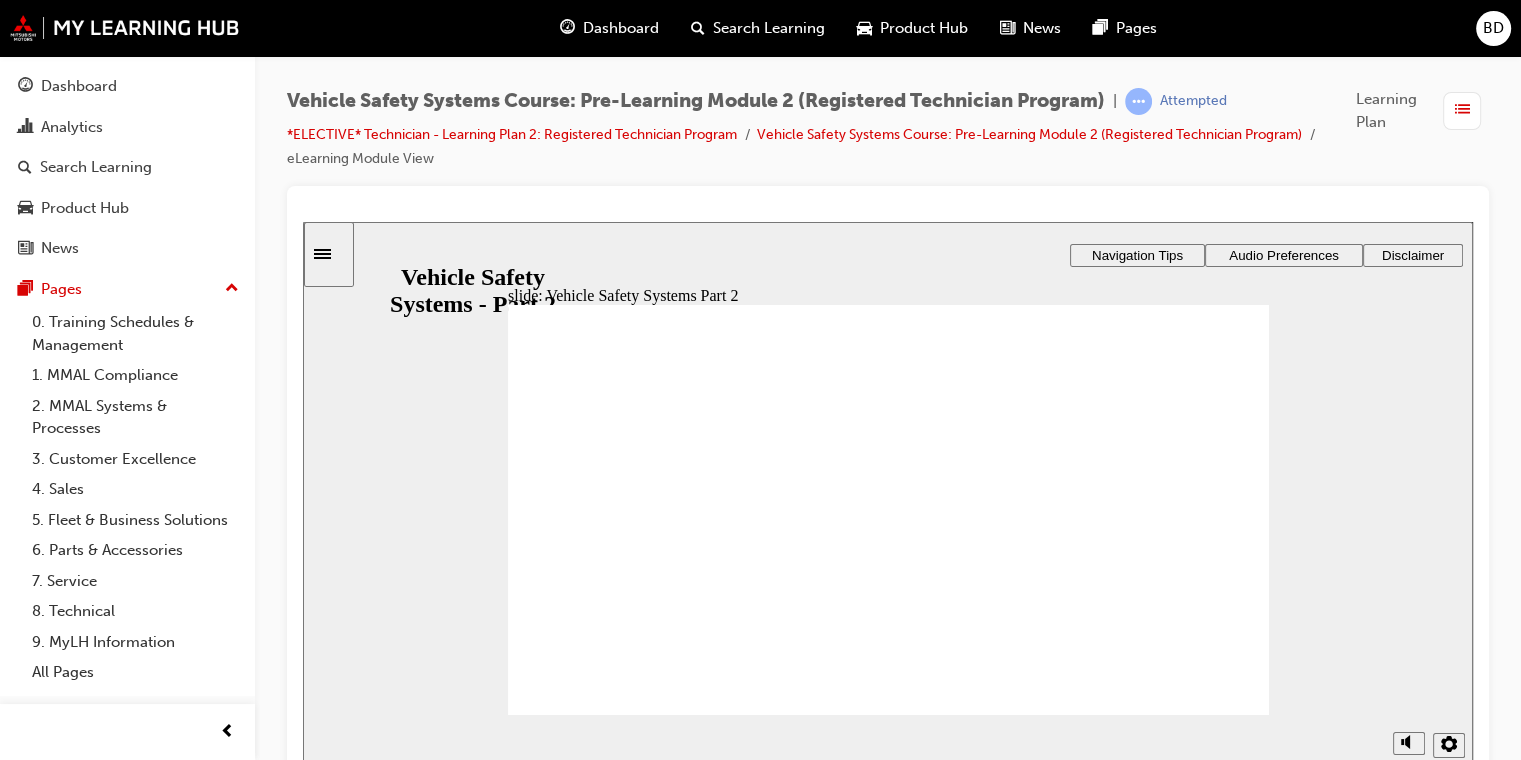 click 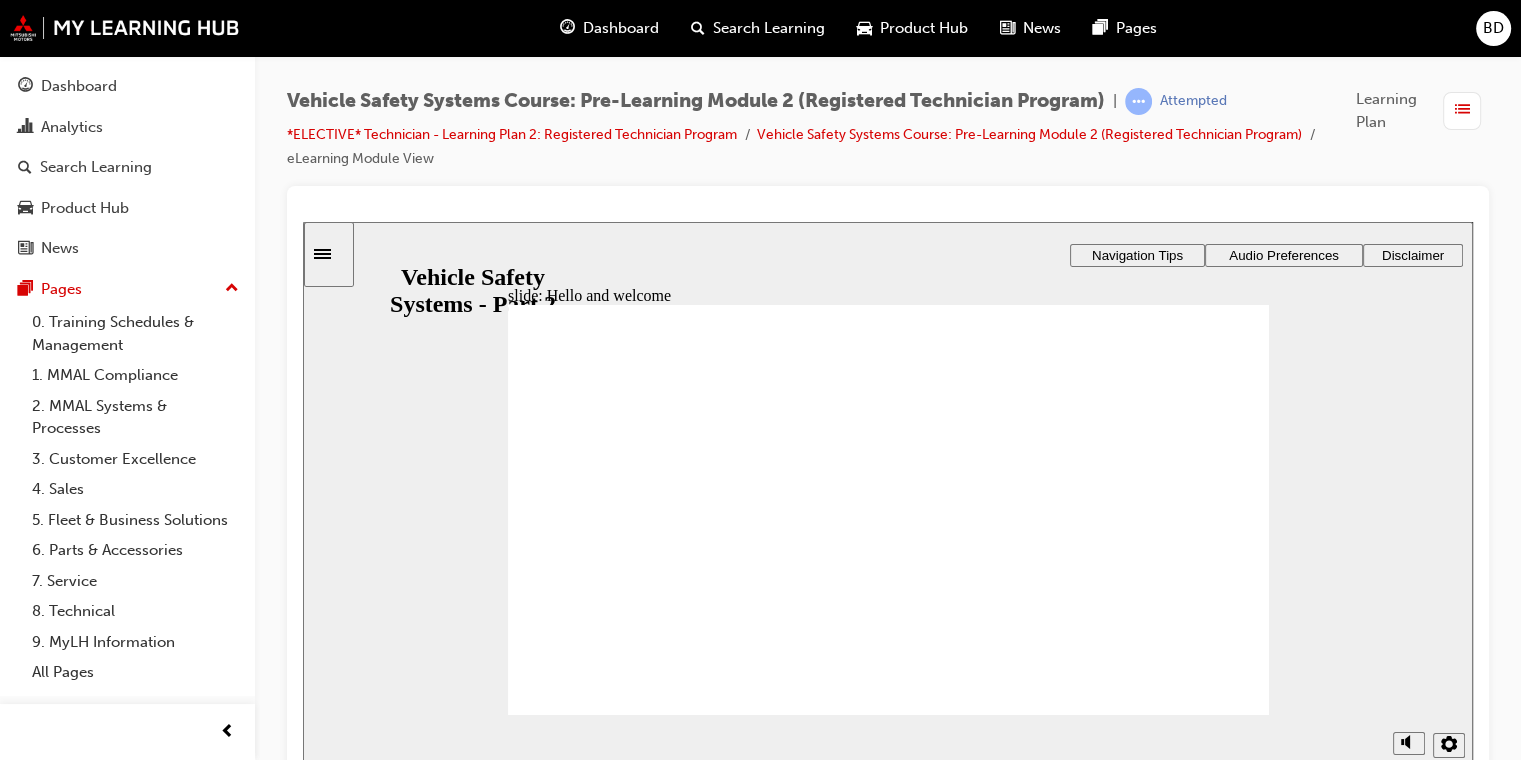 click 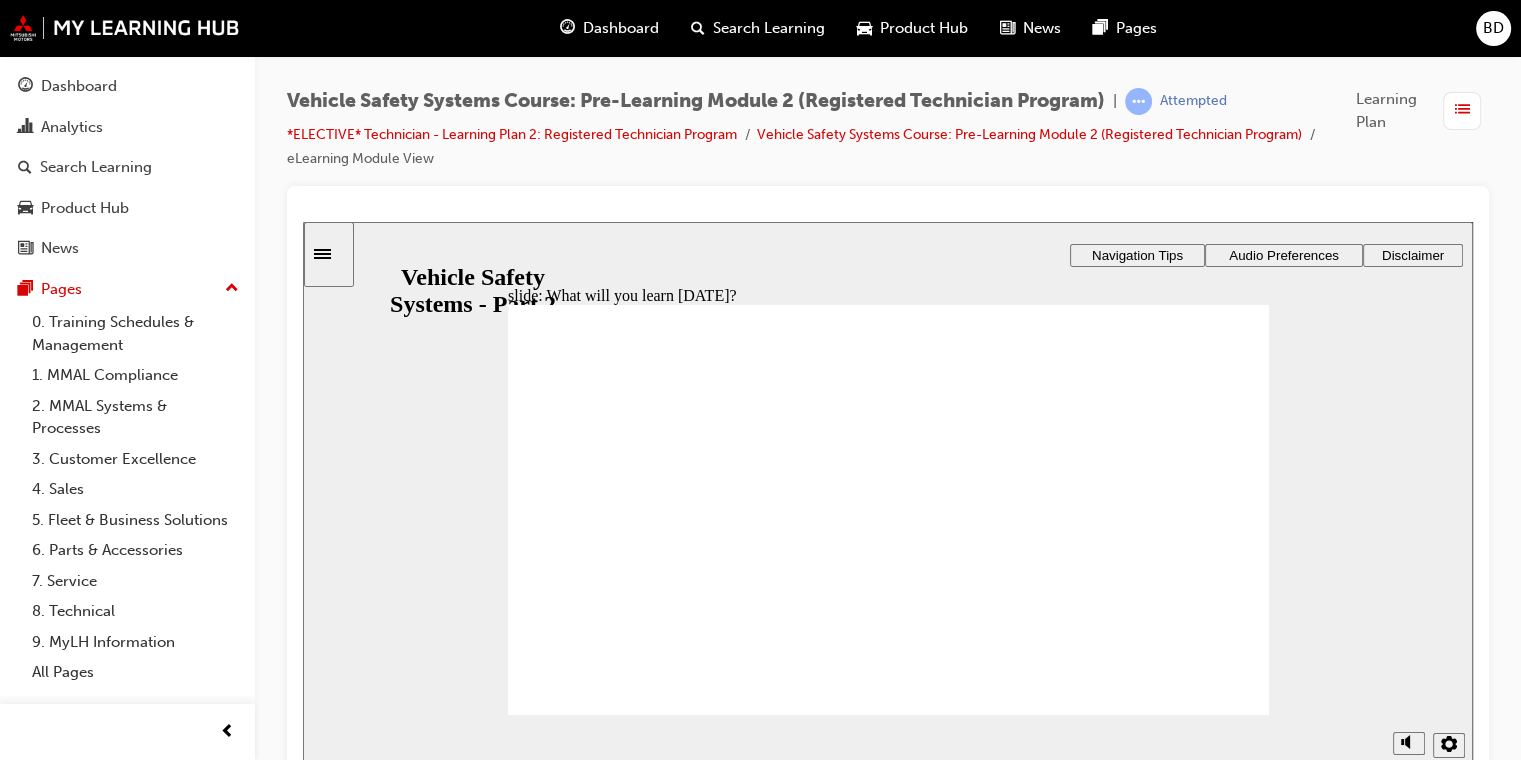 click 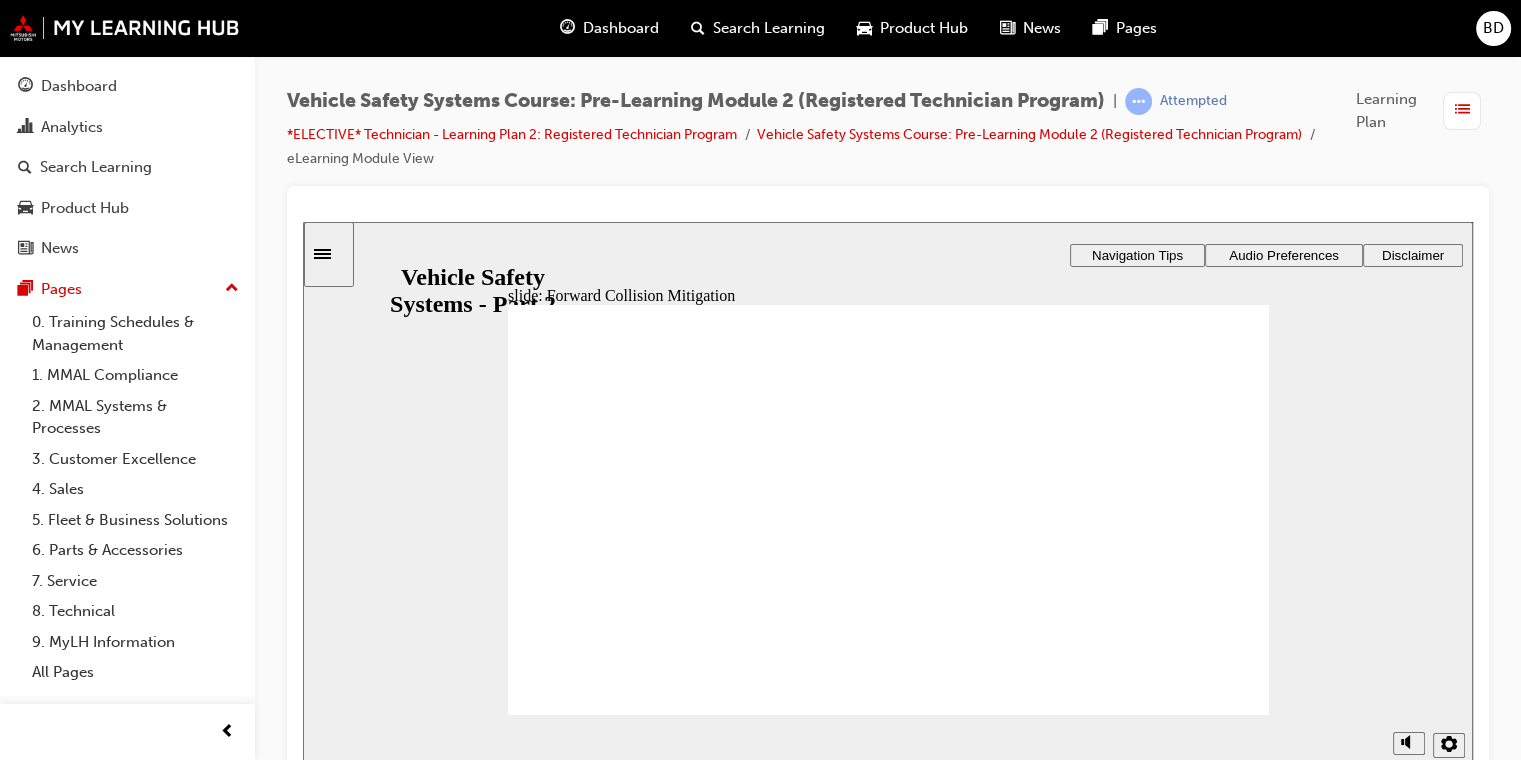 click 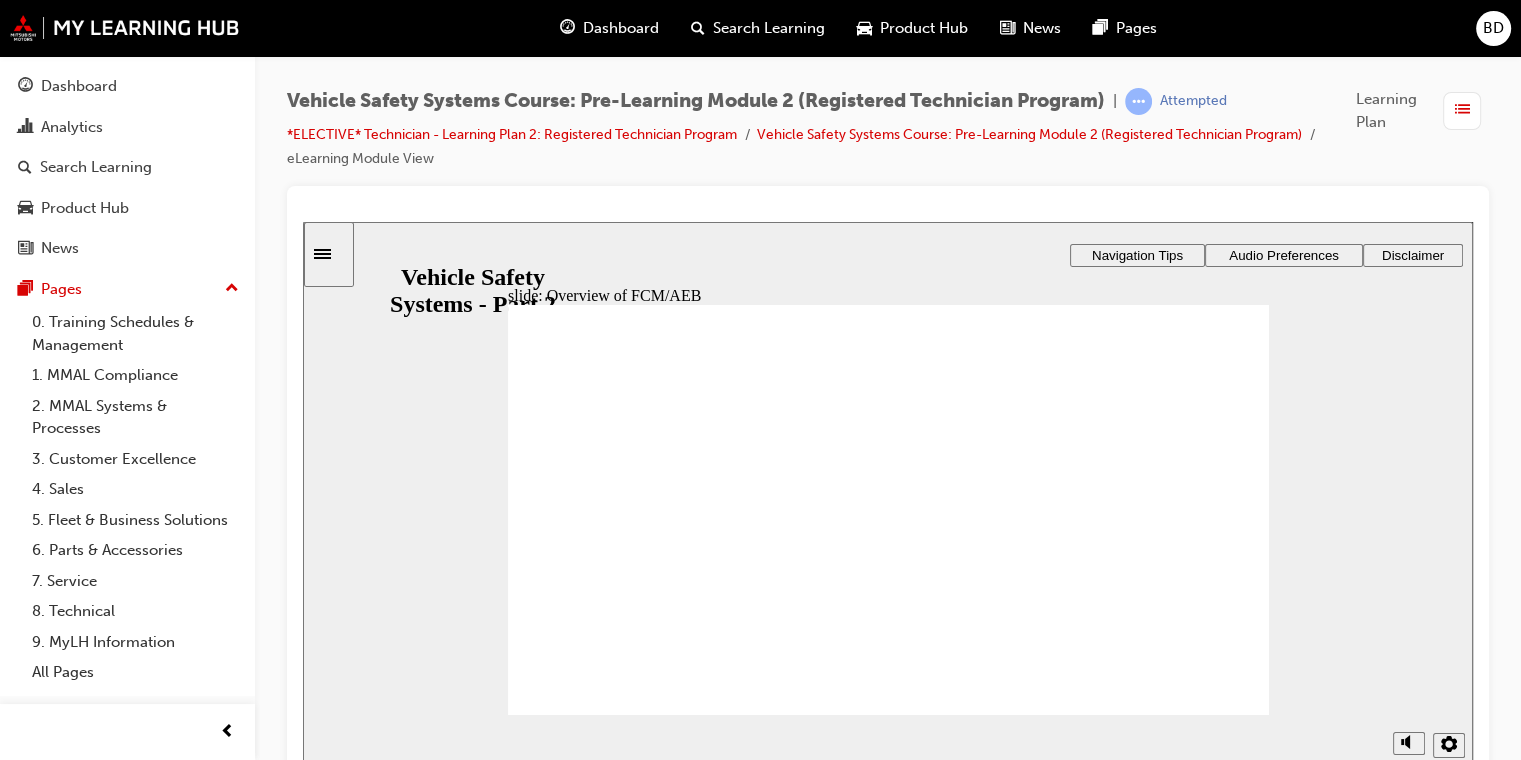 click 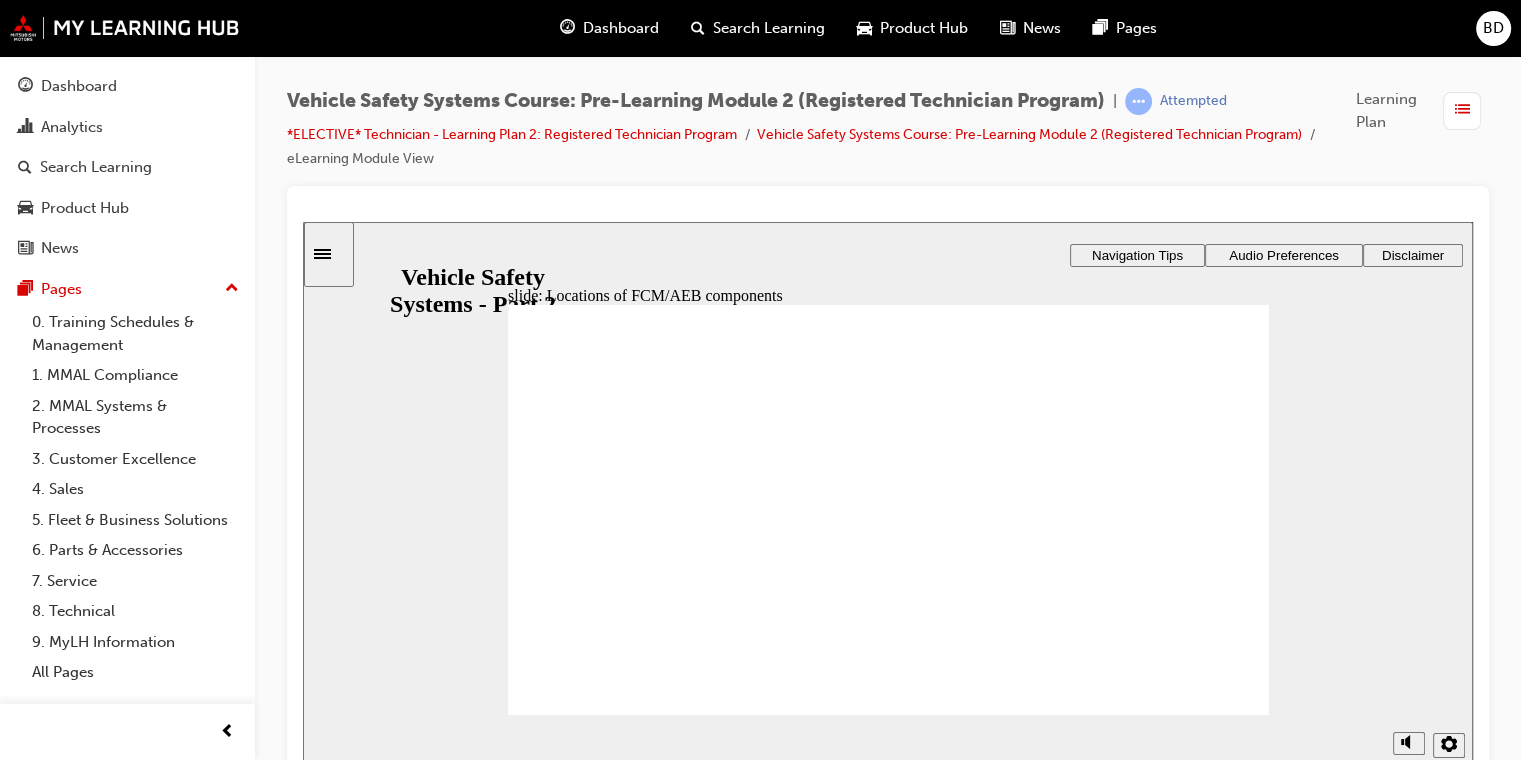 click 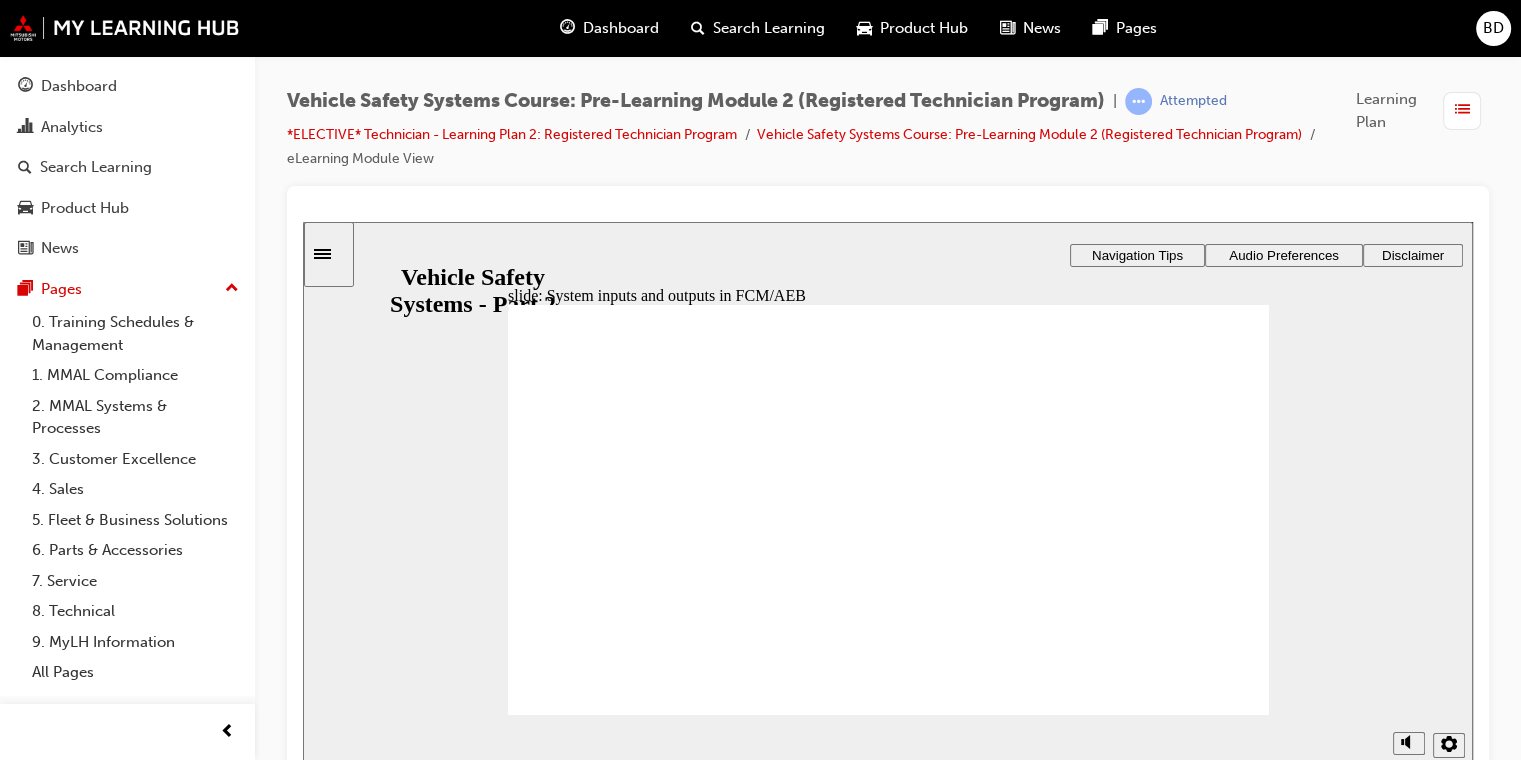 click 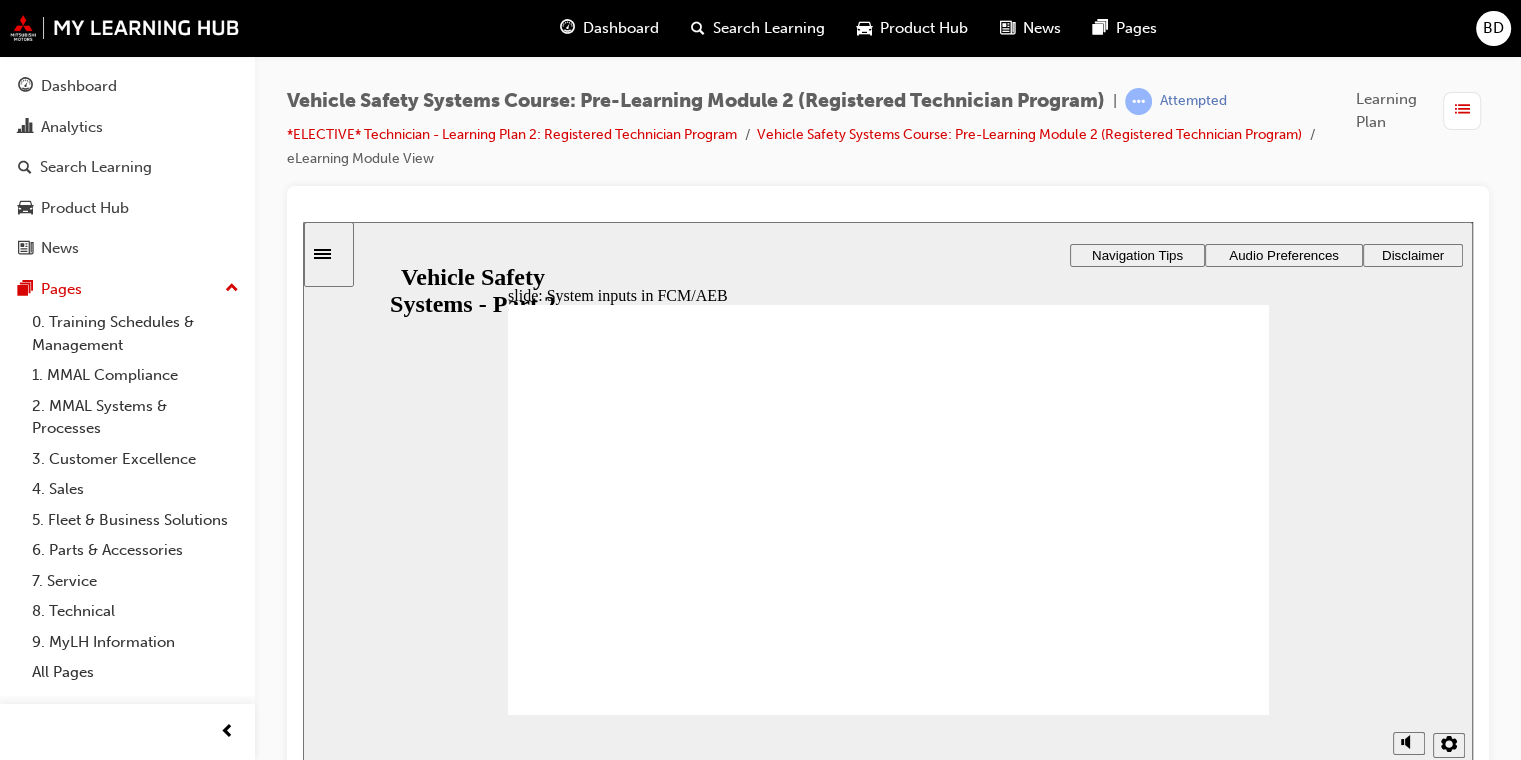 click 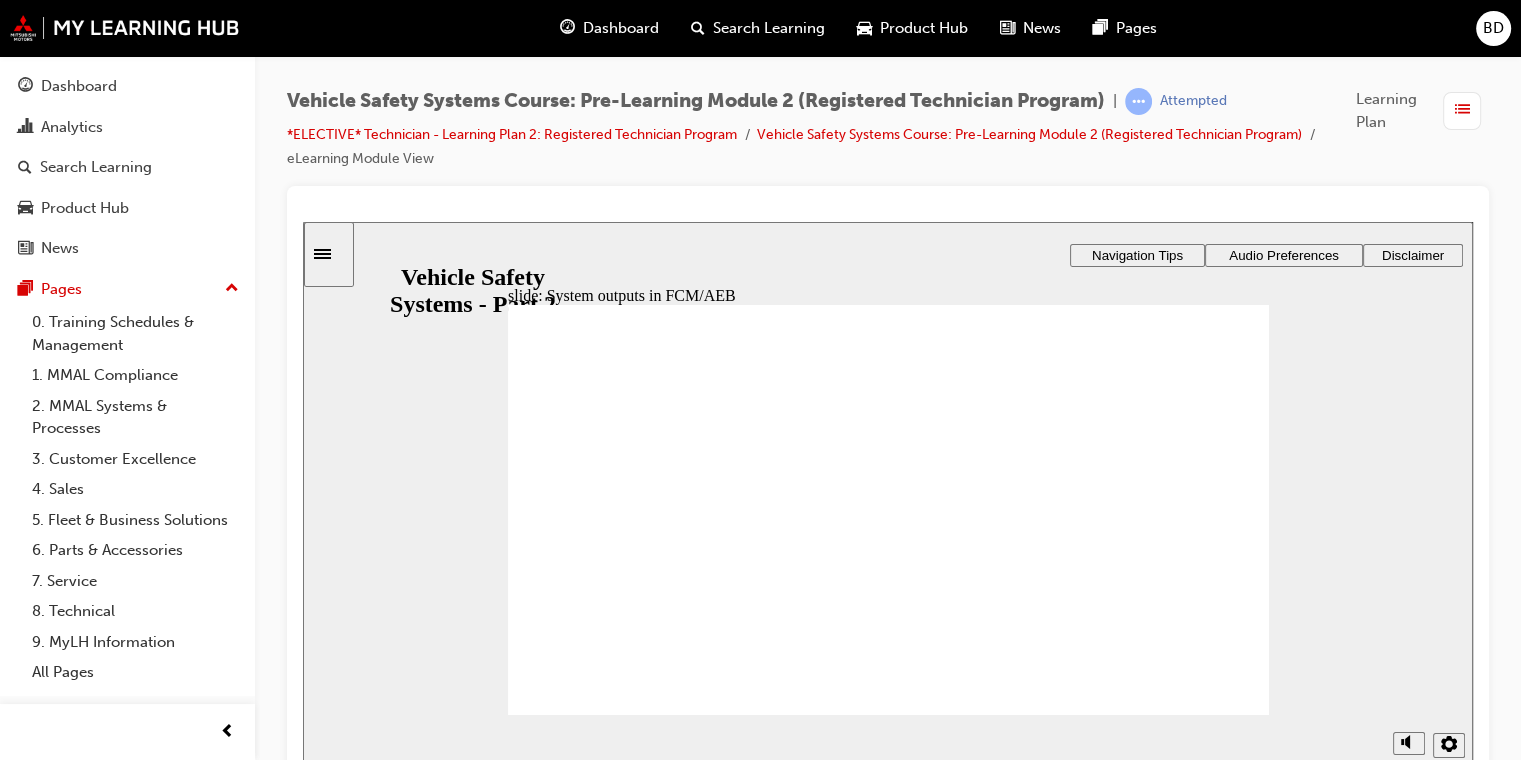 click 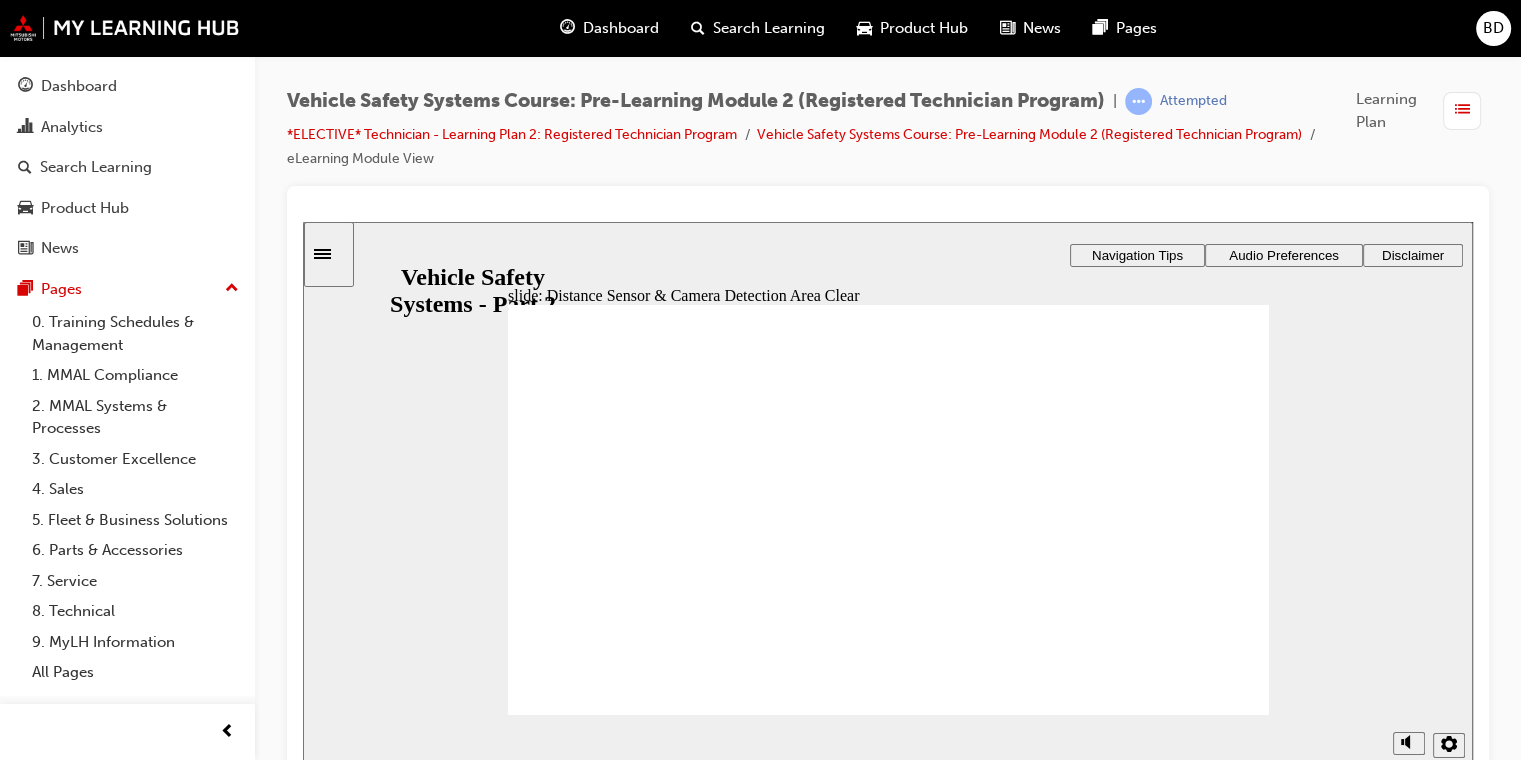click 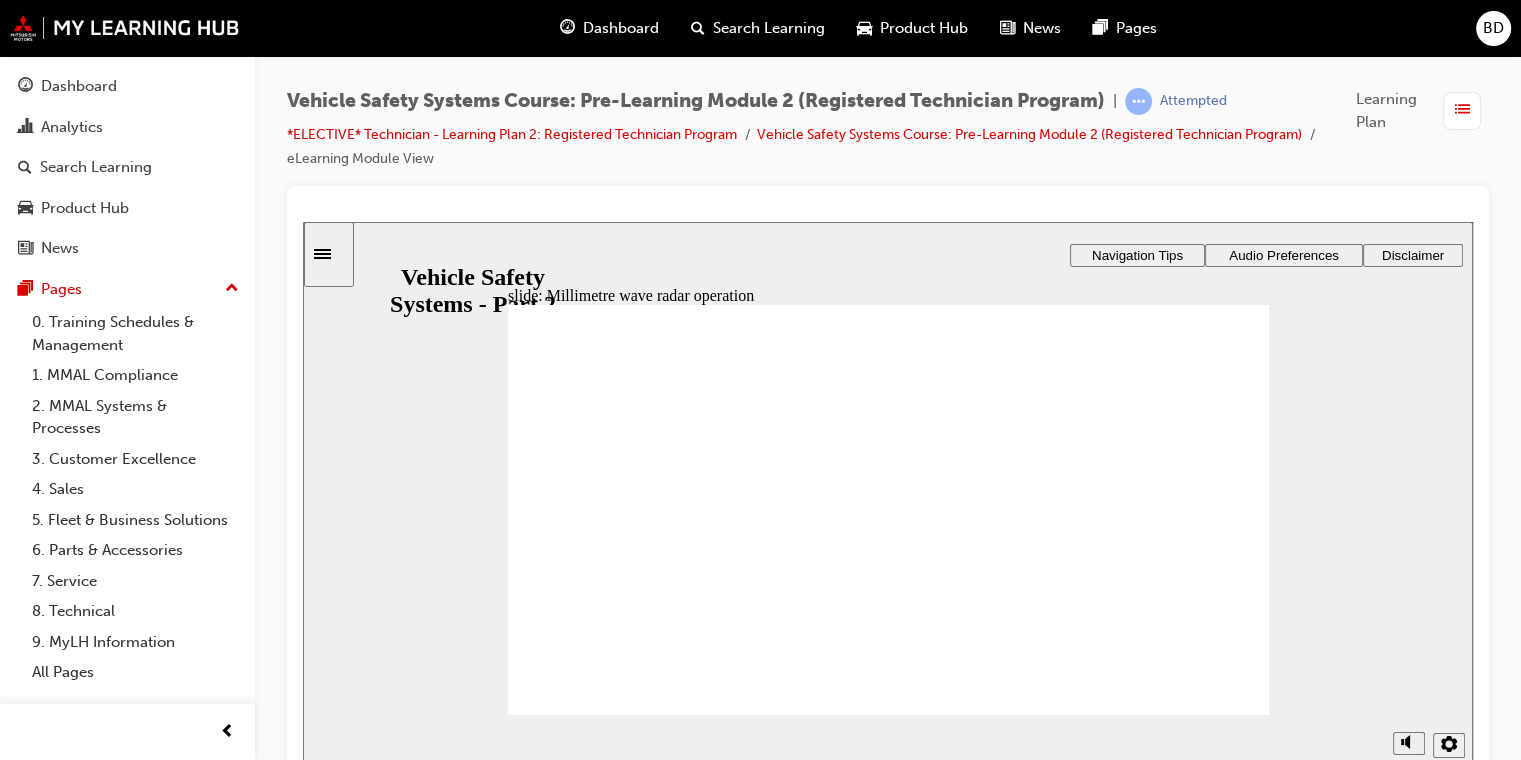 click 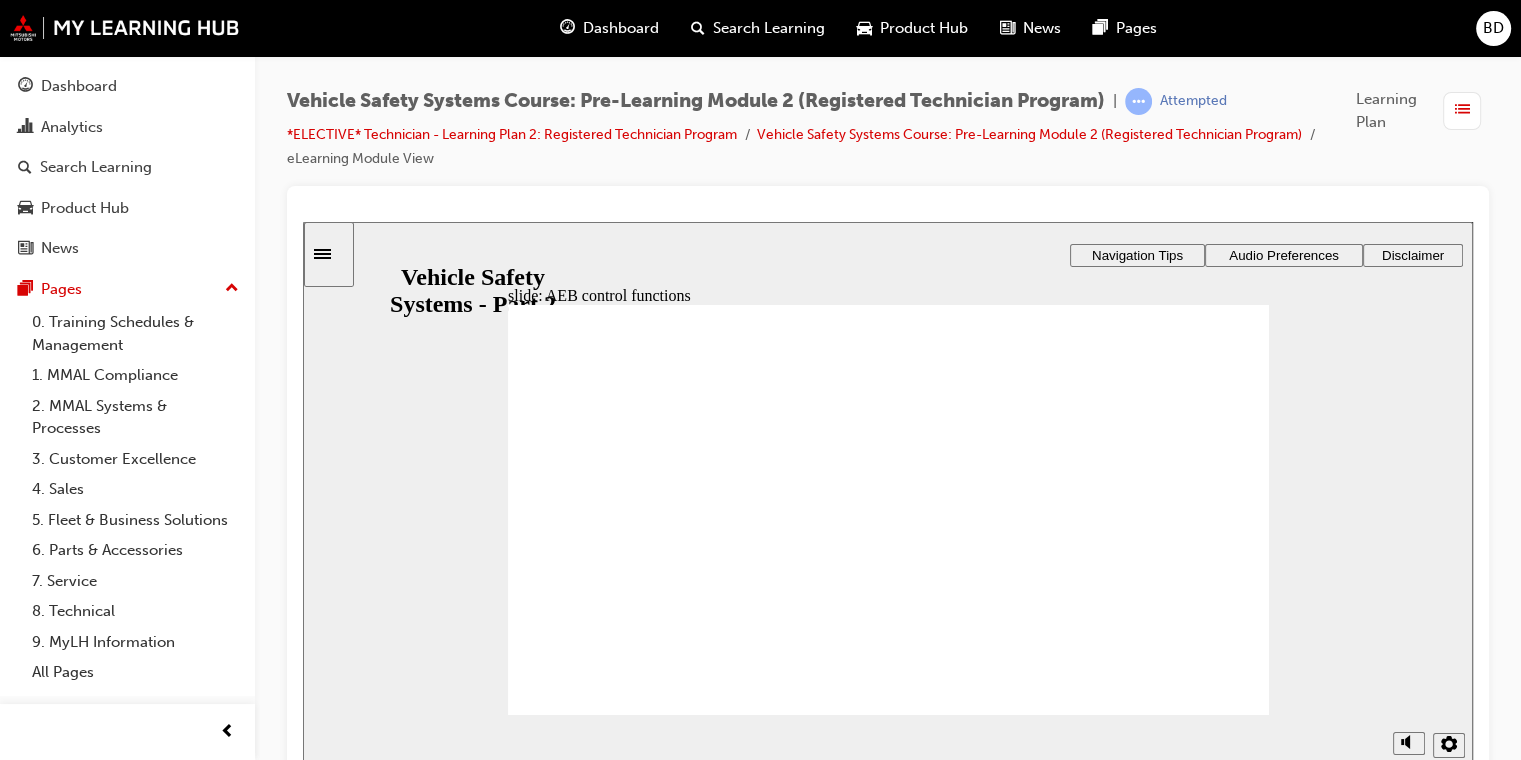 click 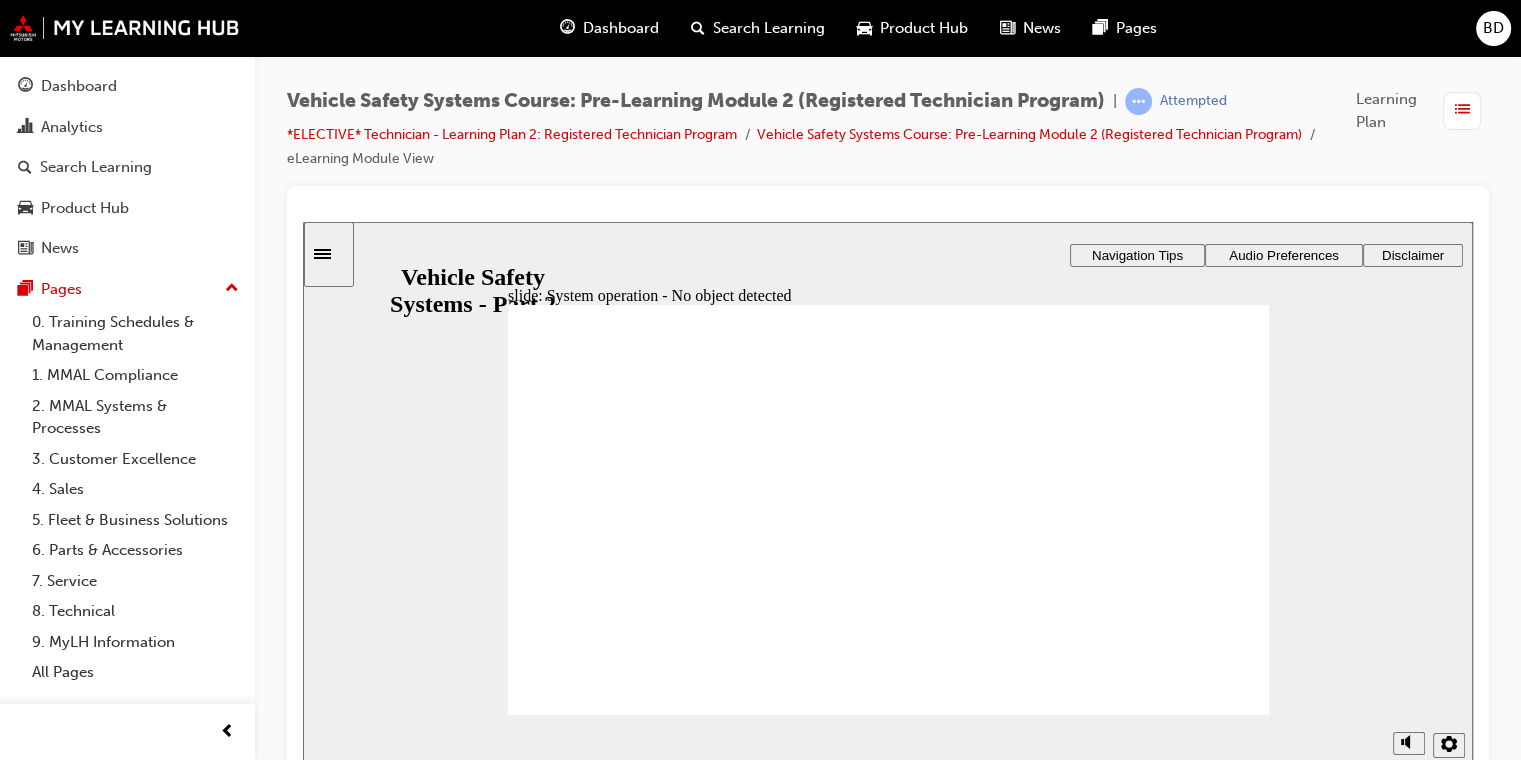 click 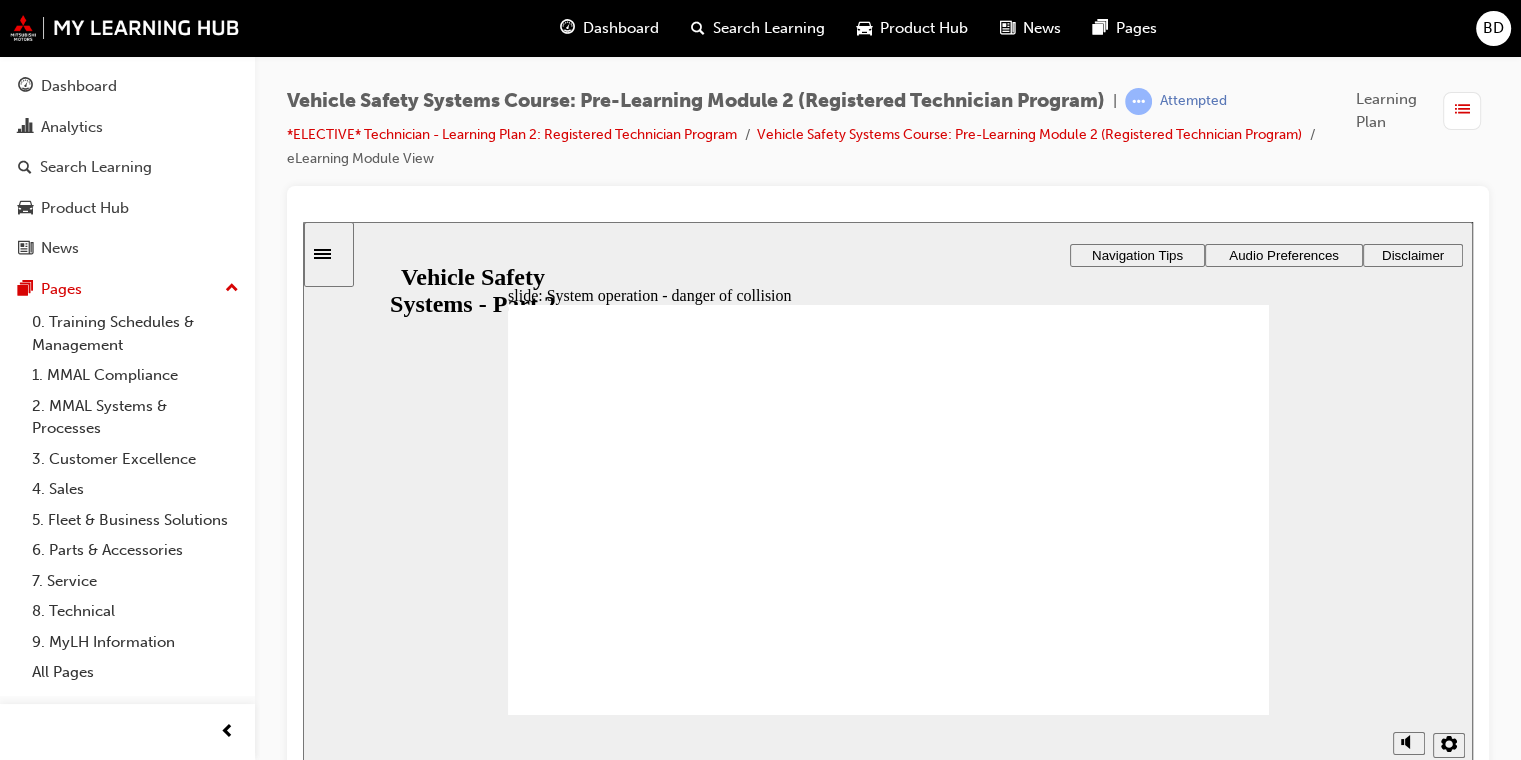 click 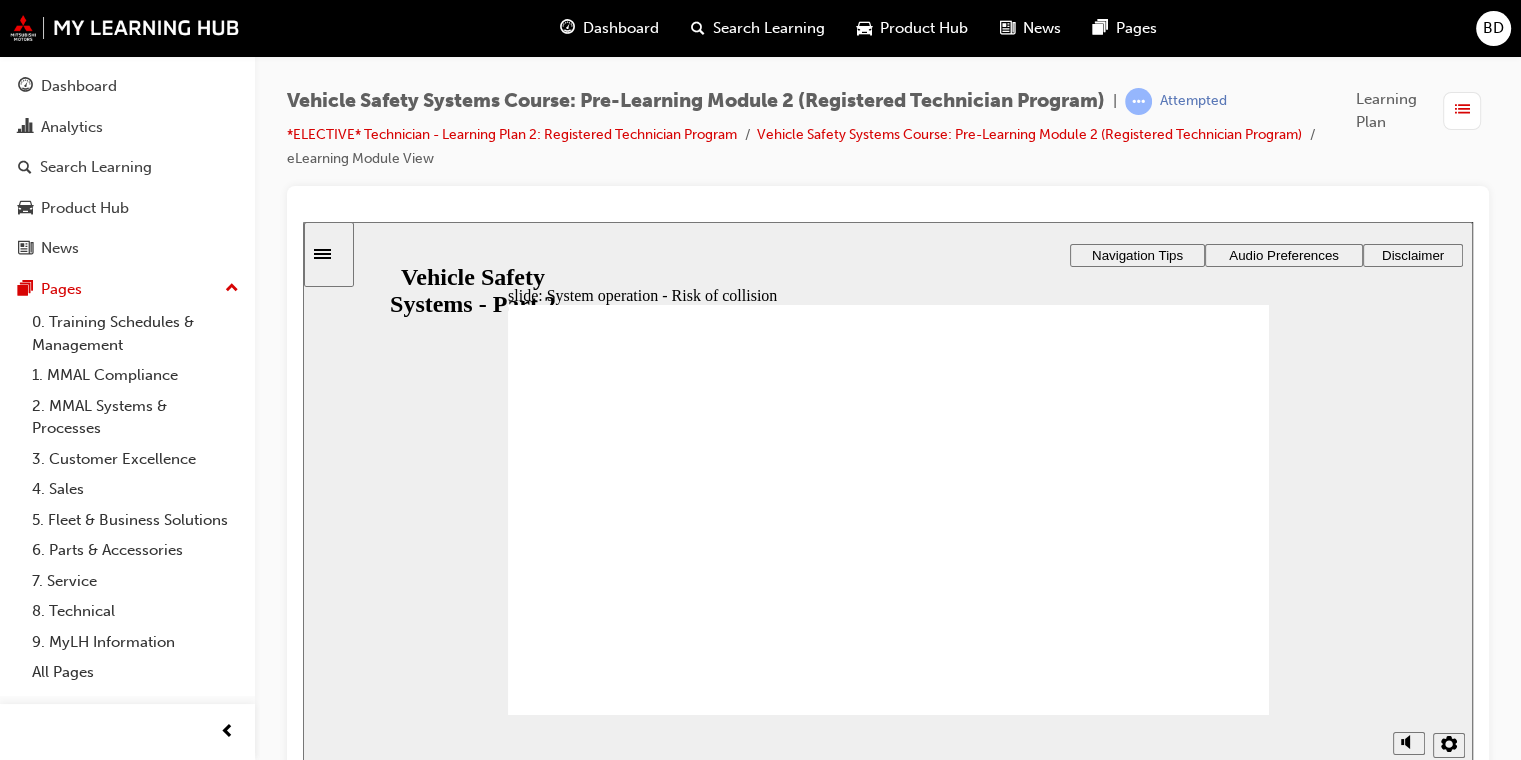click 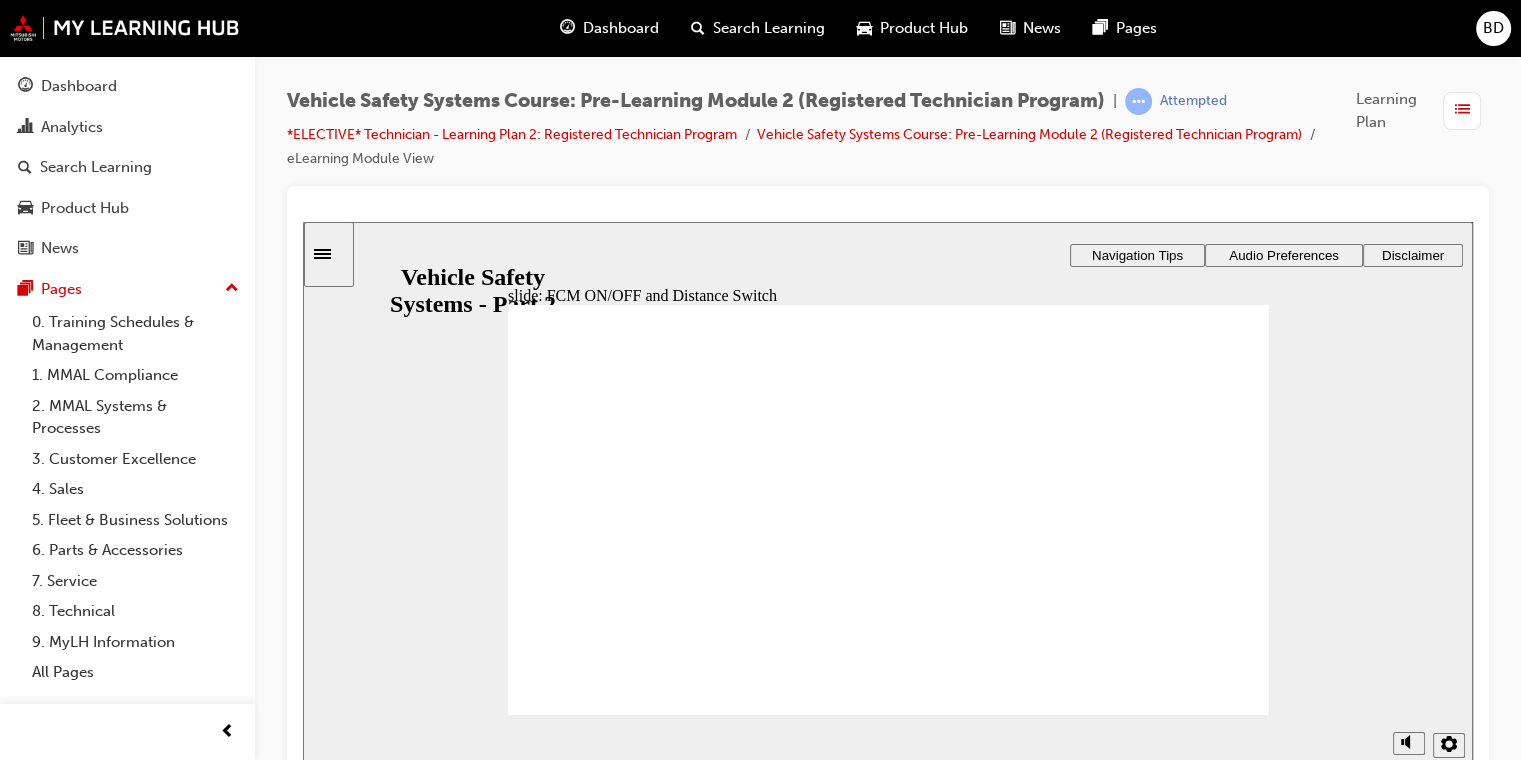 click 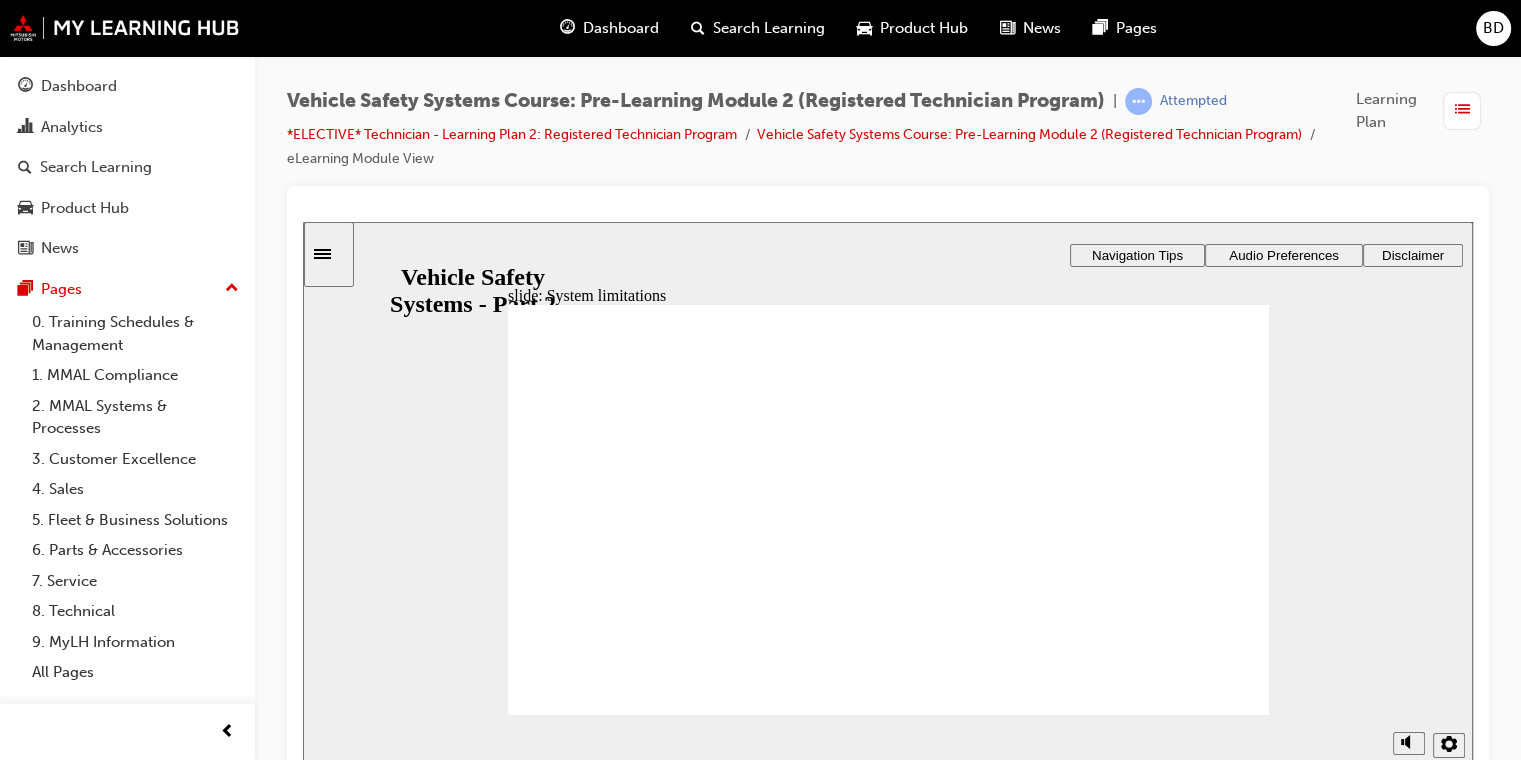 click 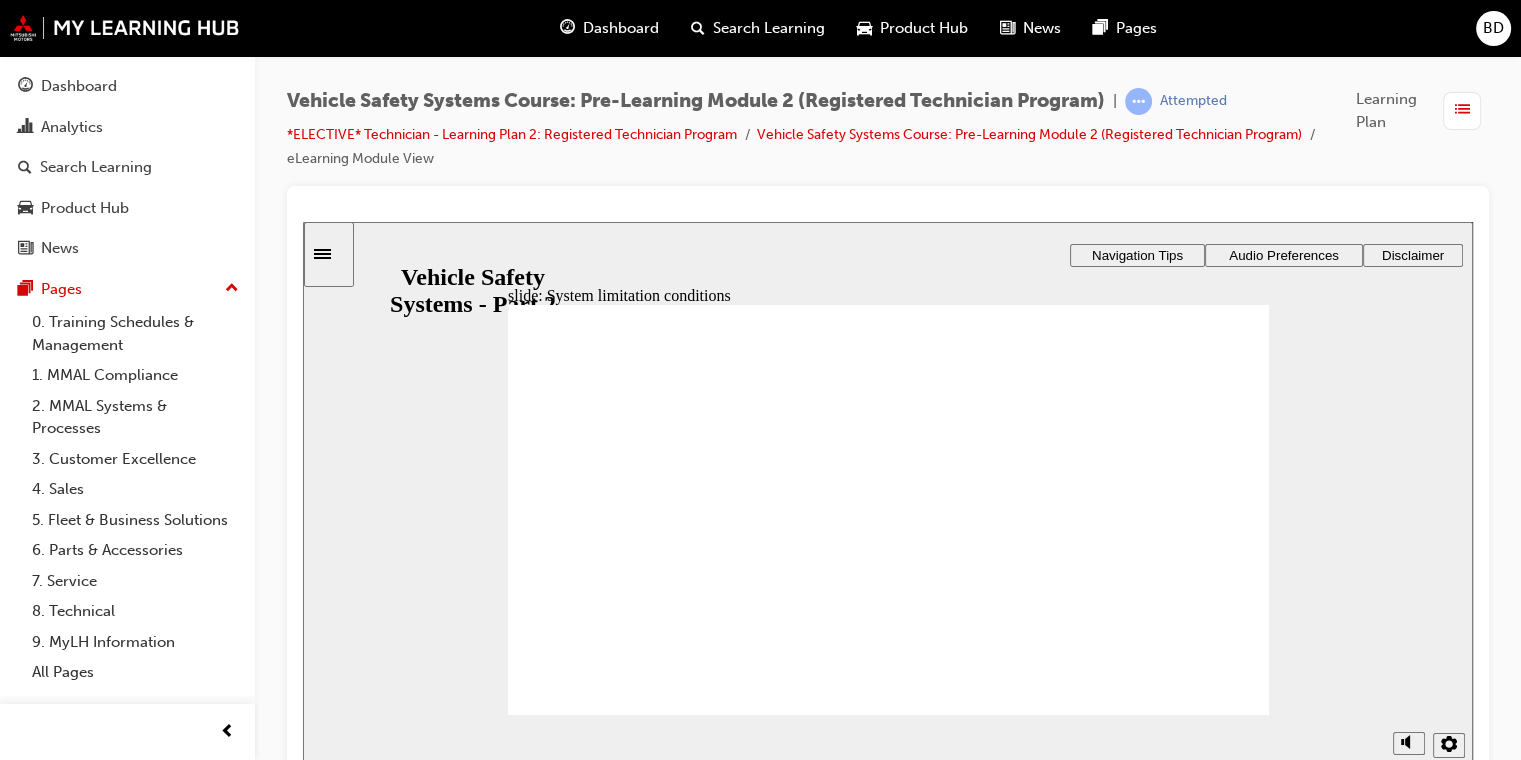 click 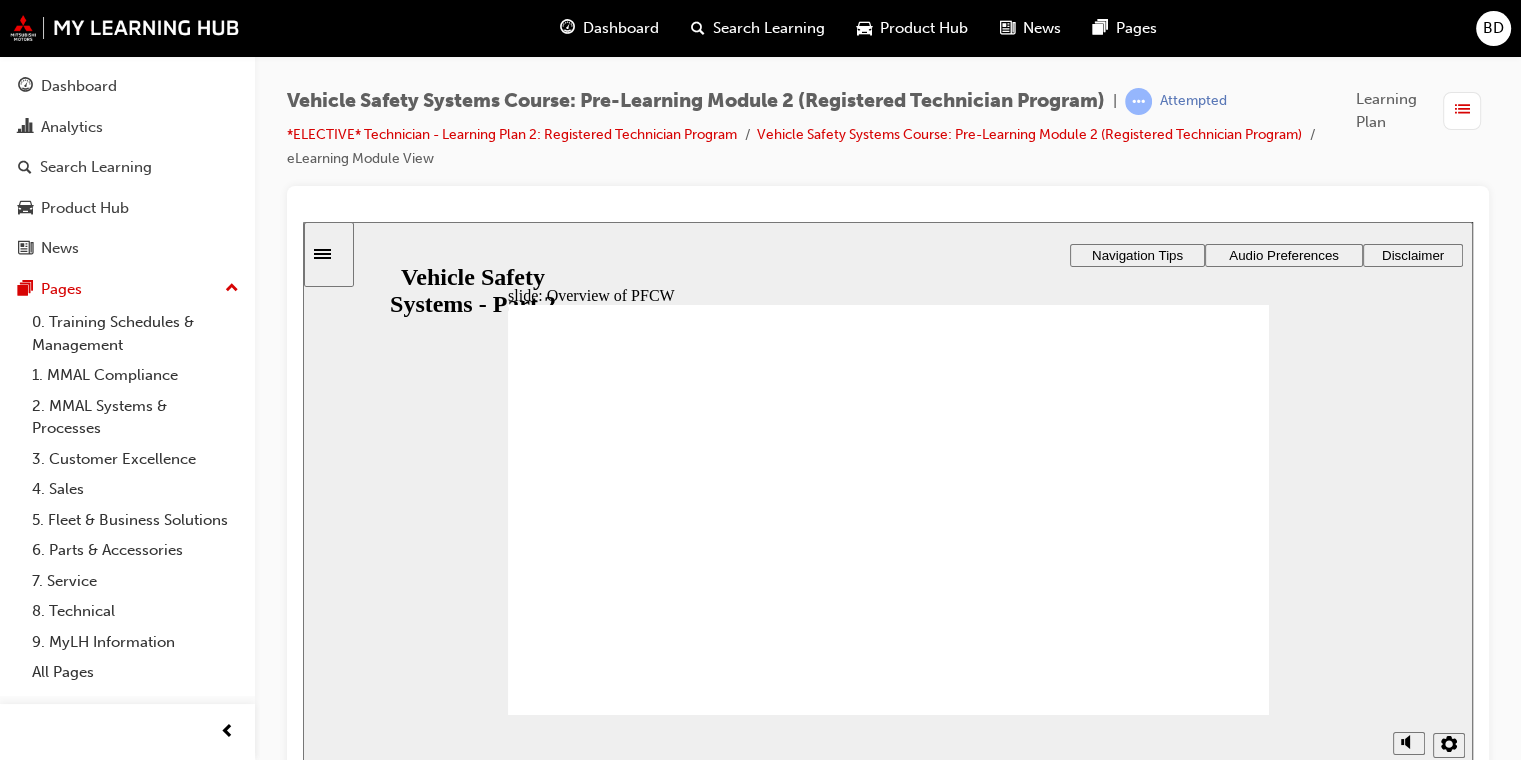 click 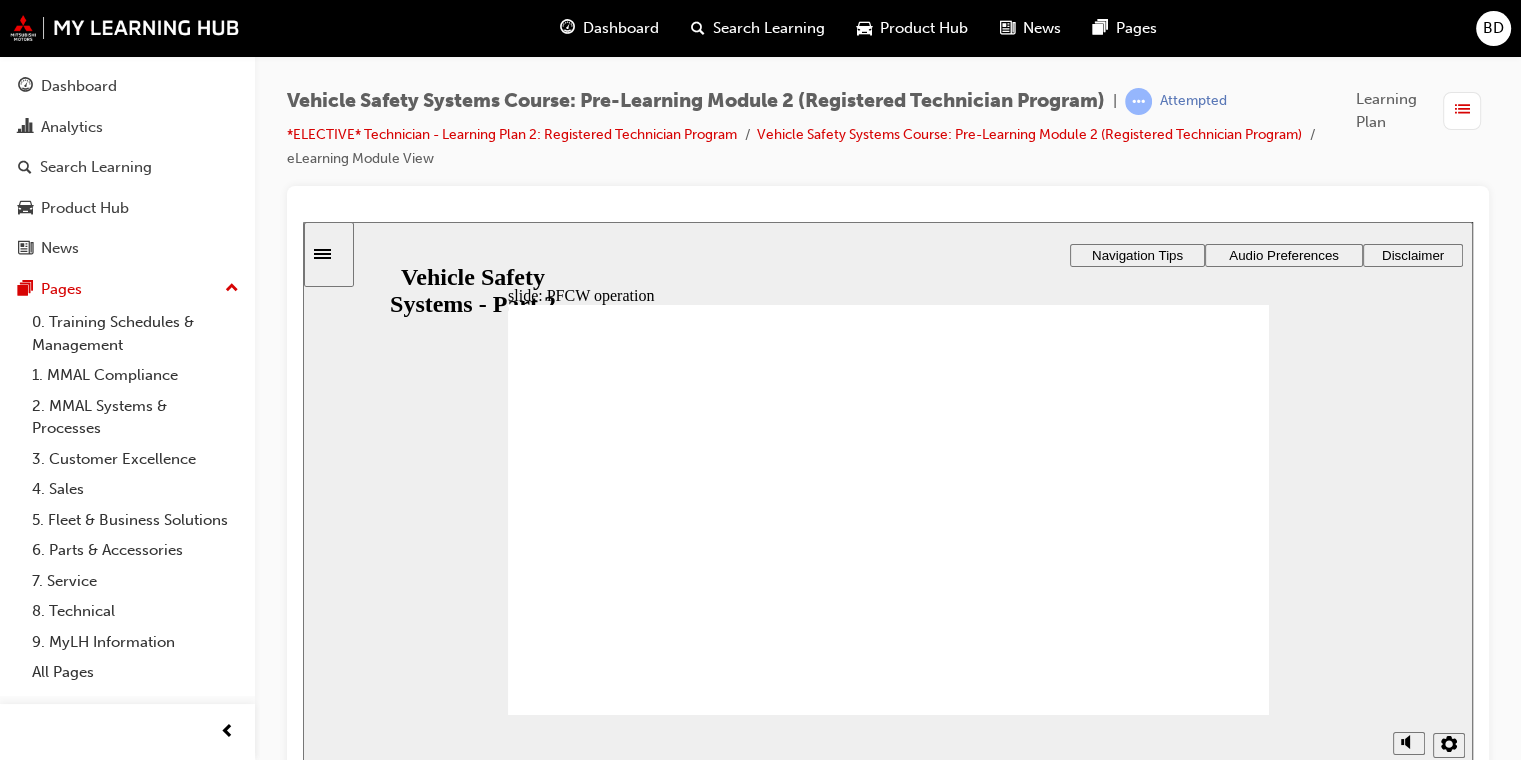 click 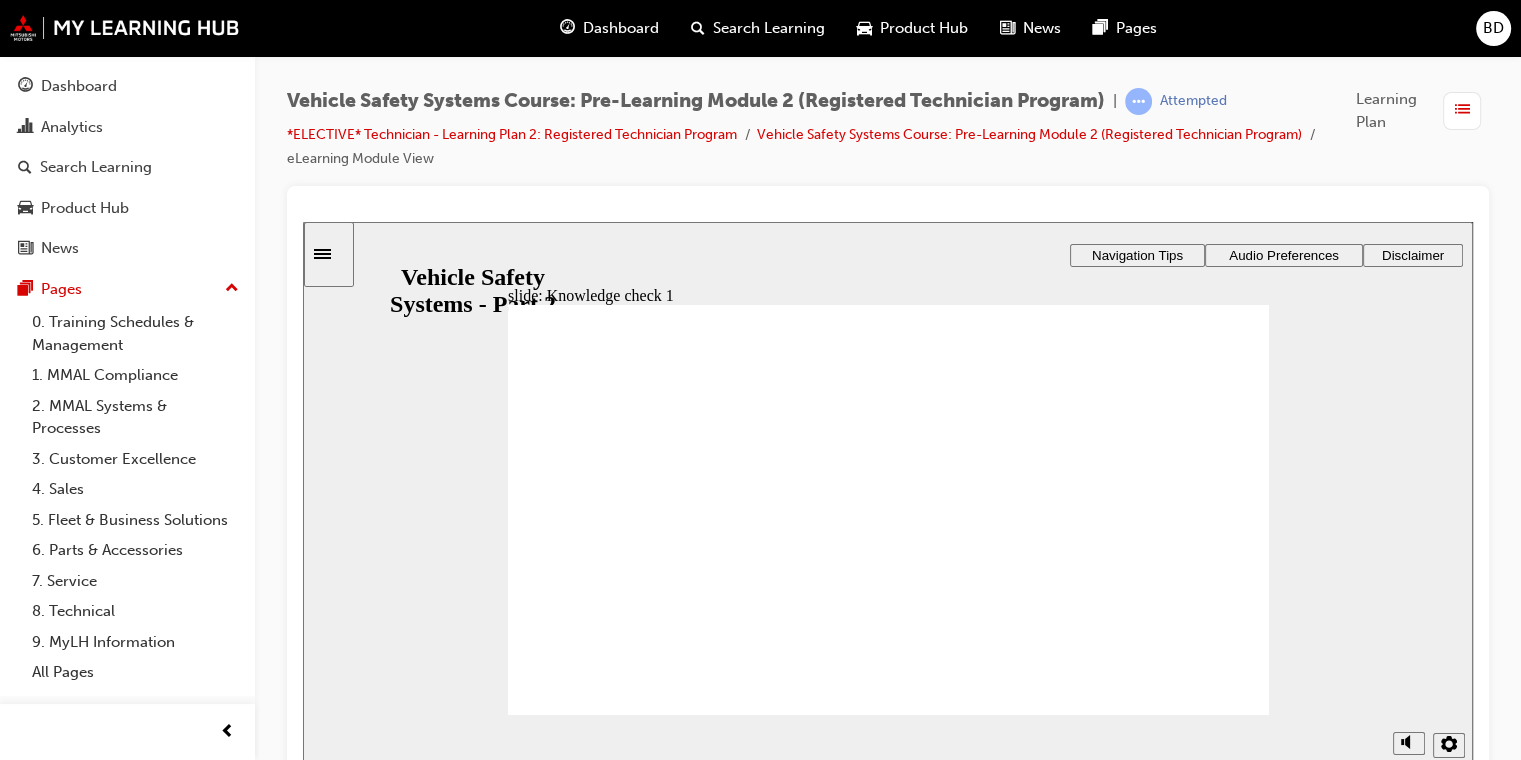 click 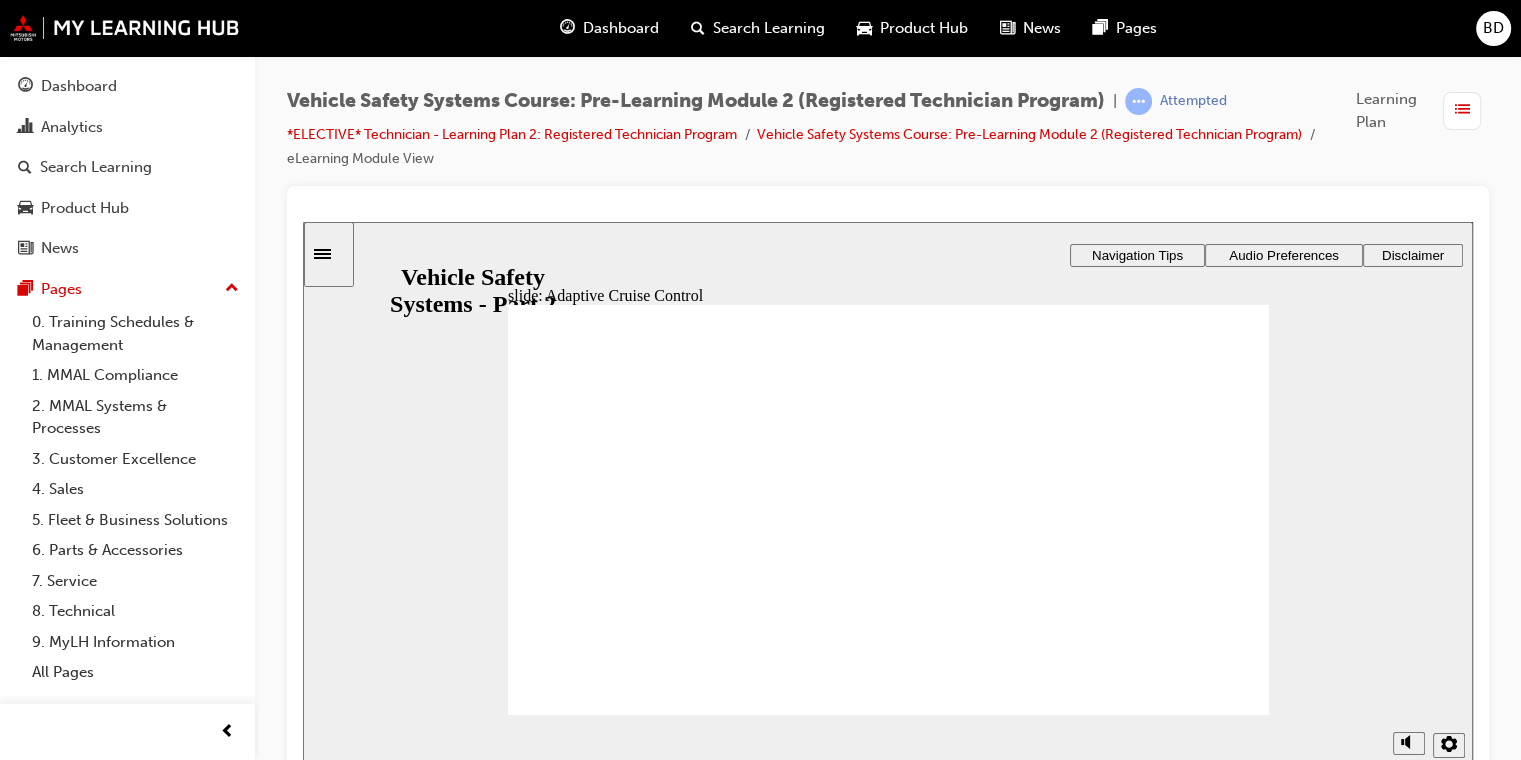 click 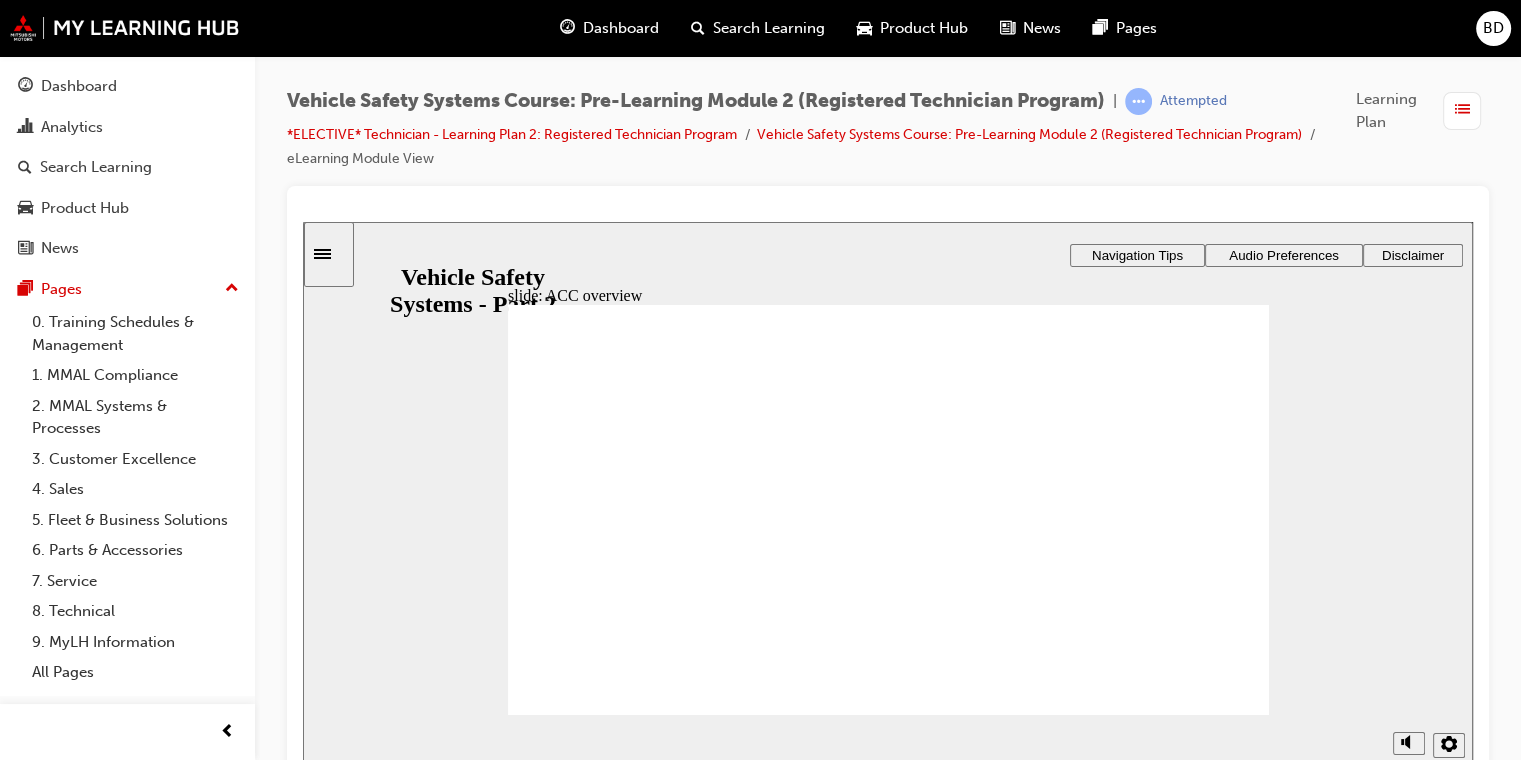 click 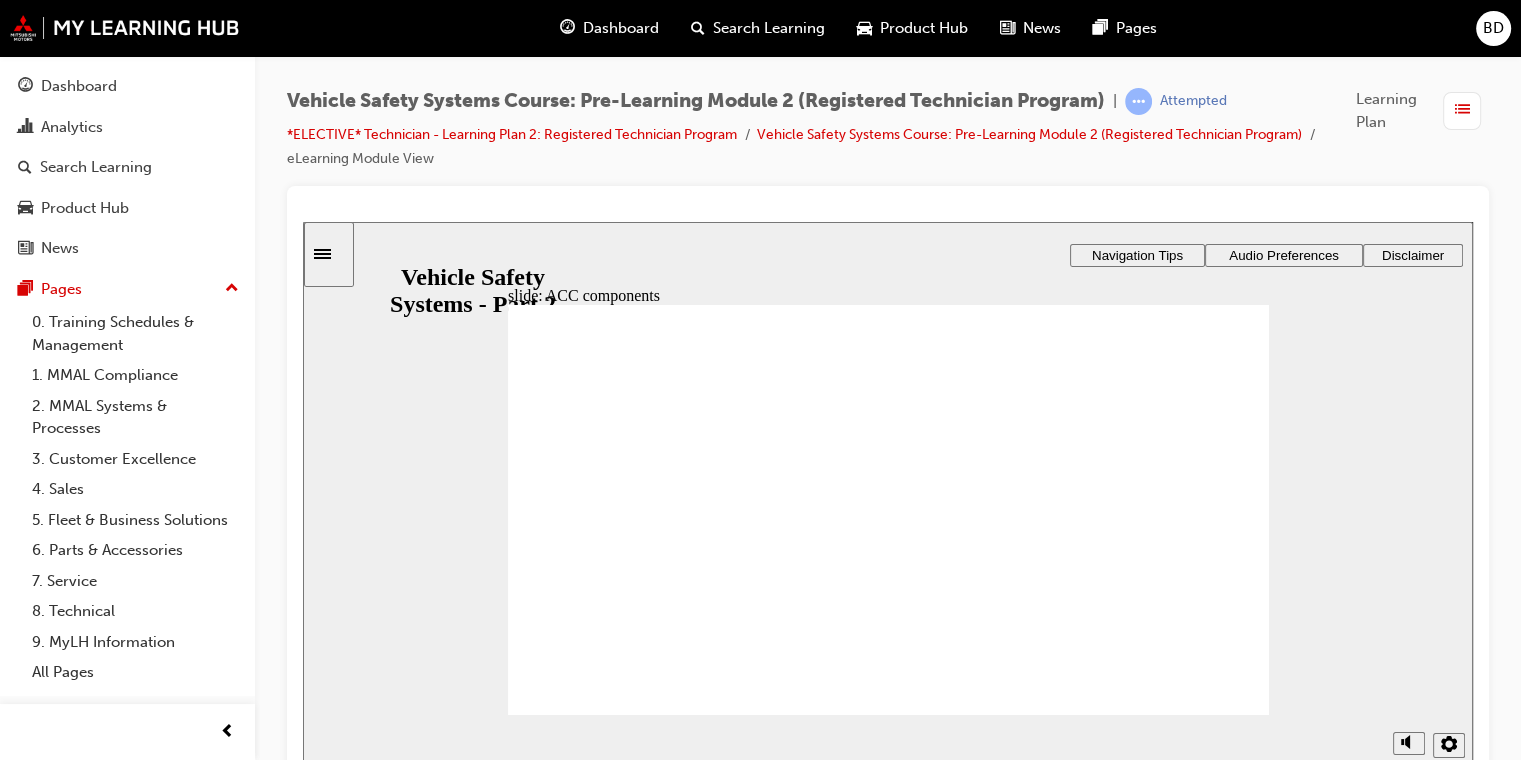 click 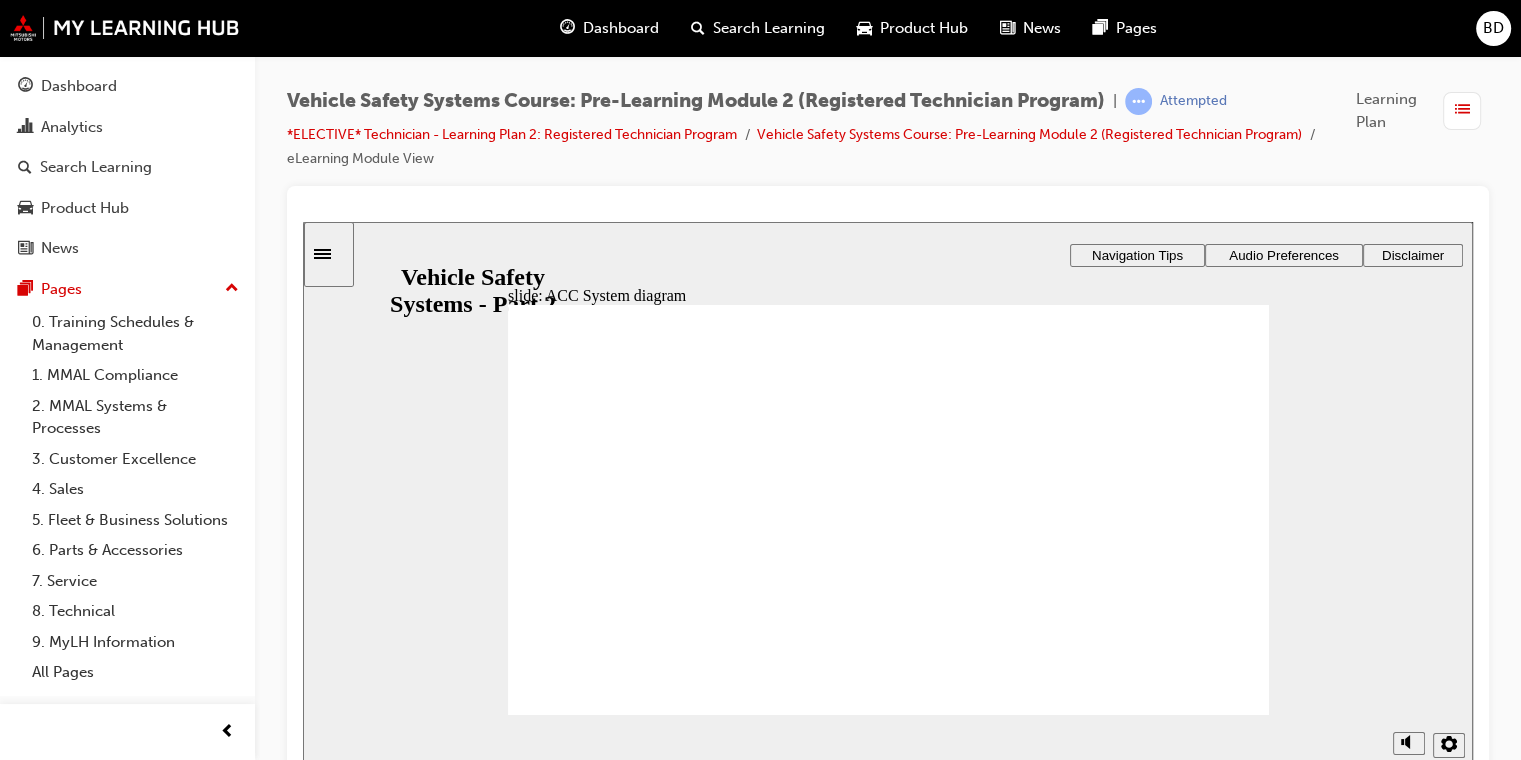 click 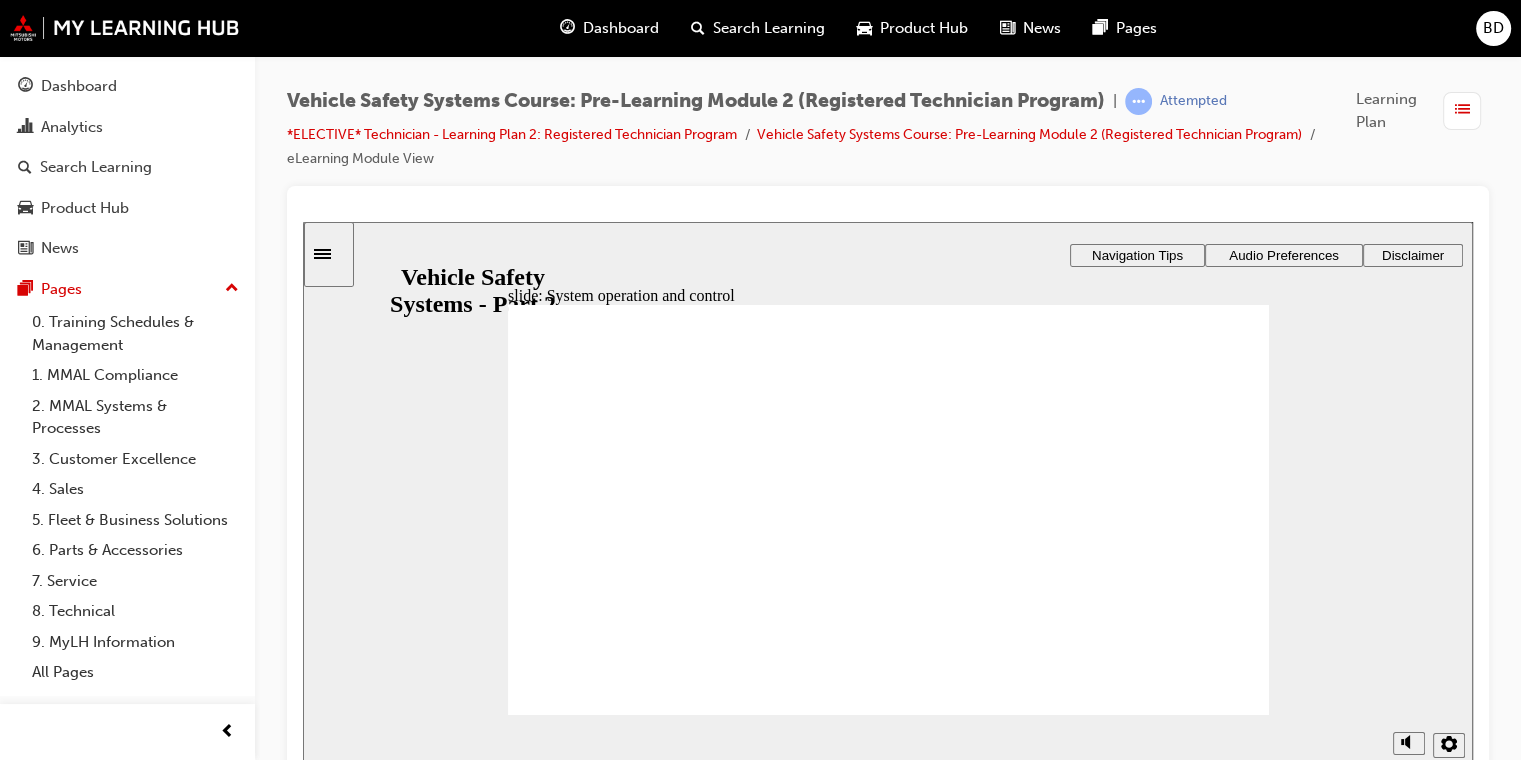 click 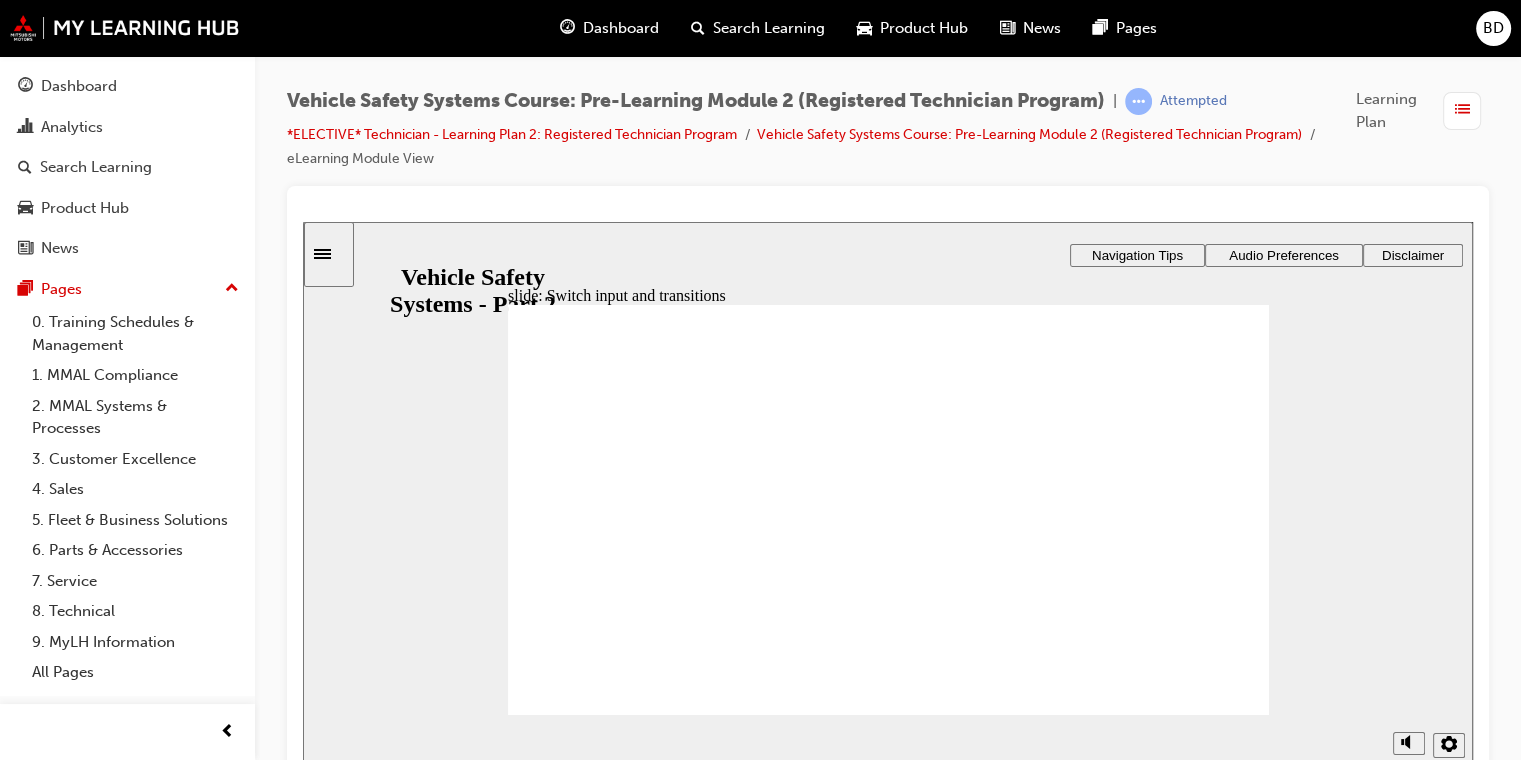 scroll, scrollTop: 640, scrollLeft: 0, axis: vertical 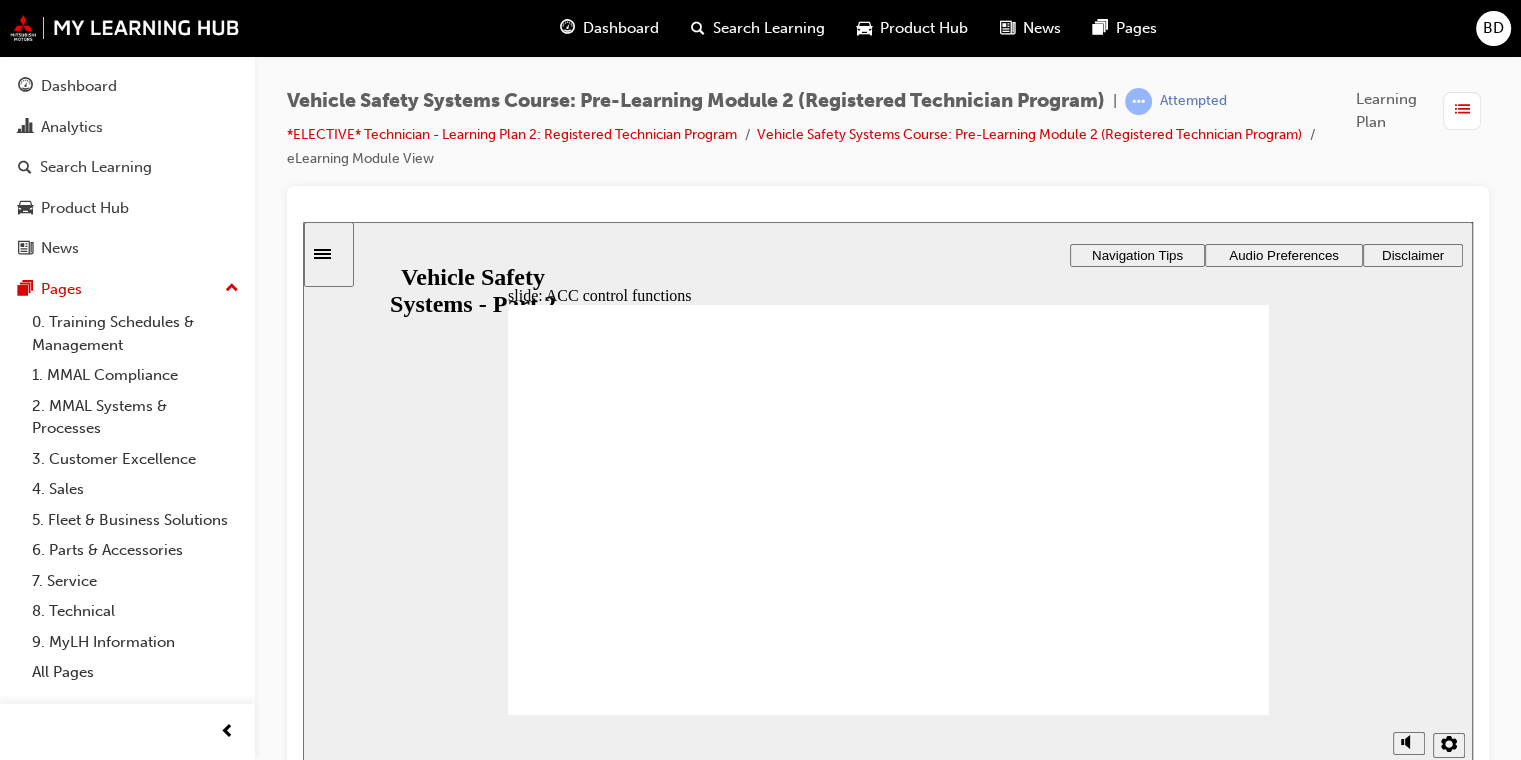 click 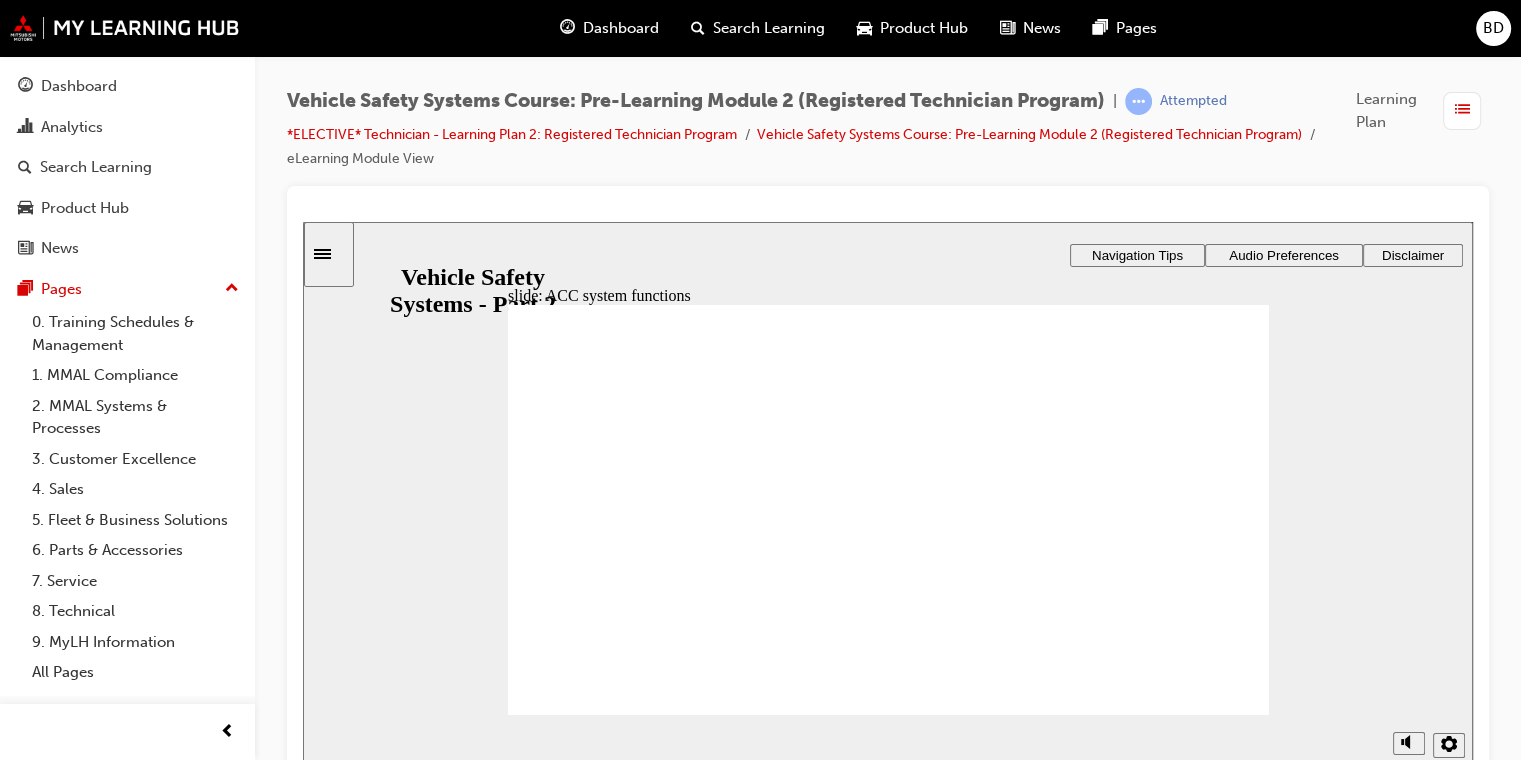 click 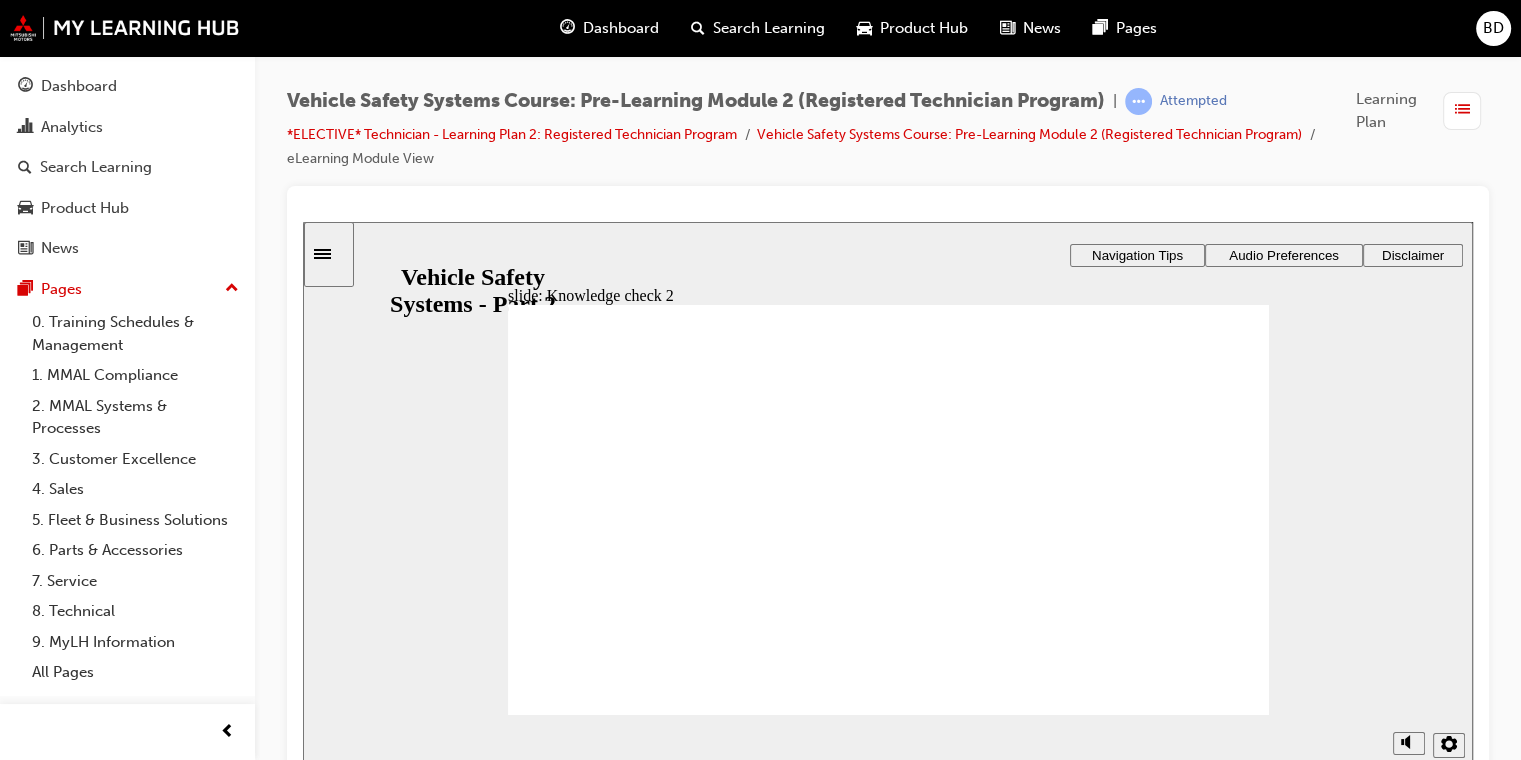 click 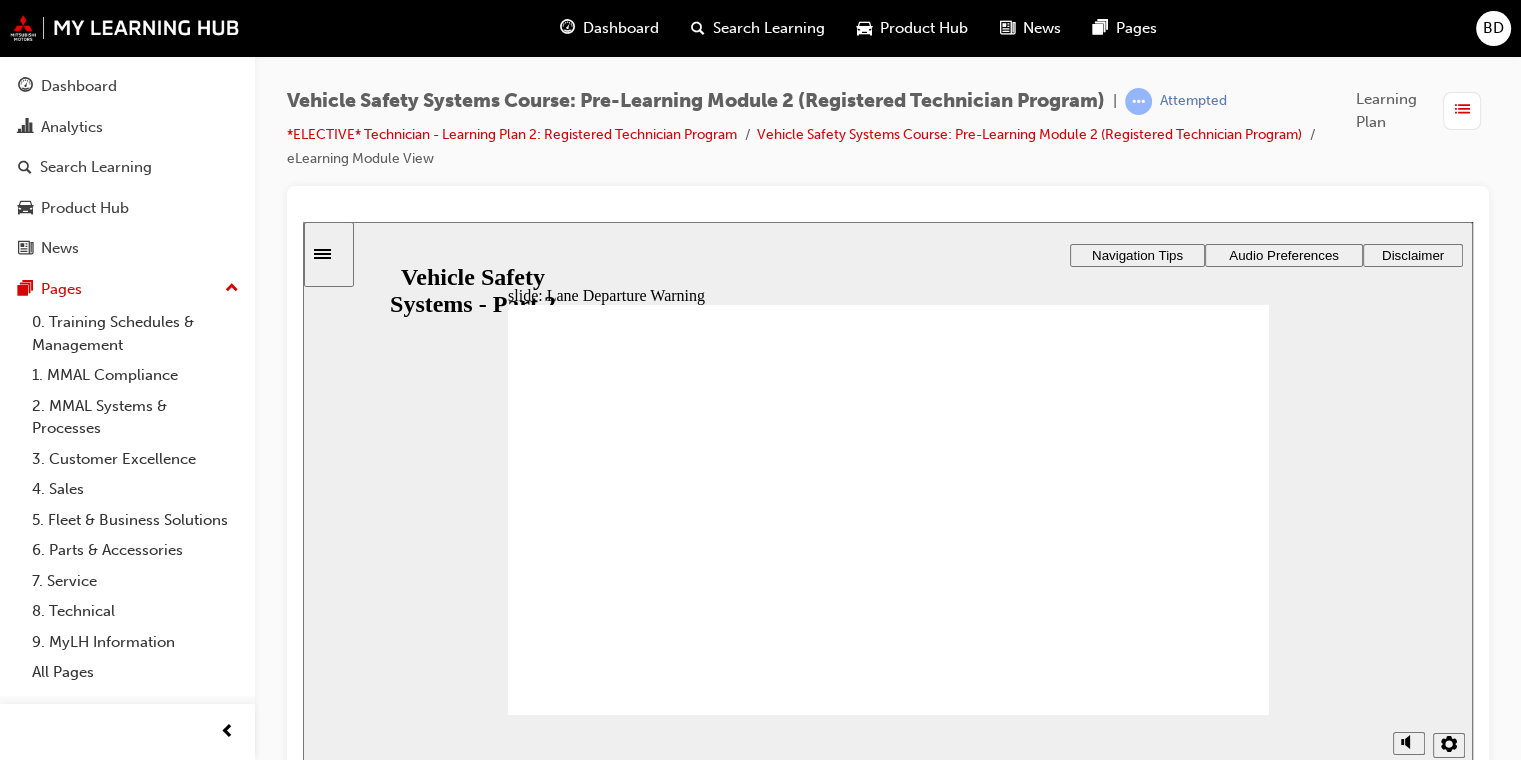 click 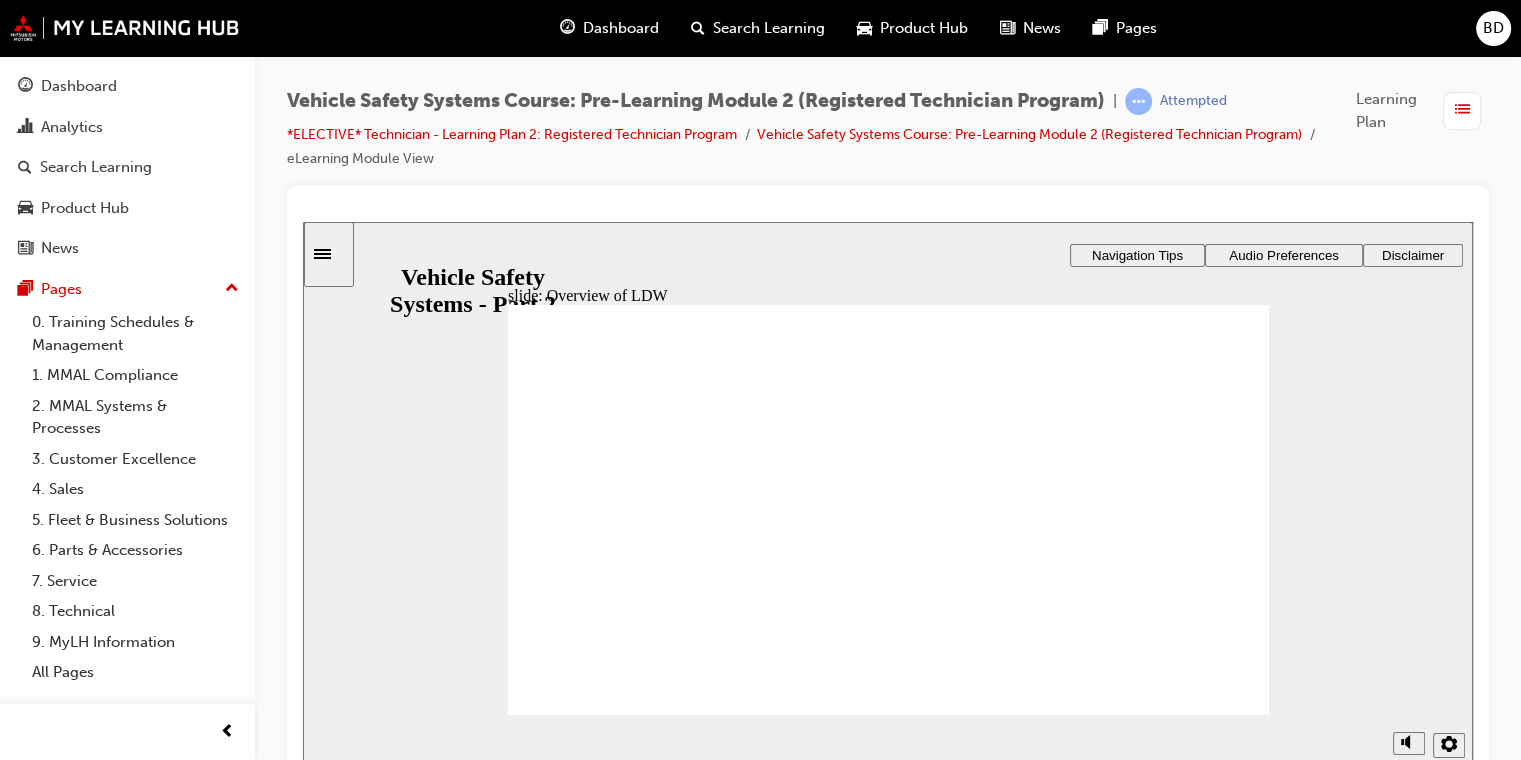 click 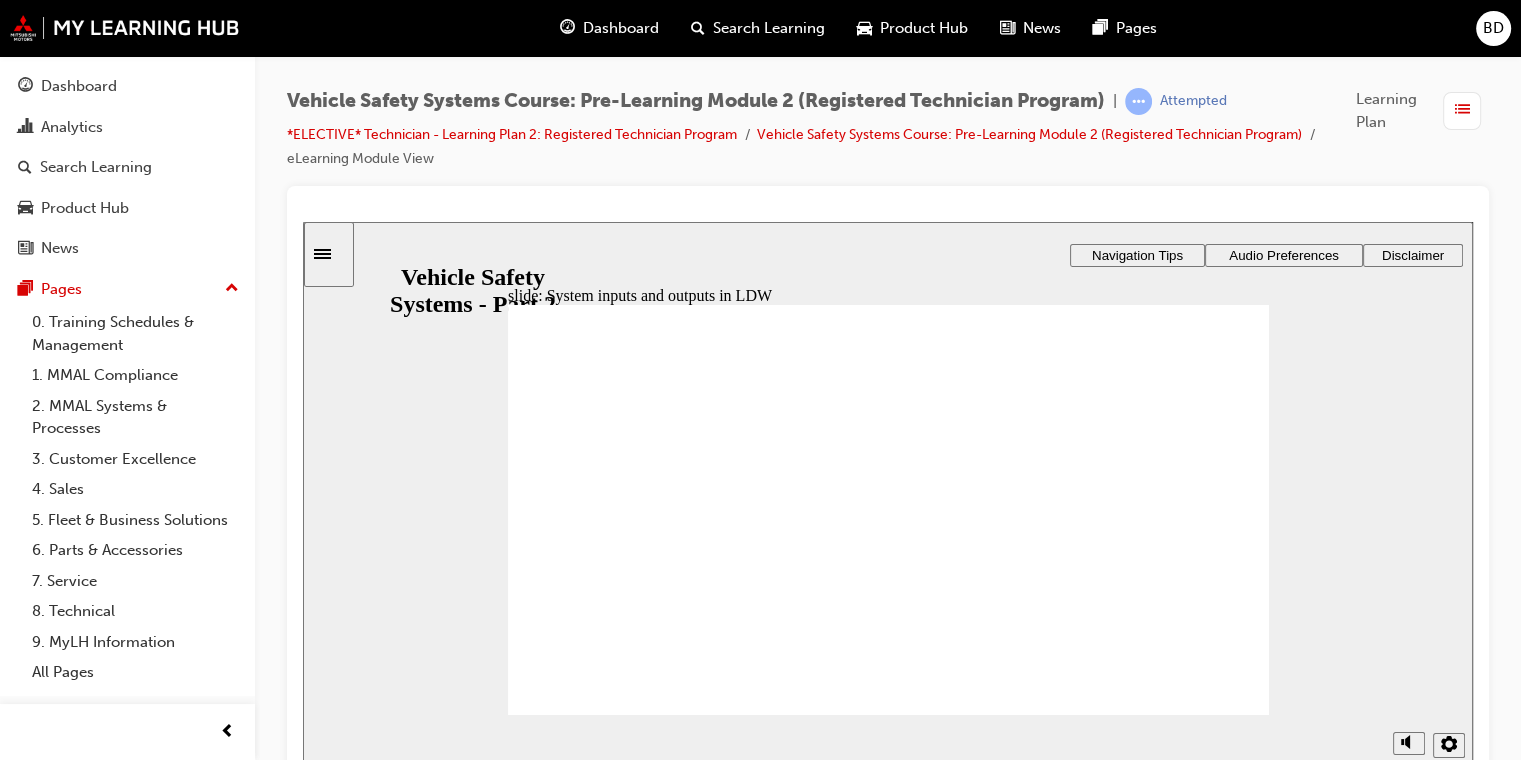 click 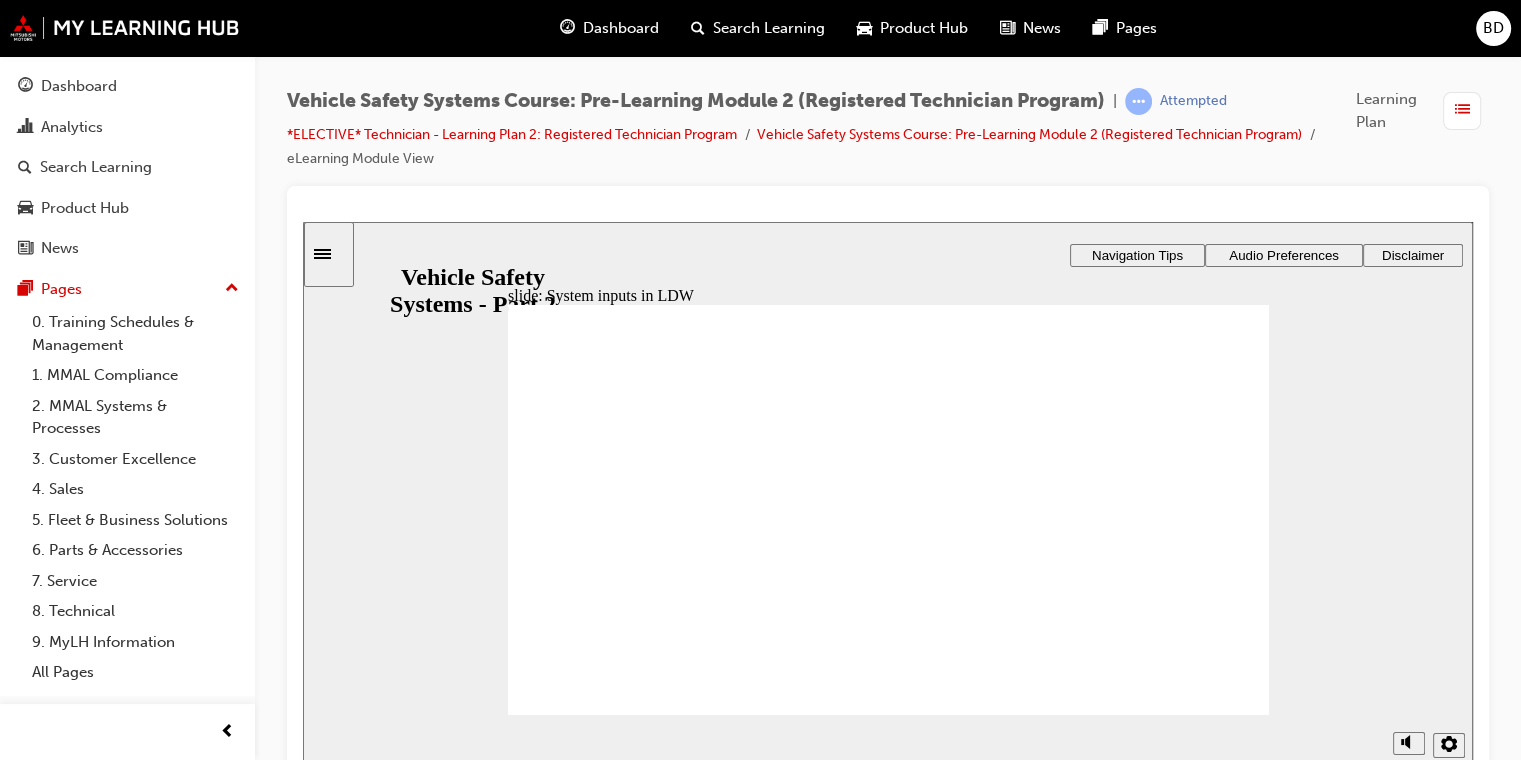 click 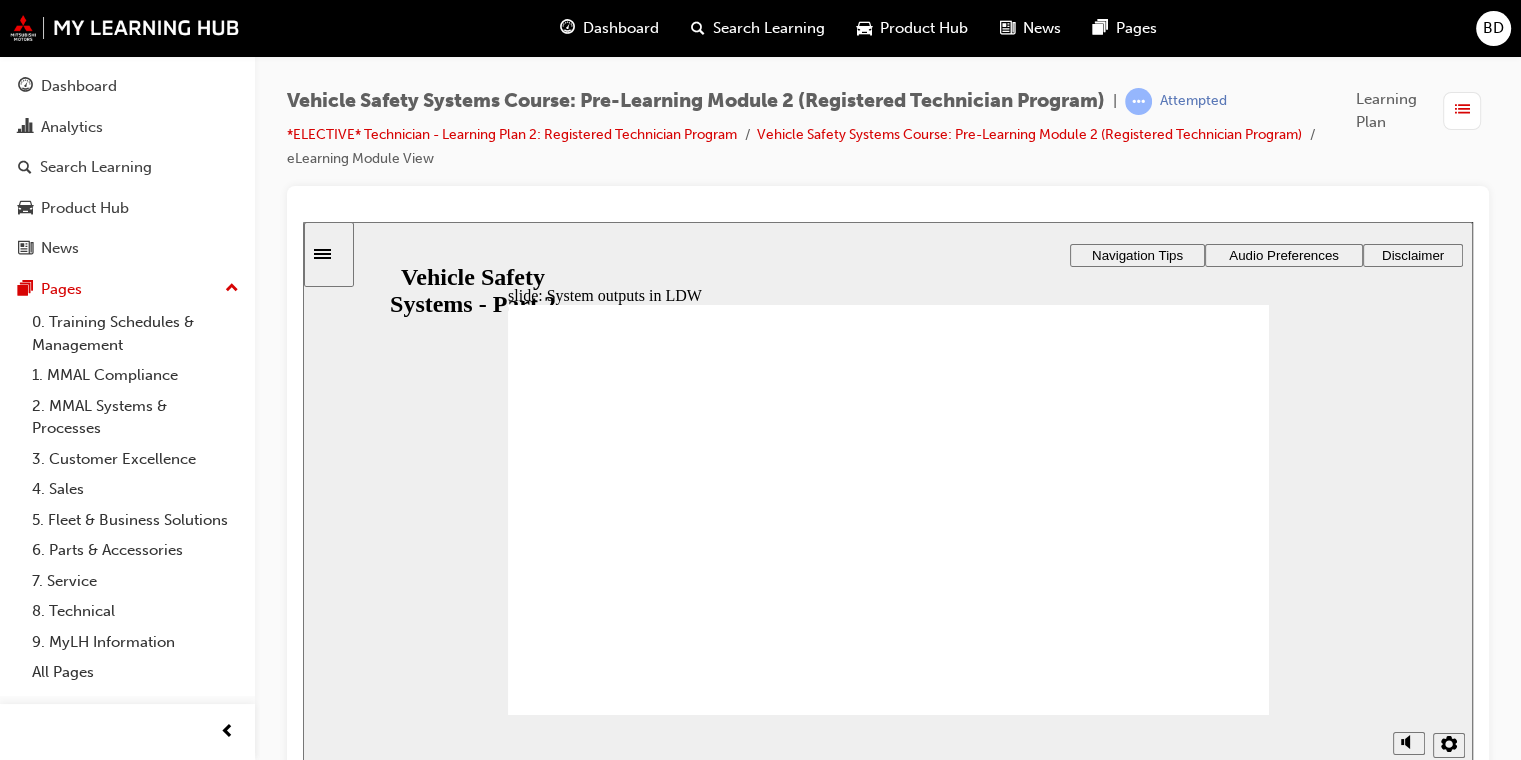 click 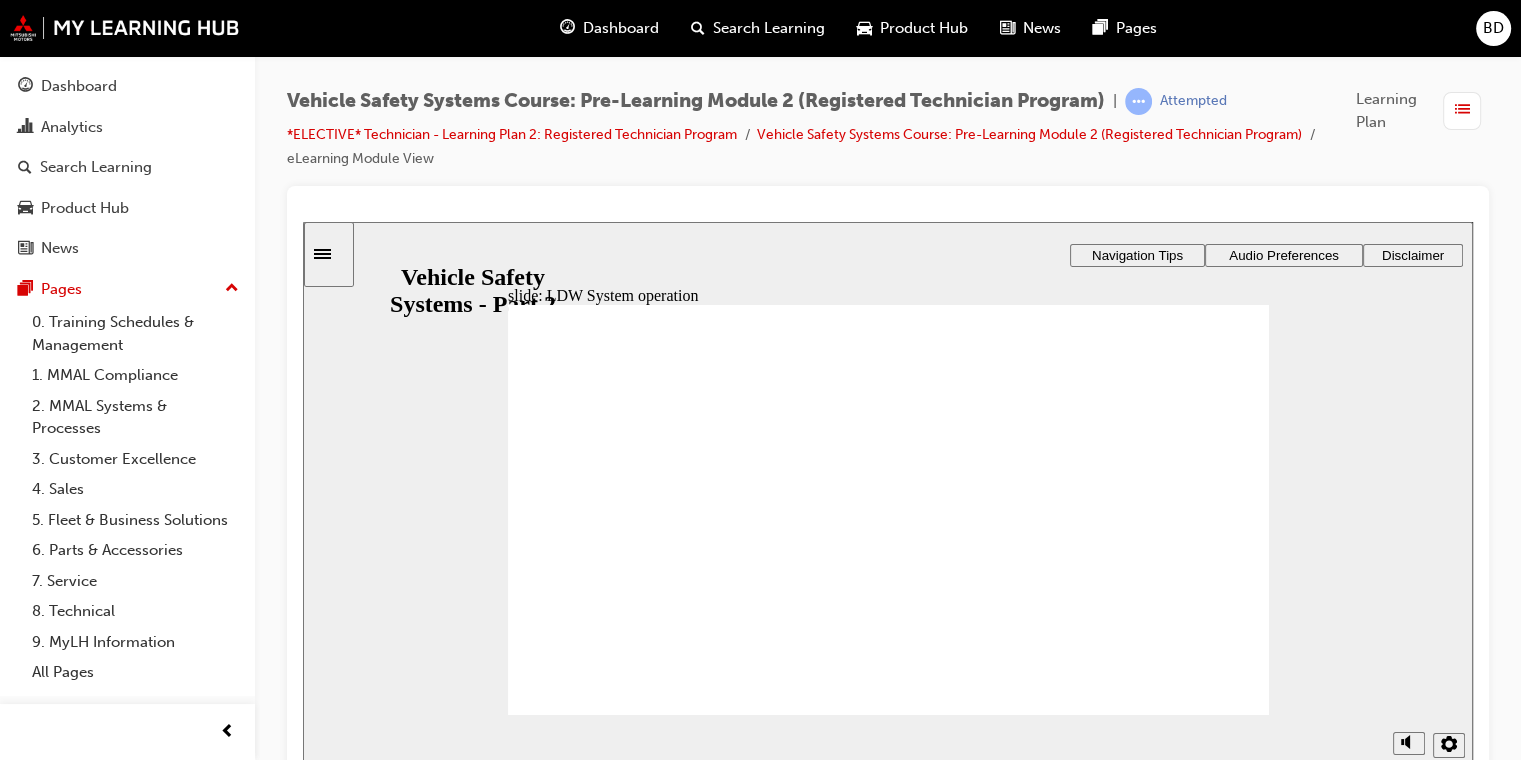 click 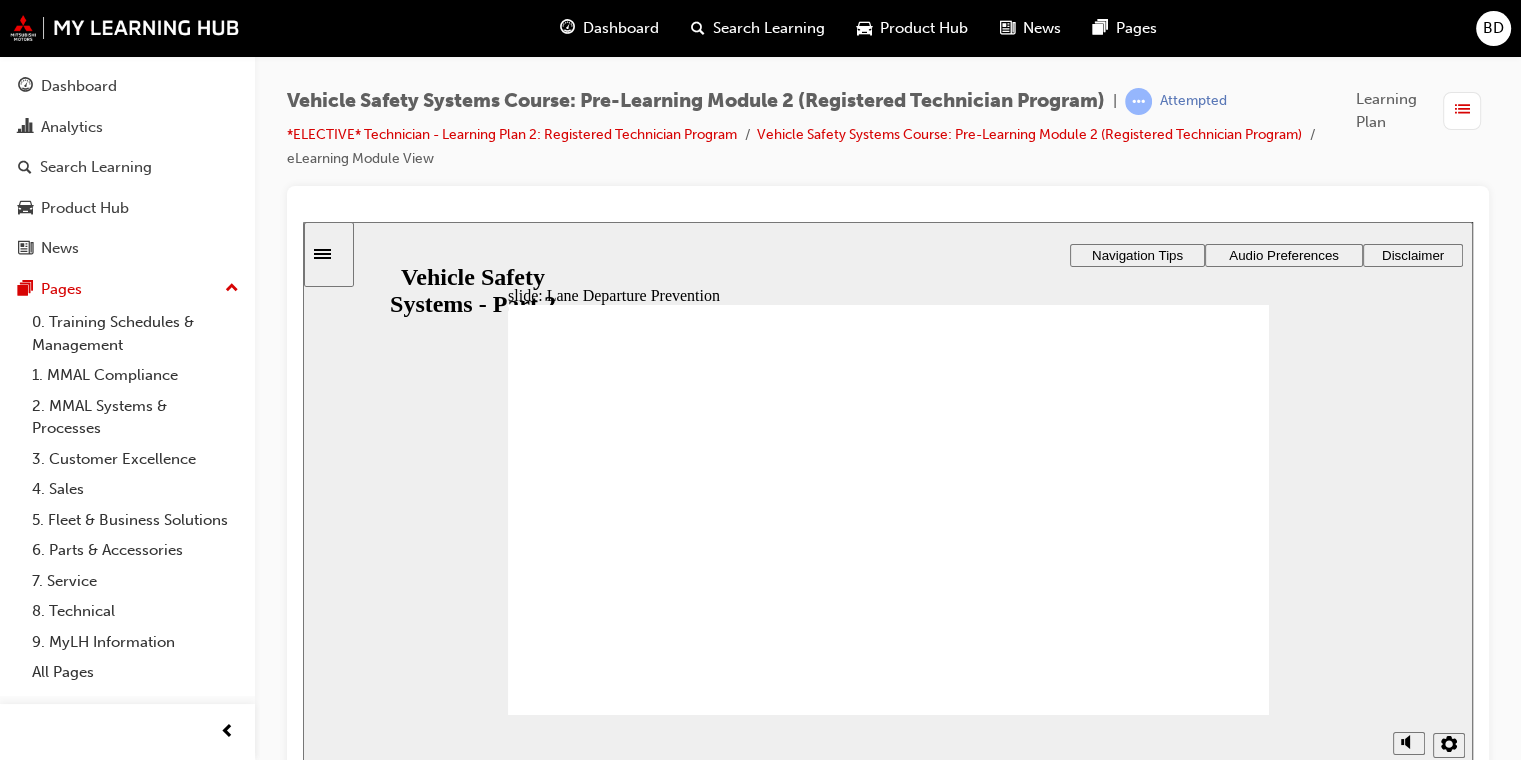 click 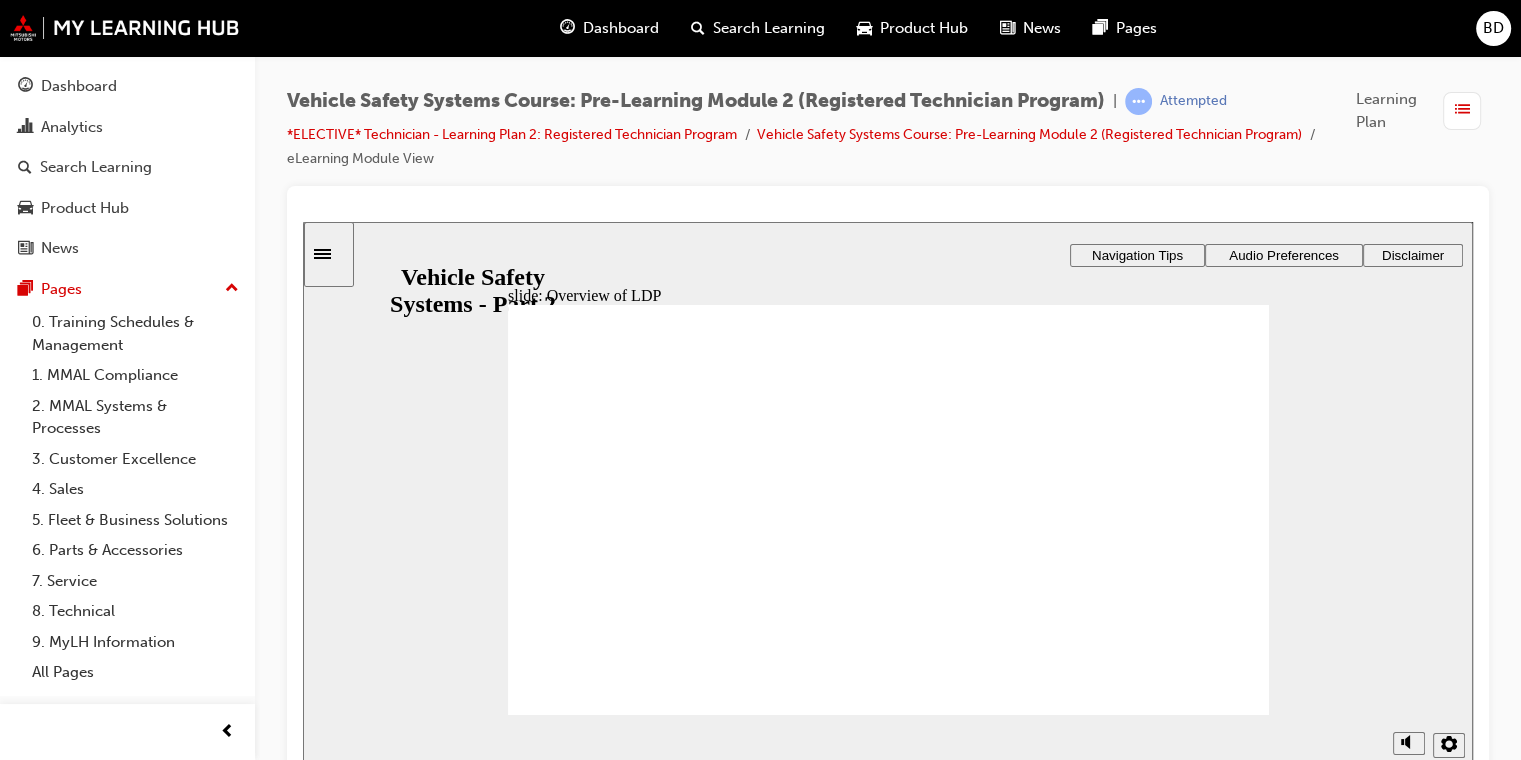 click 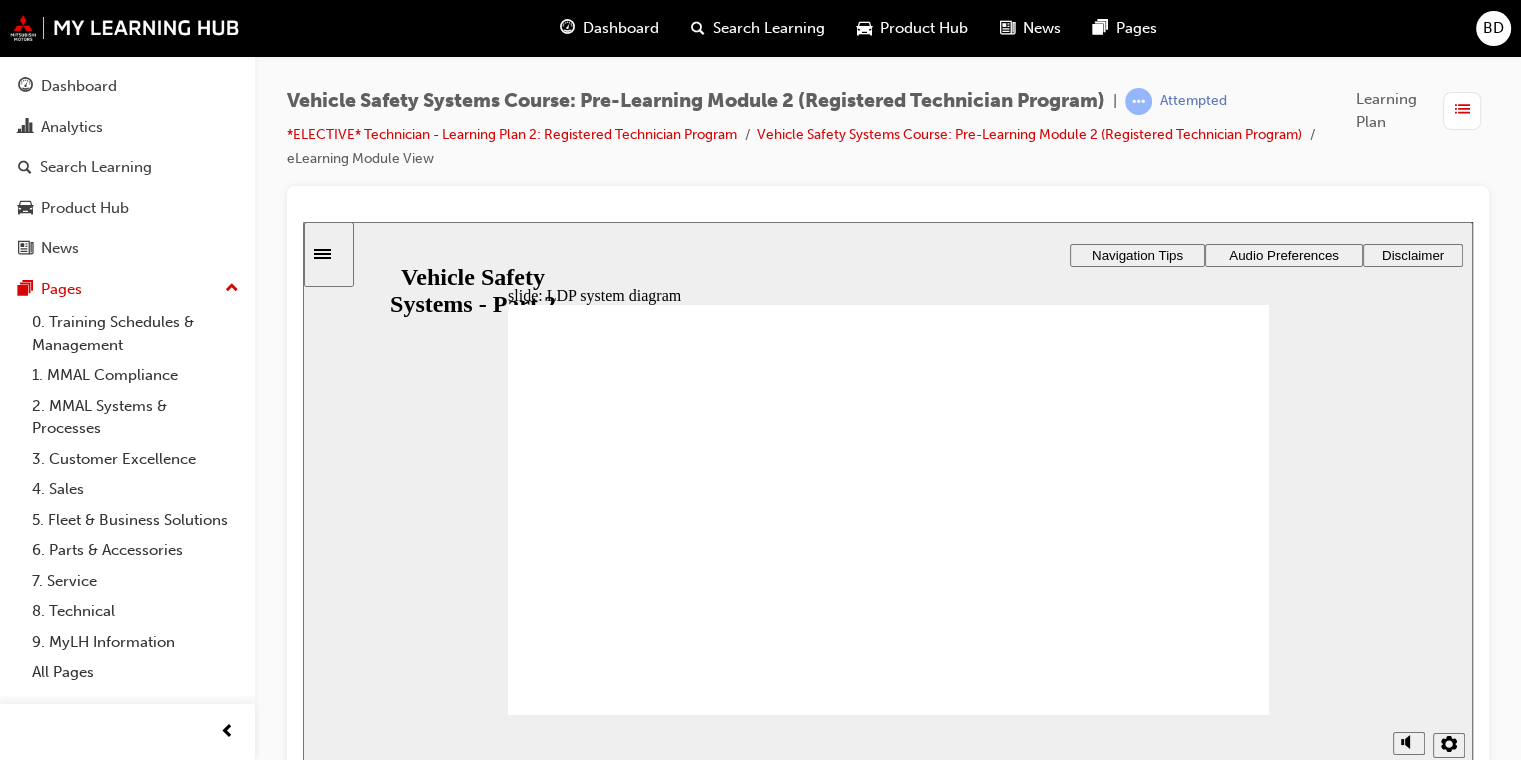 click 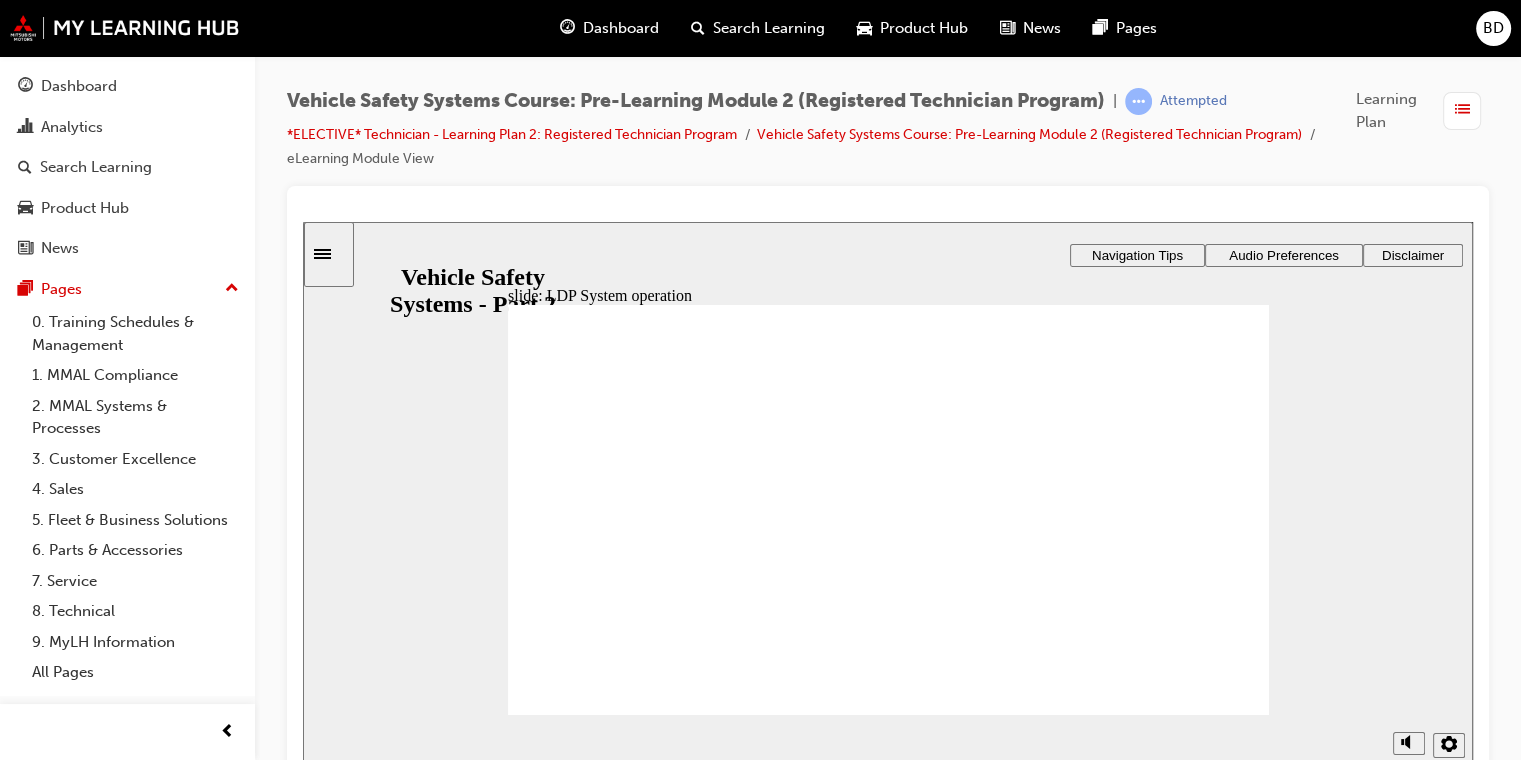 click 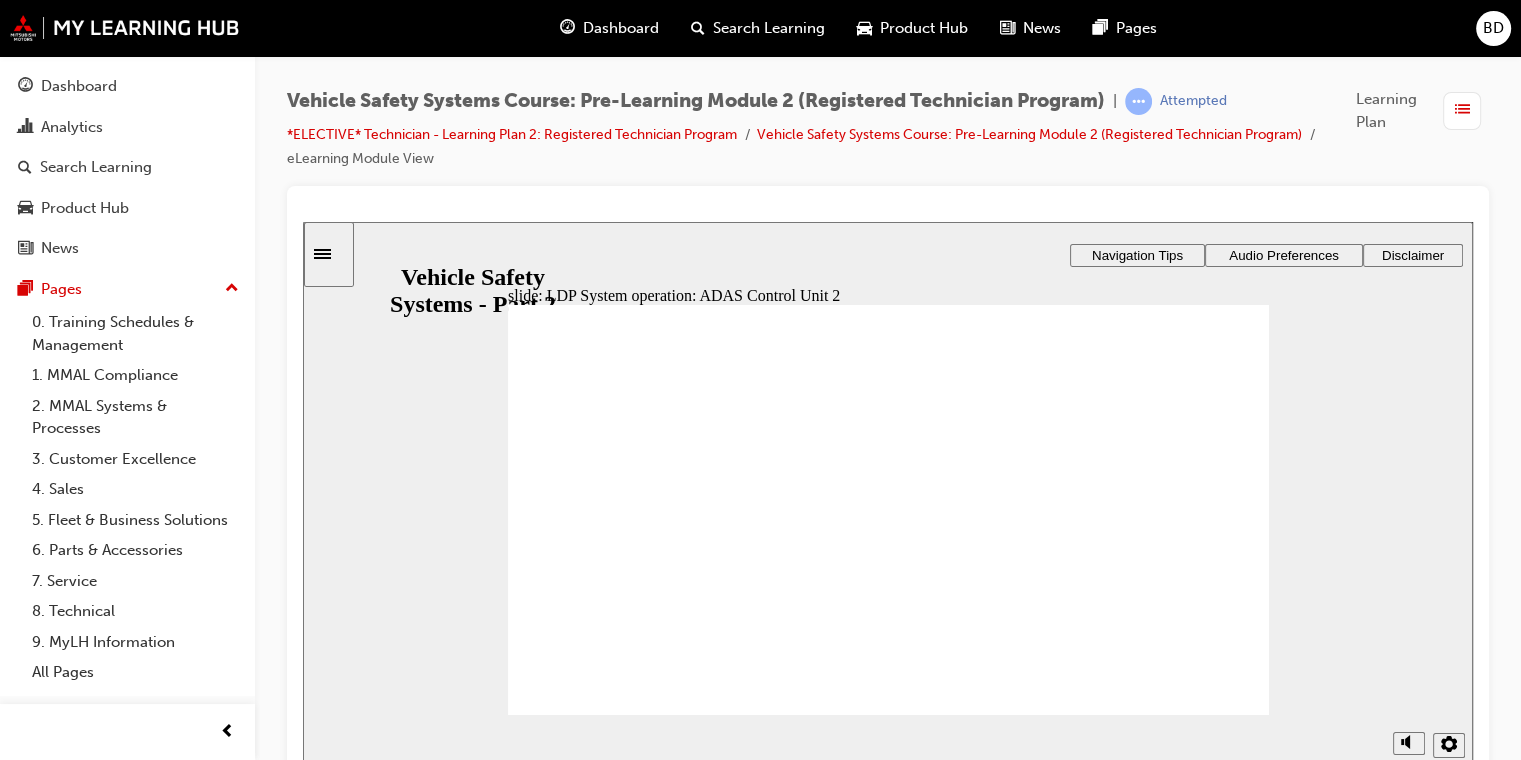 click 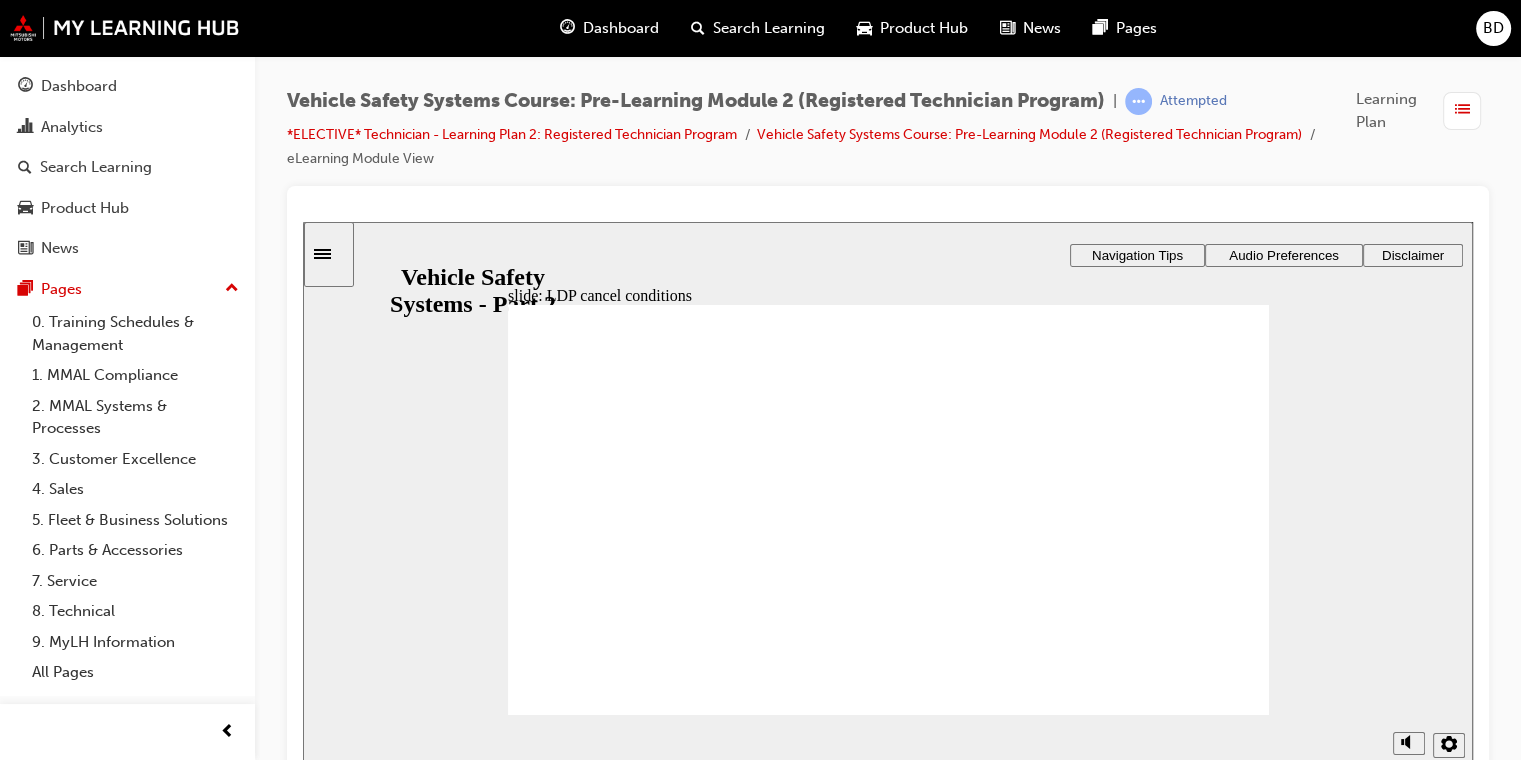 click 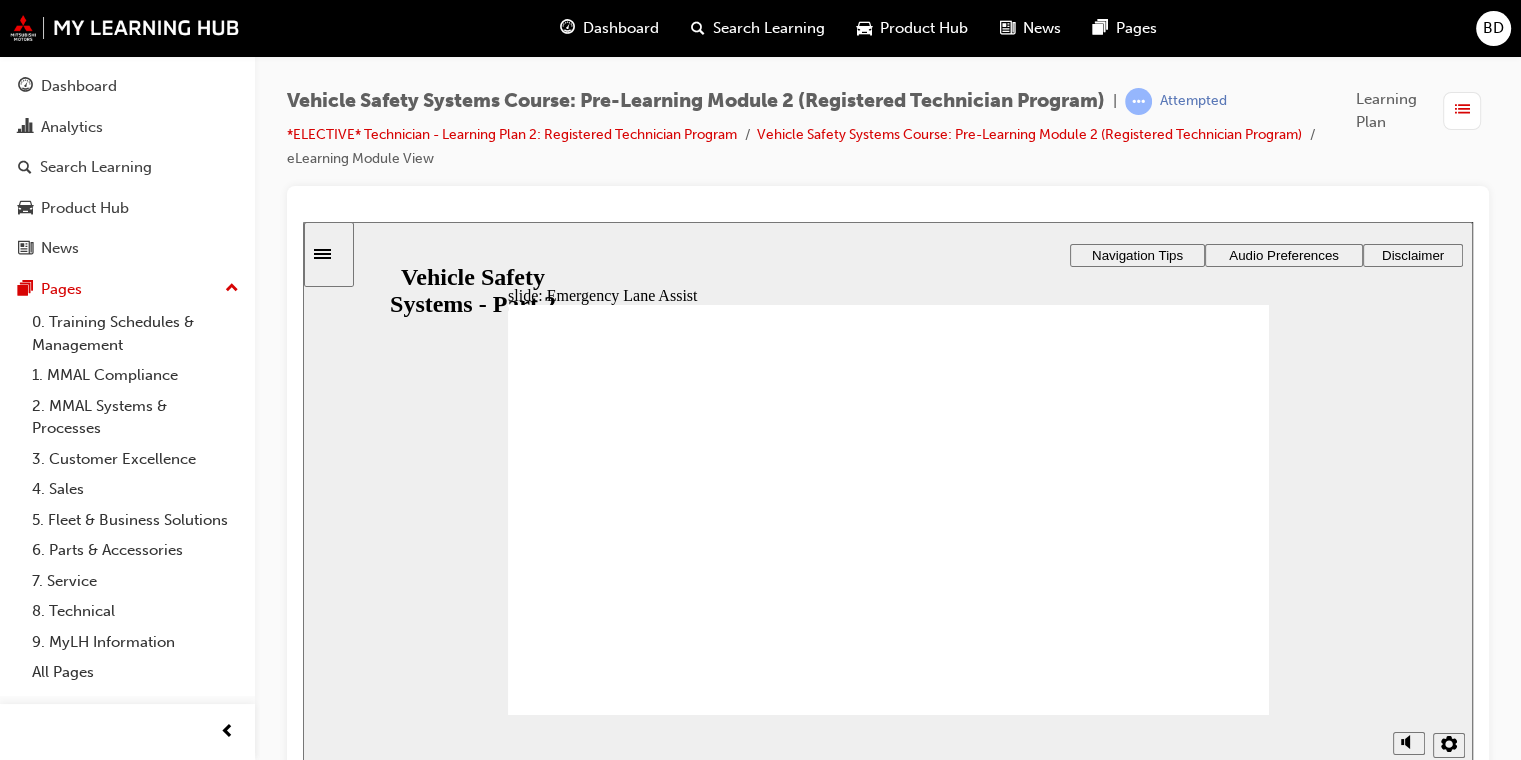 click 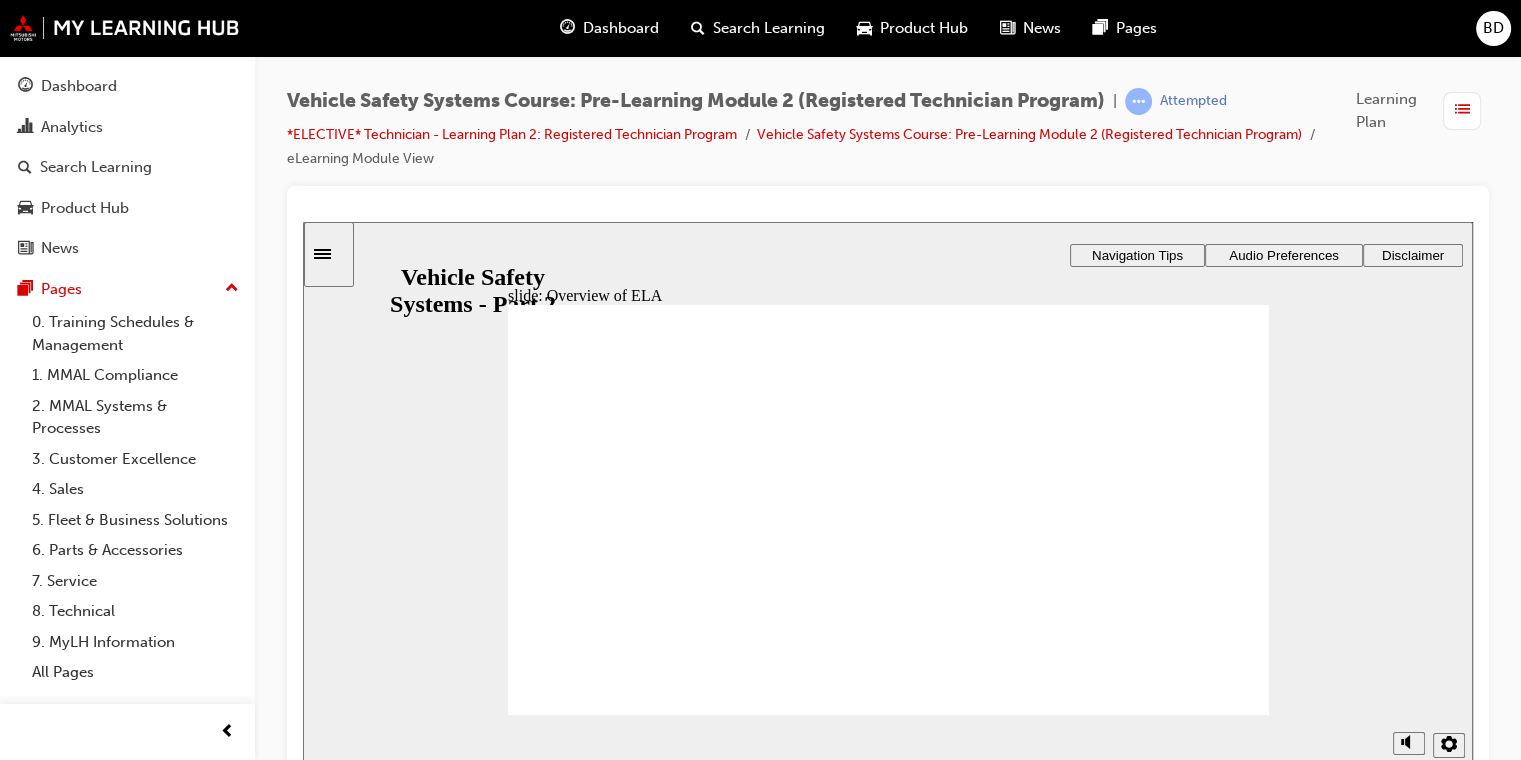 click 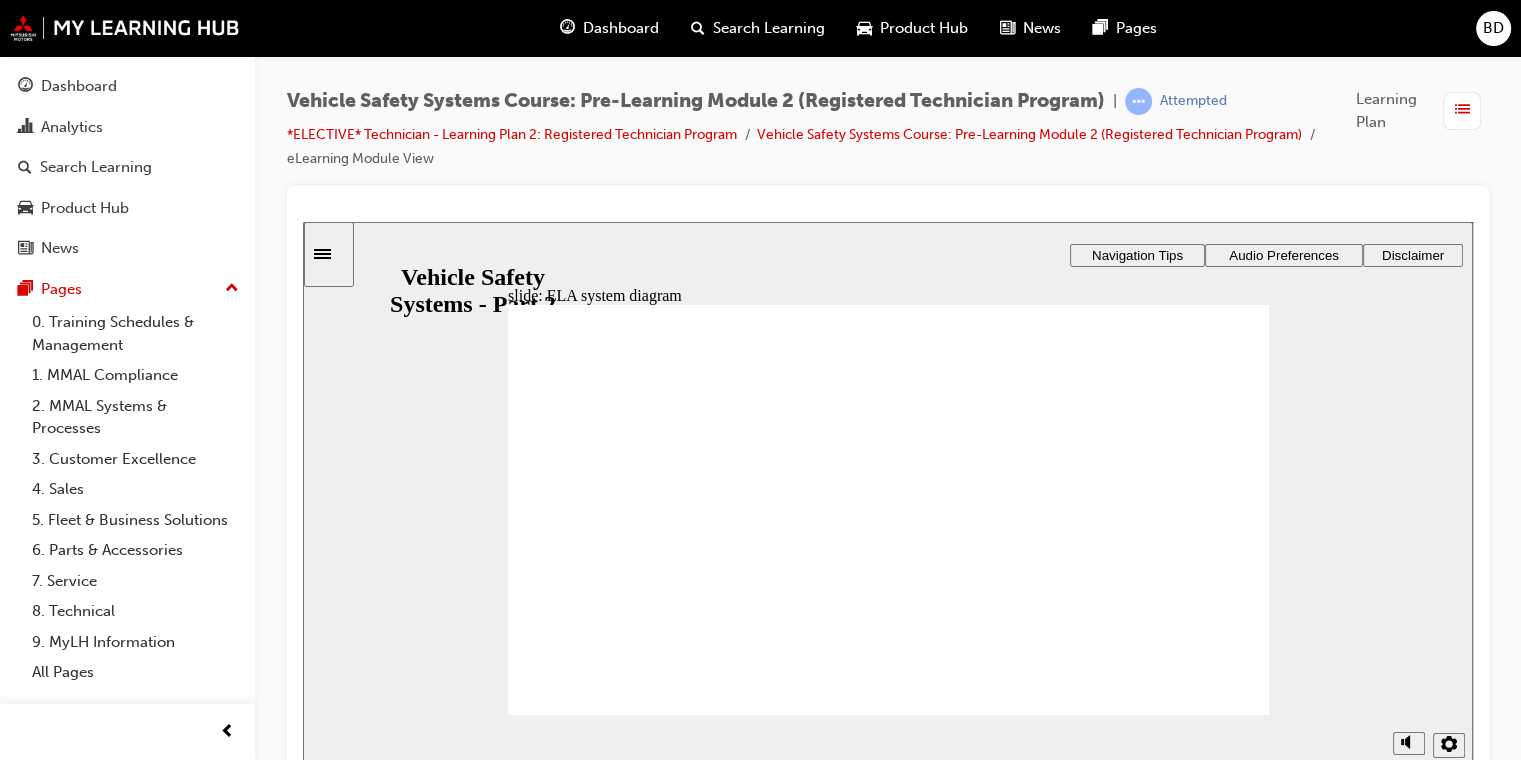 click 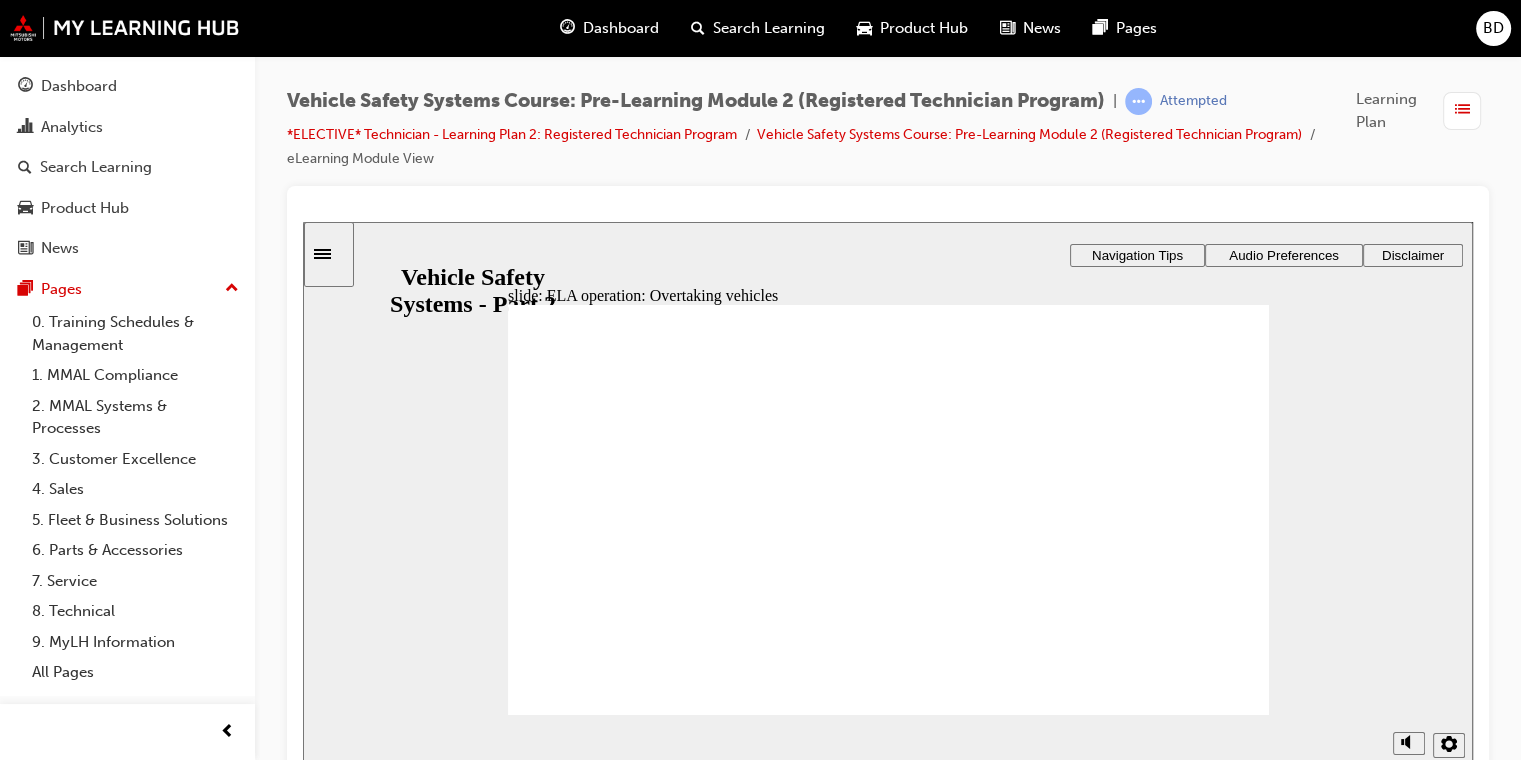 click 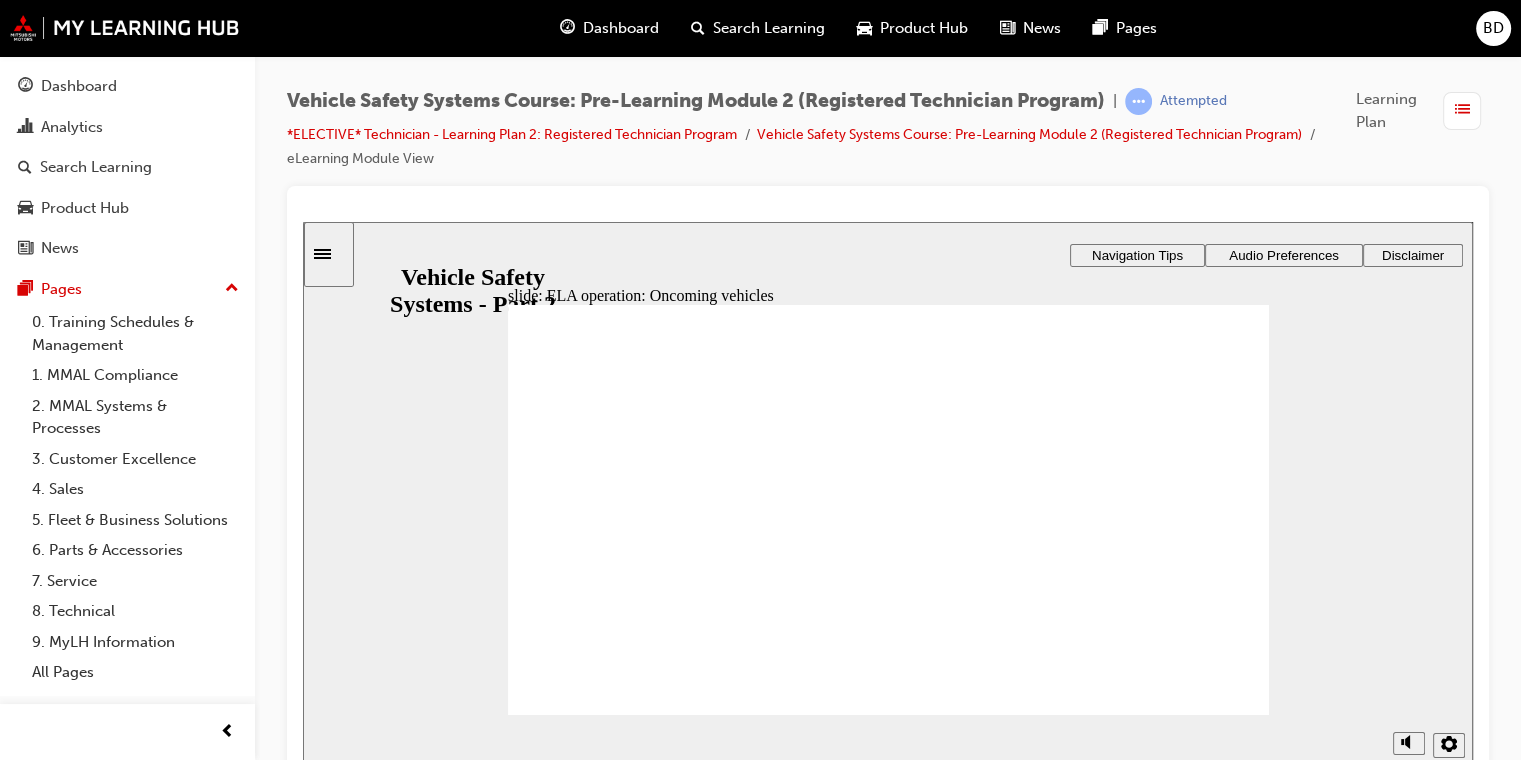 click 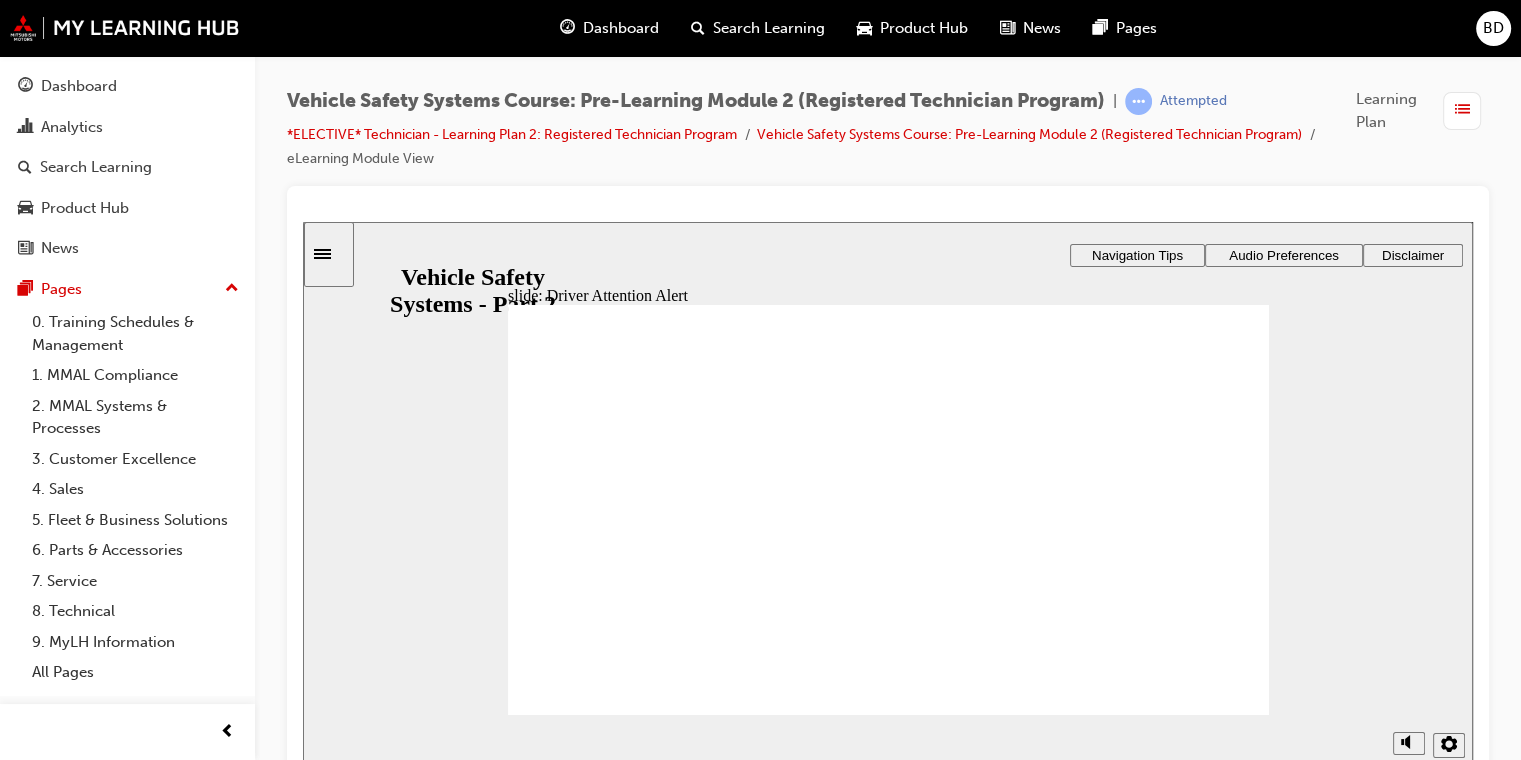 click 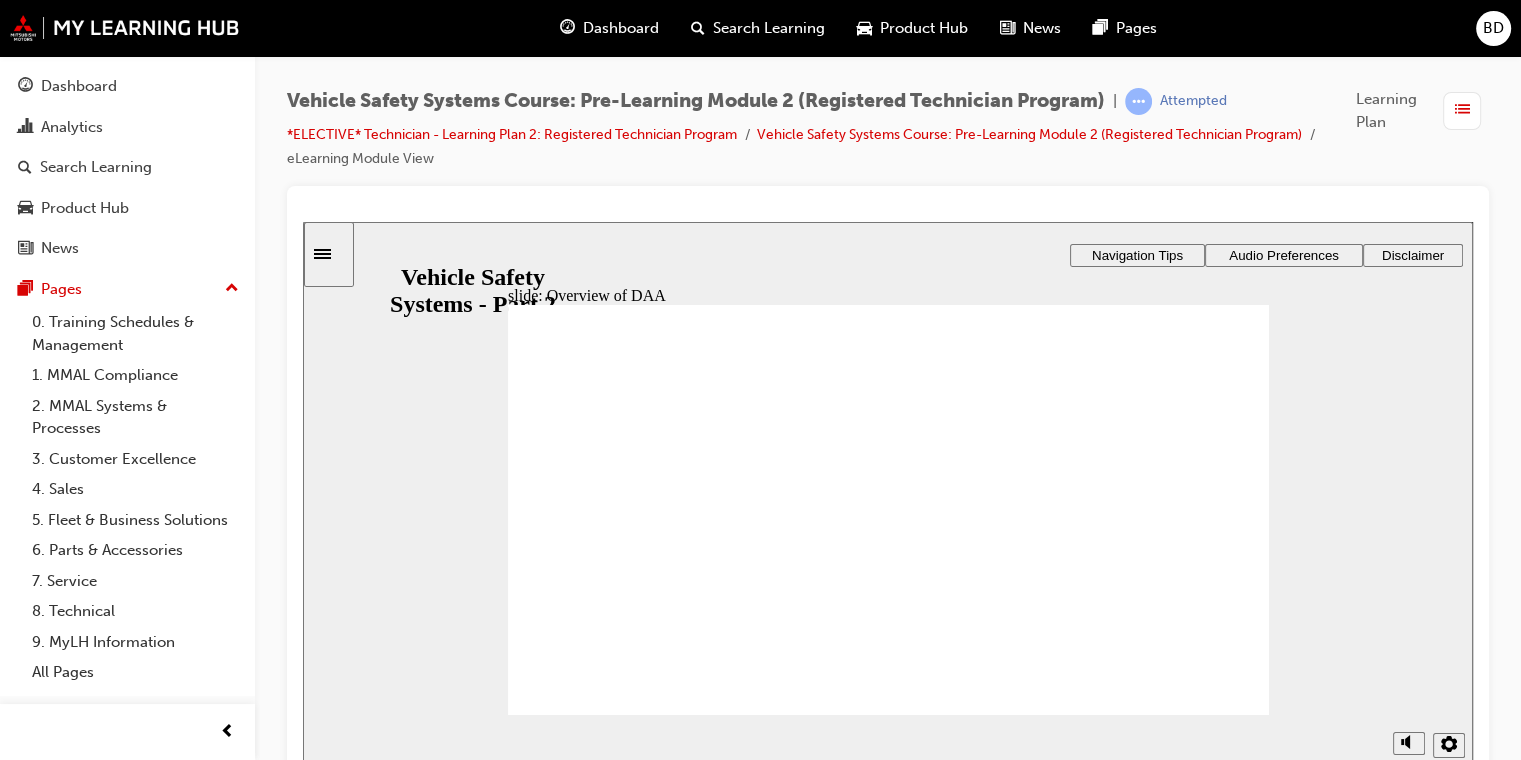 click 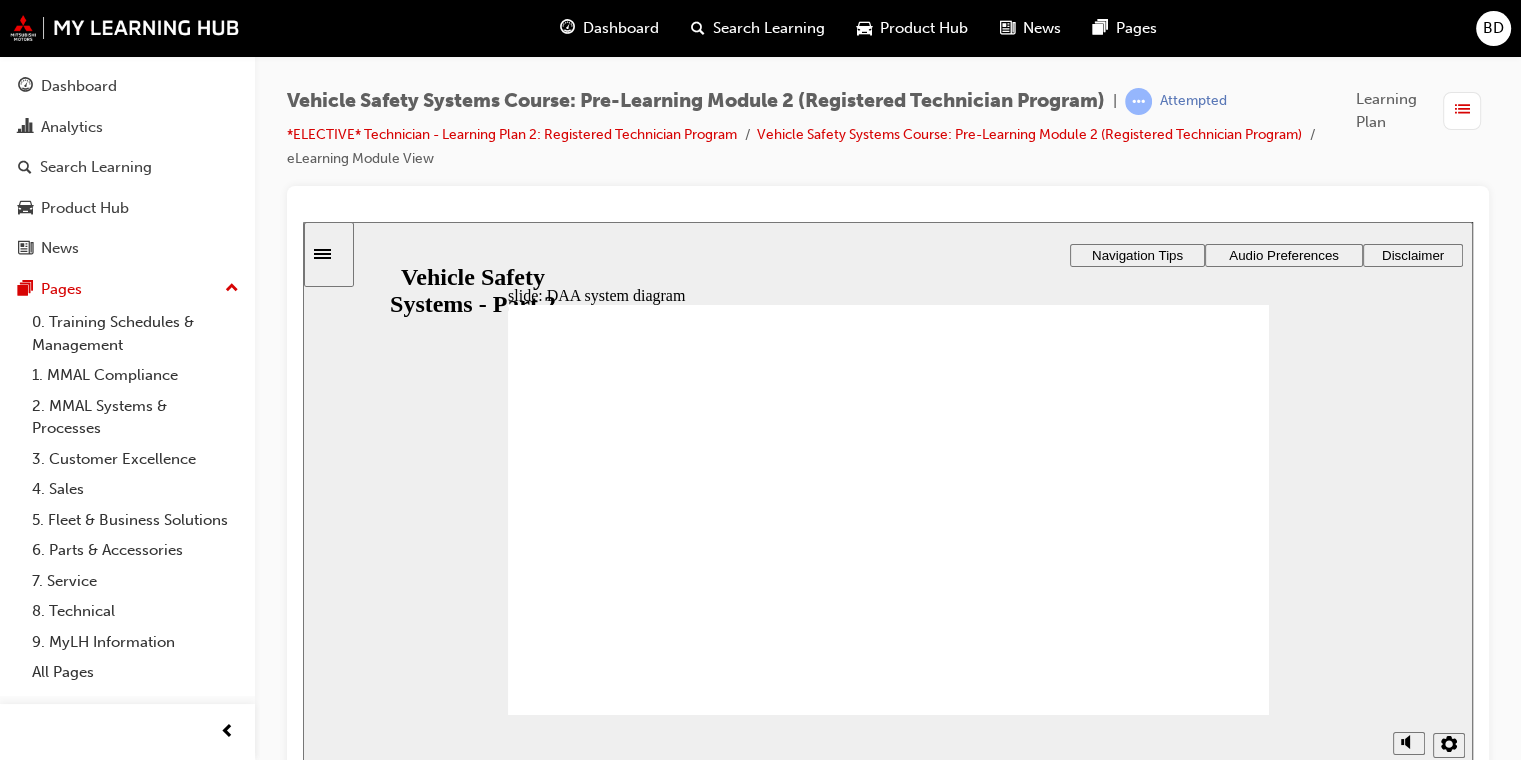 click 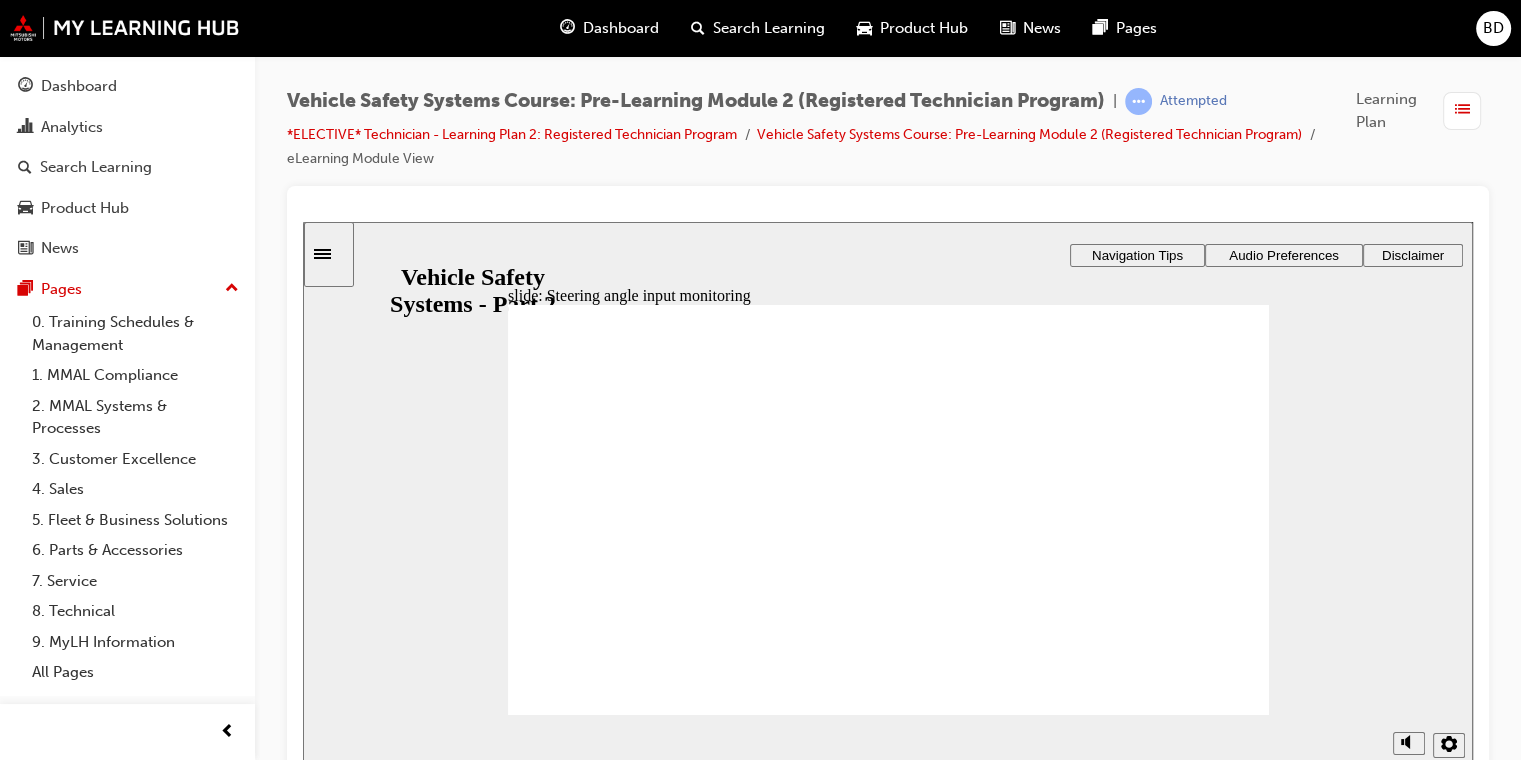 click 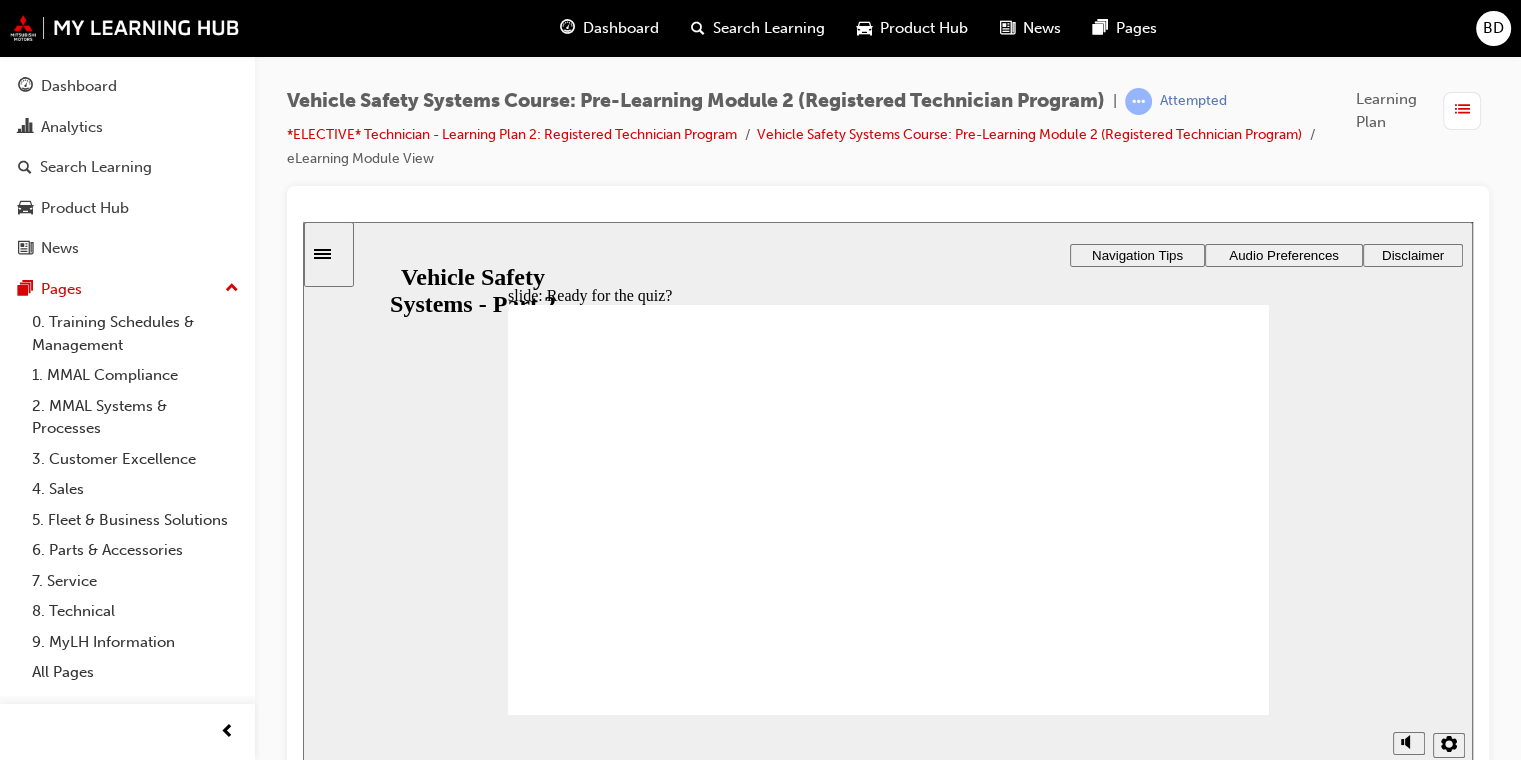 click 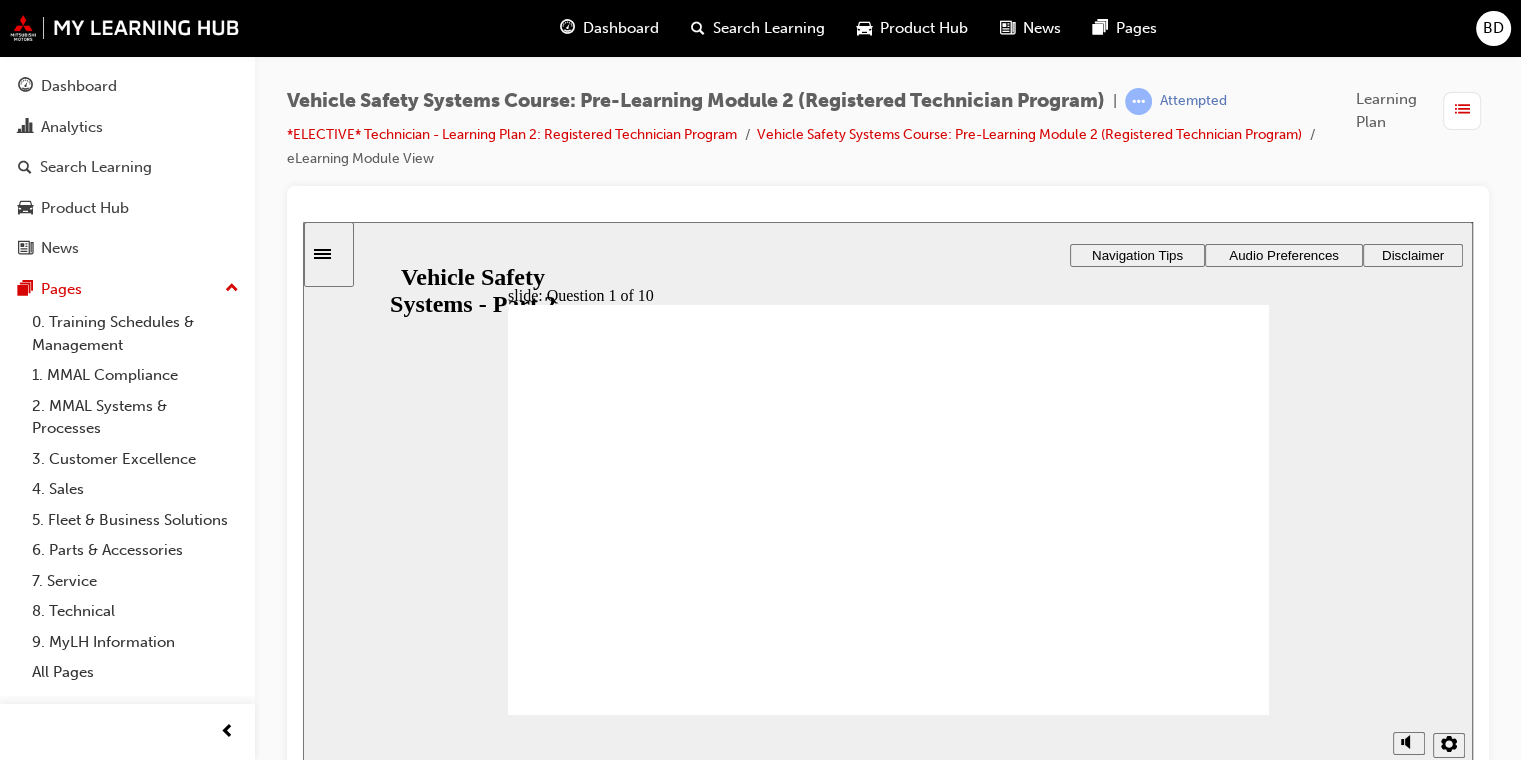 click 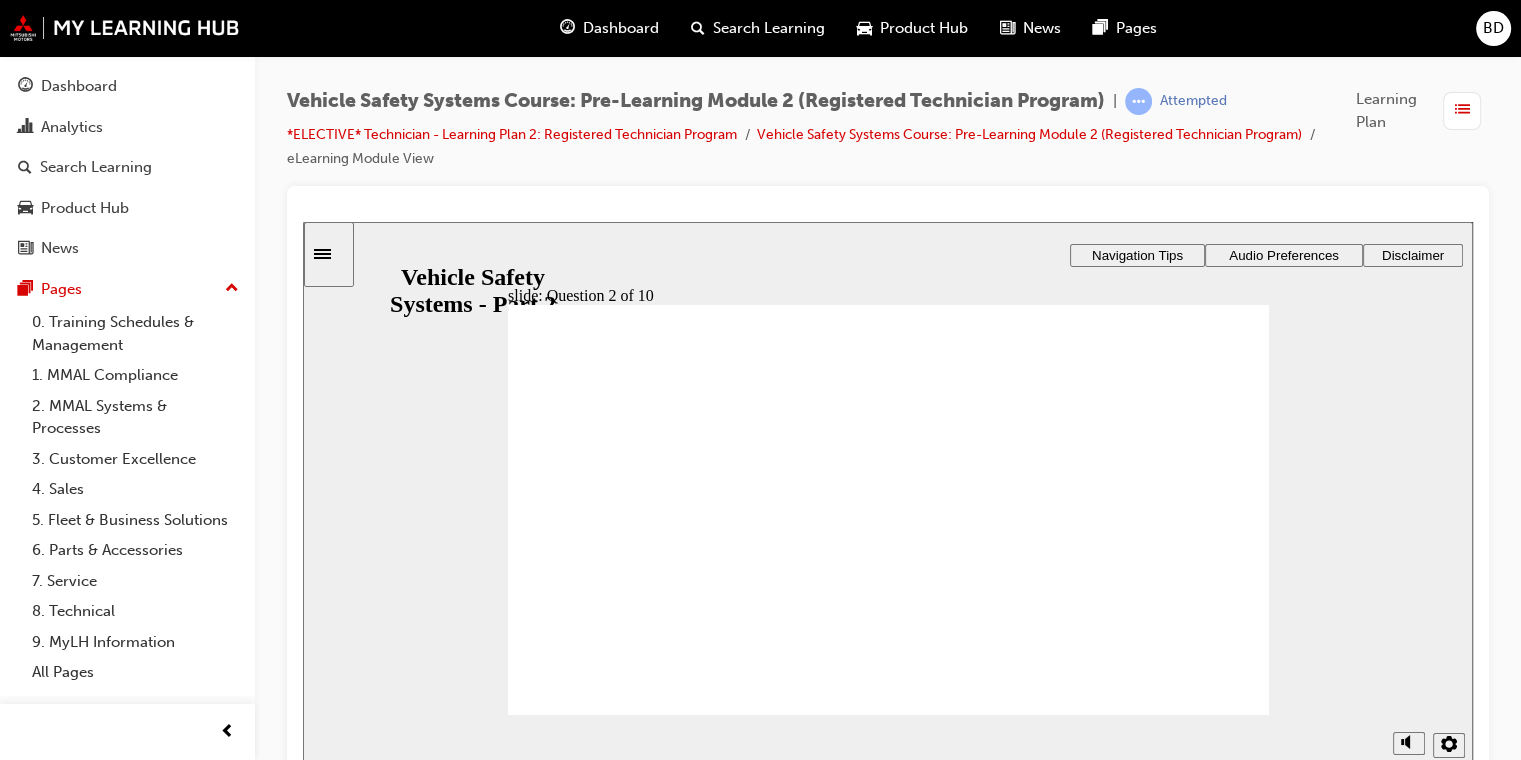 click 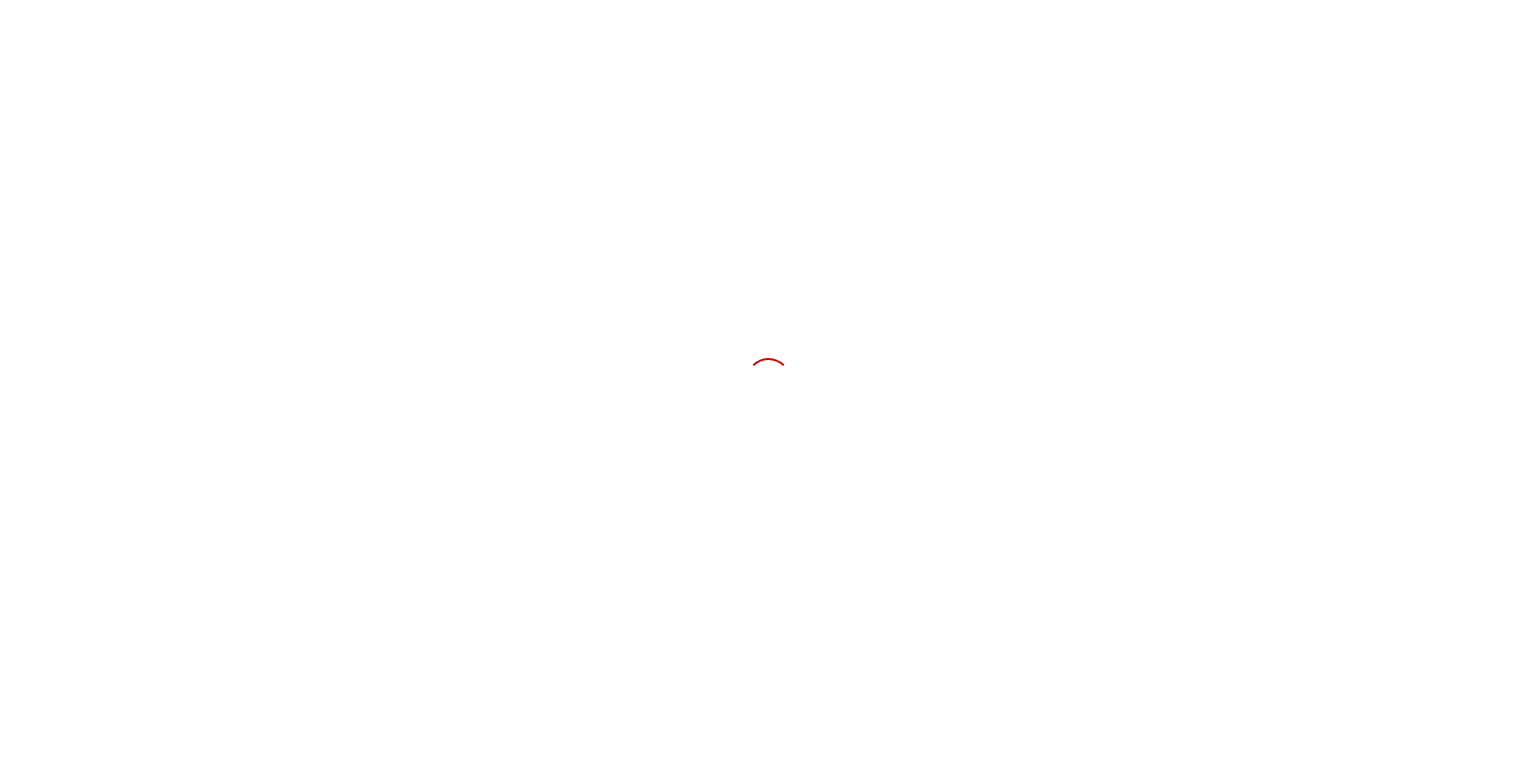 scroll, scrollTop: 0, scrollLeft: 0, axis: both 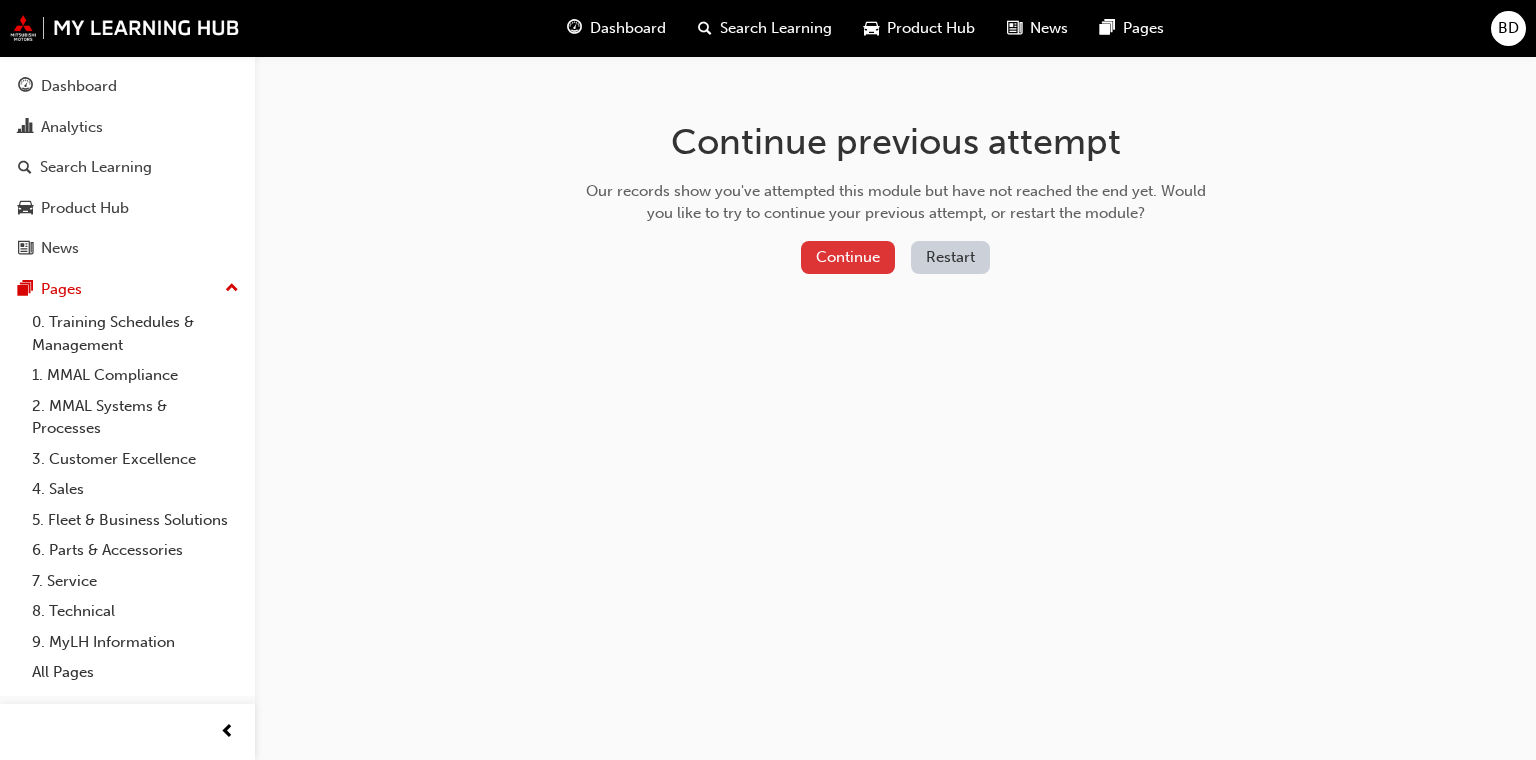 click on "Continue" at bounding box center [848, 257] 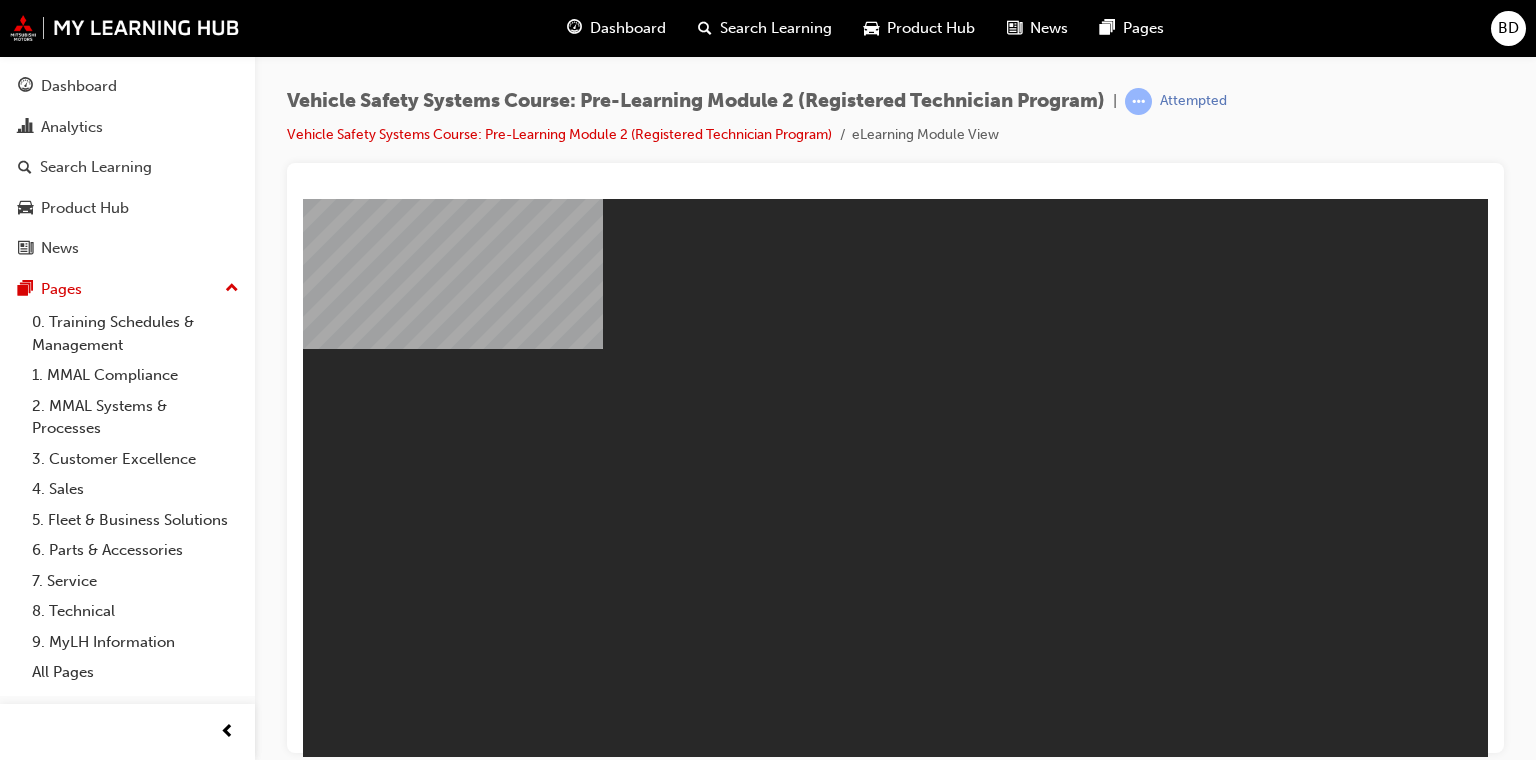 scroll, scrollTop: 0, scrollLeft: 0, axis: both 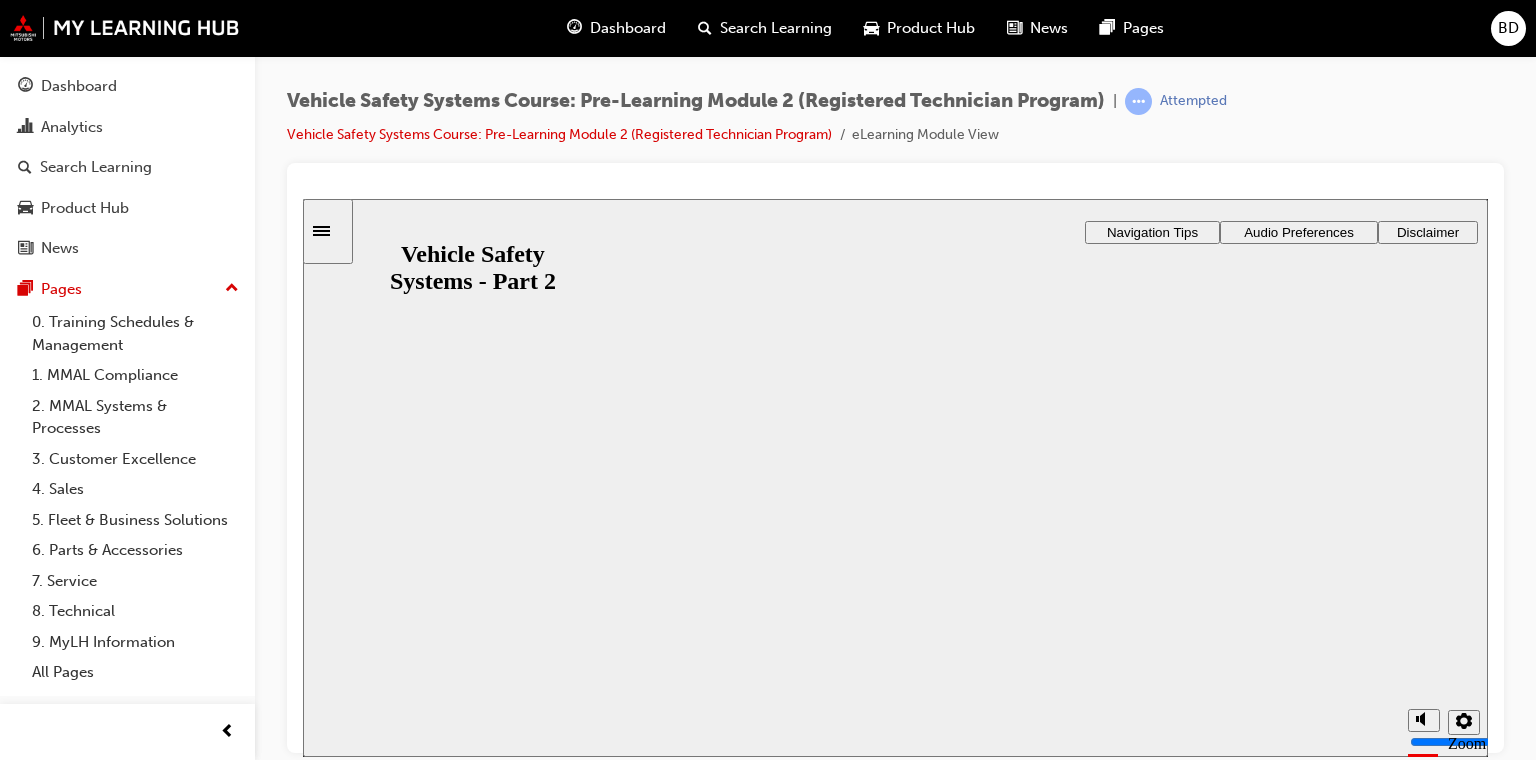 click on "Resume" at bounding box center [341, 790] 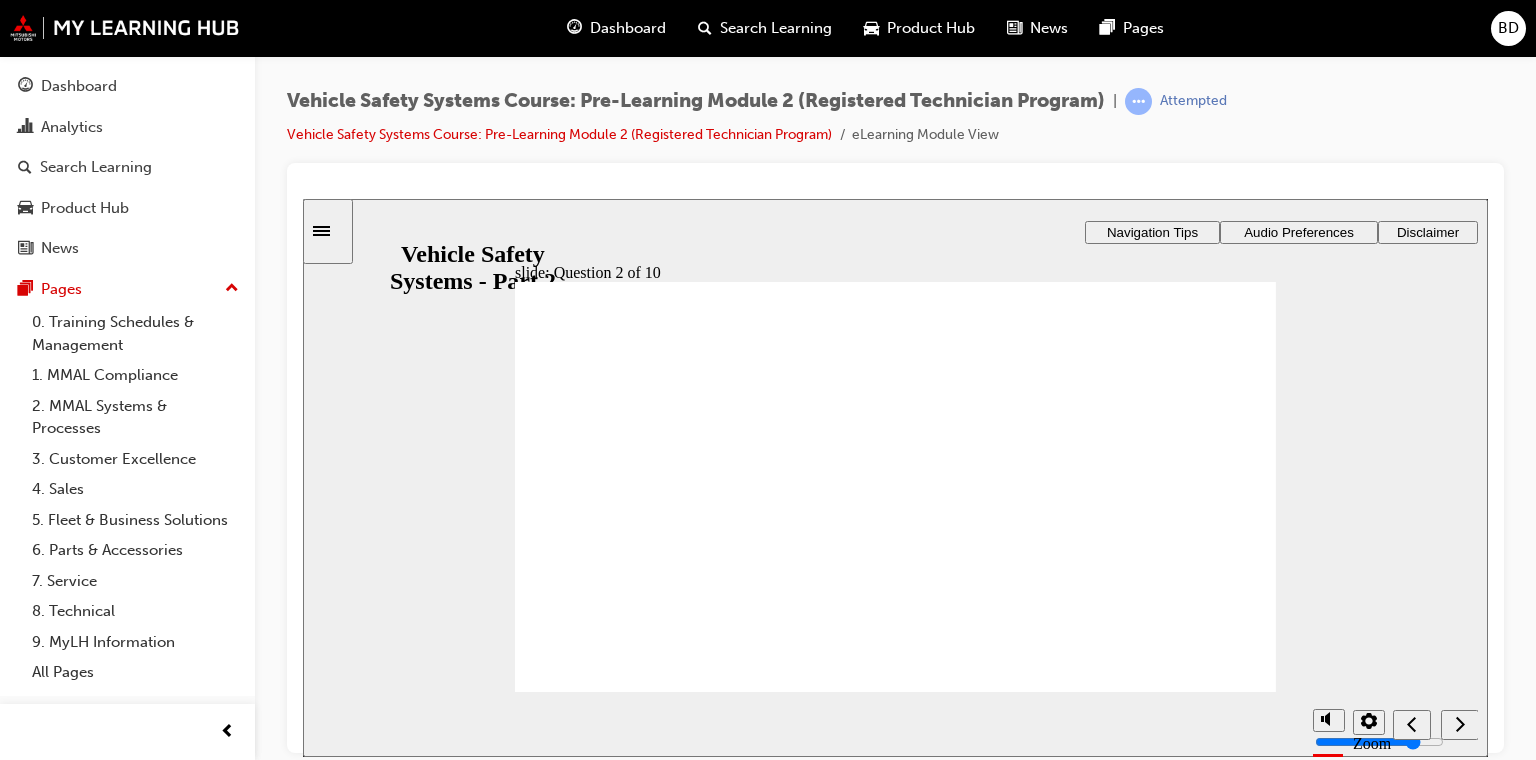click 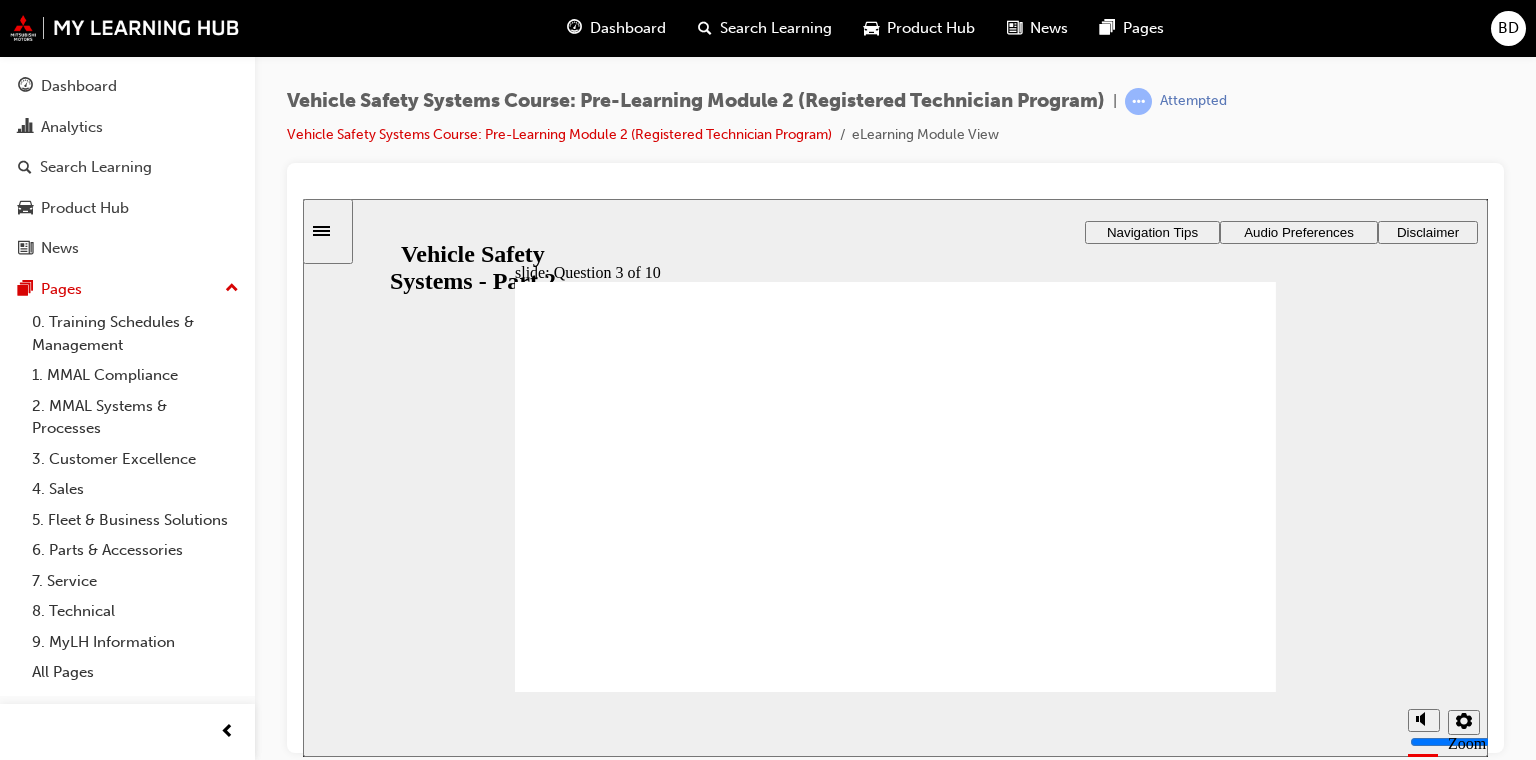 click 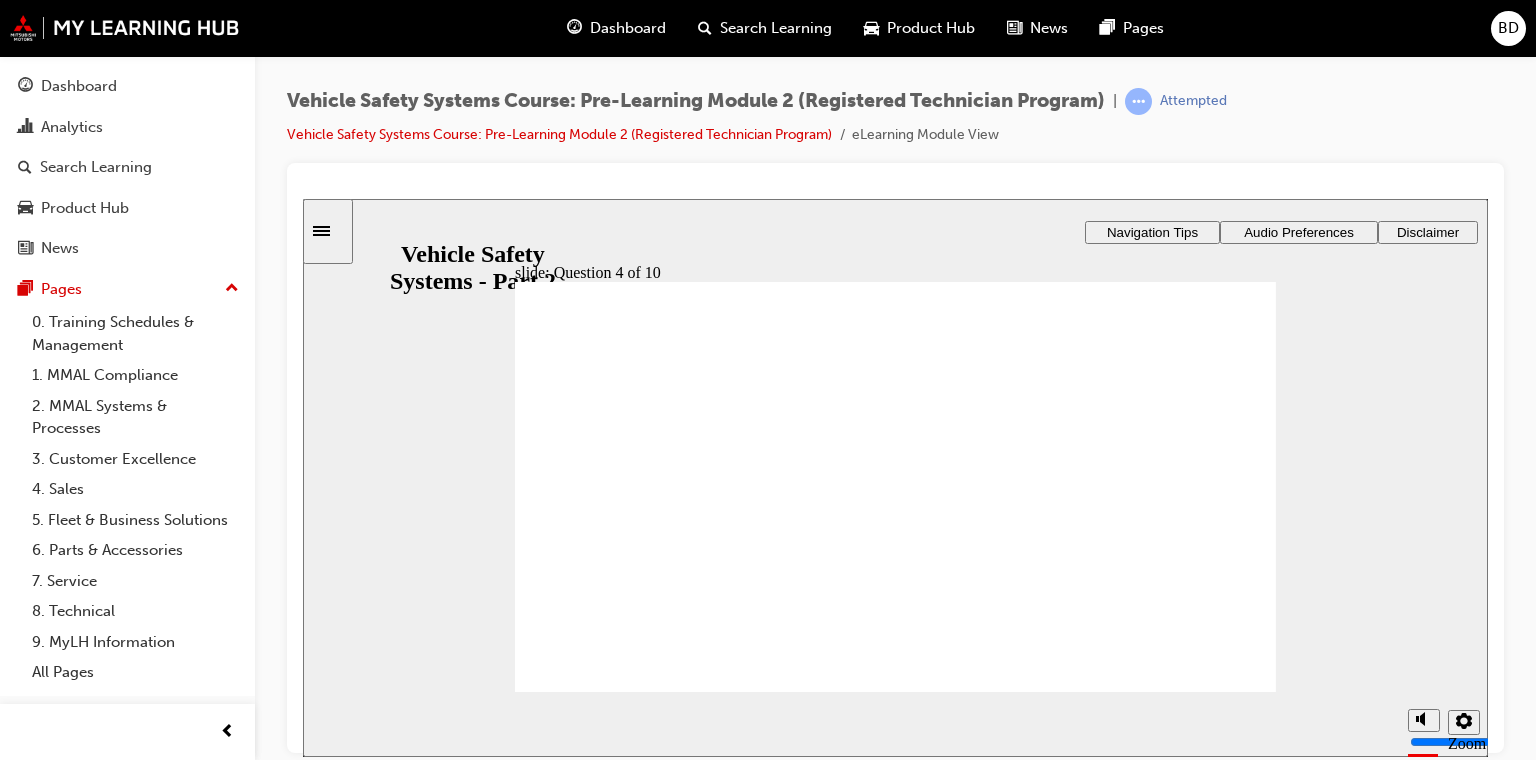 click 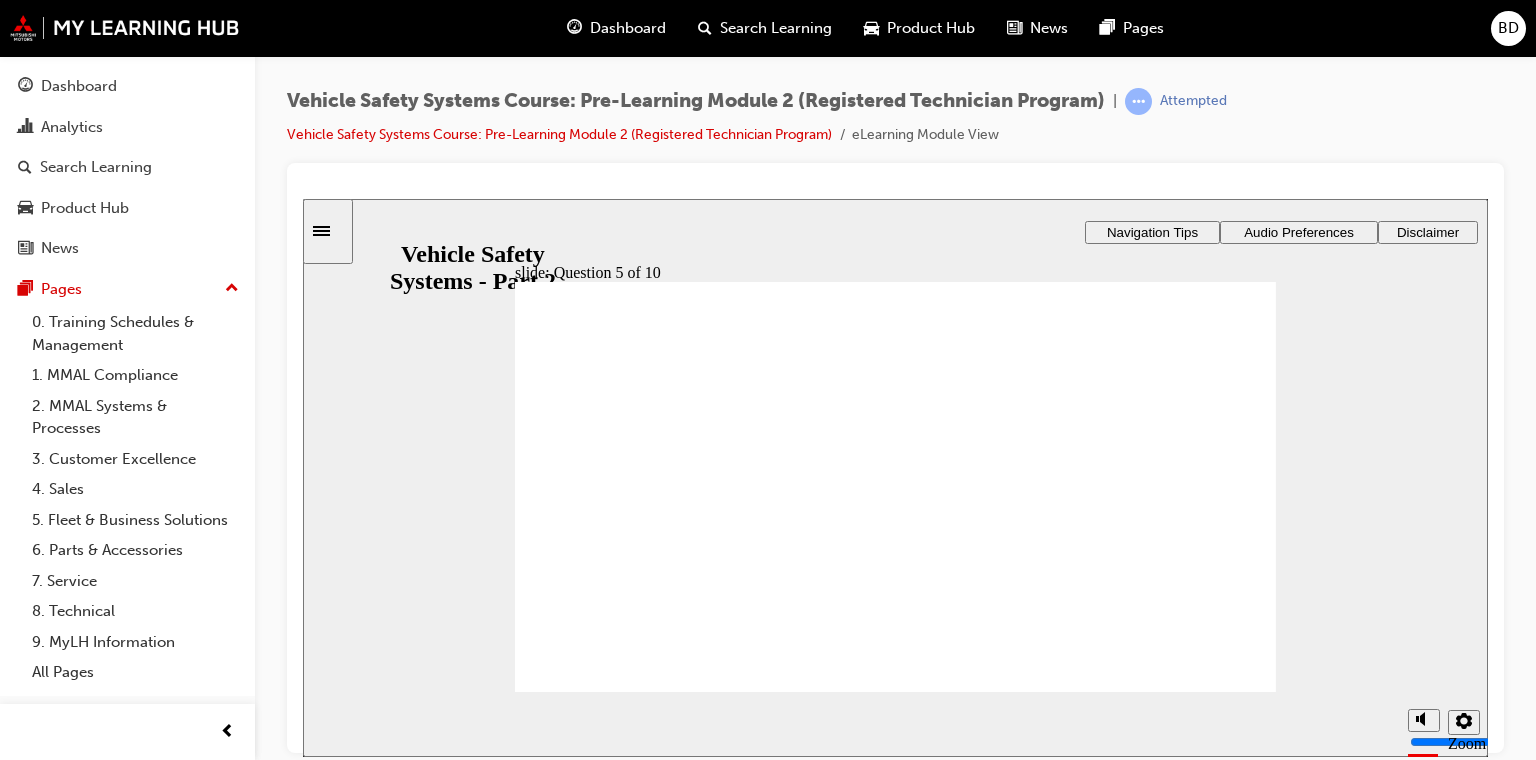 click 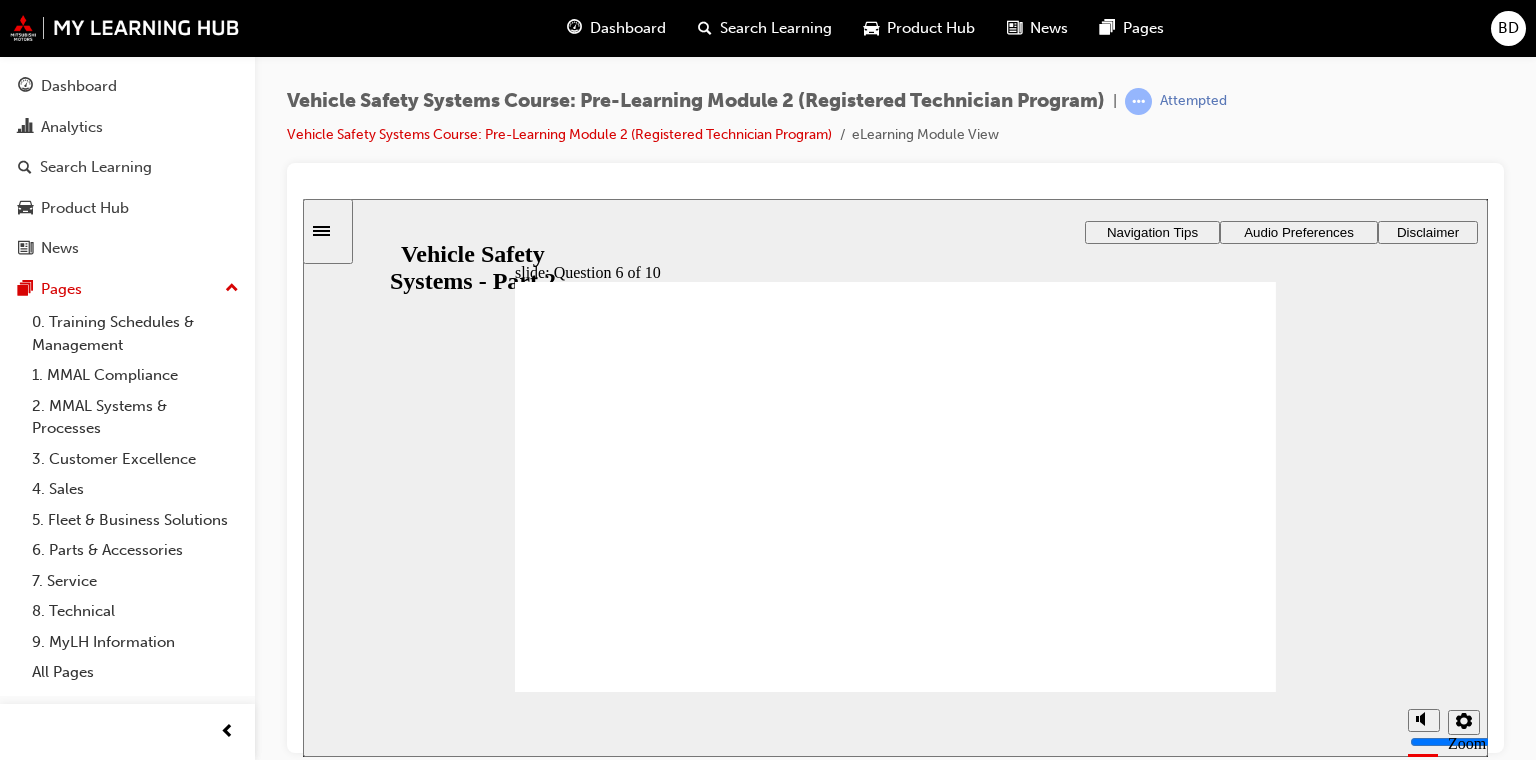 click 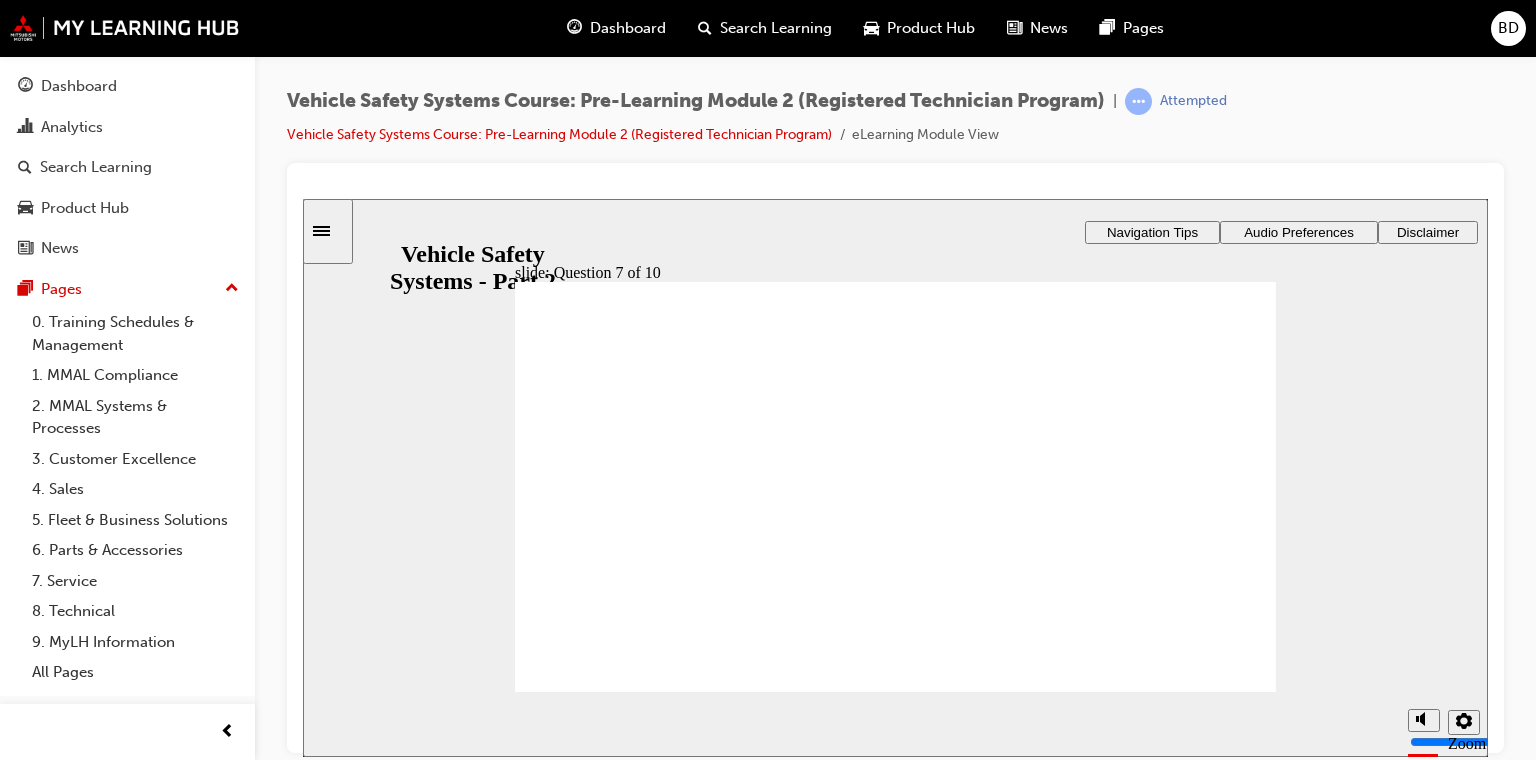 click 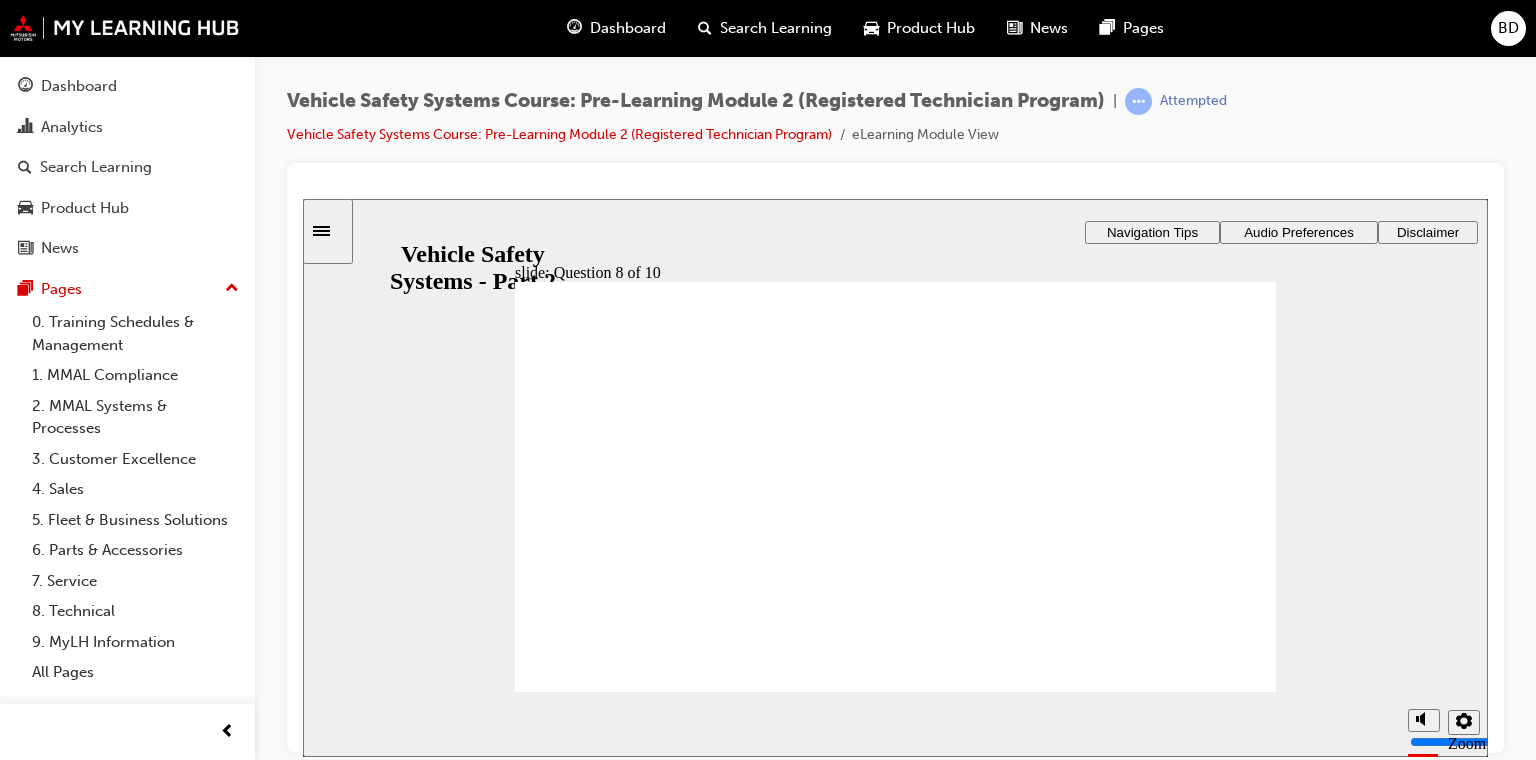 click 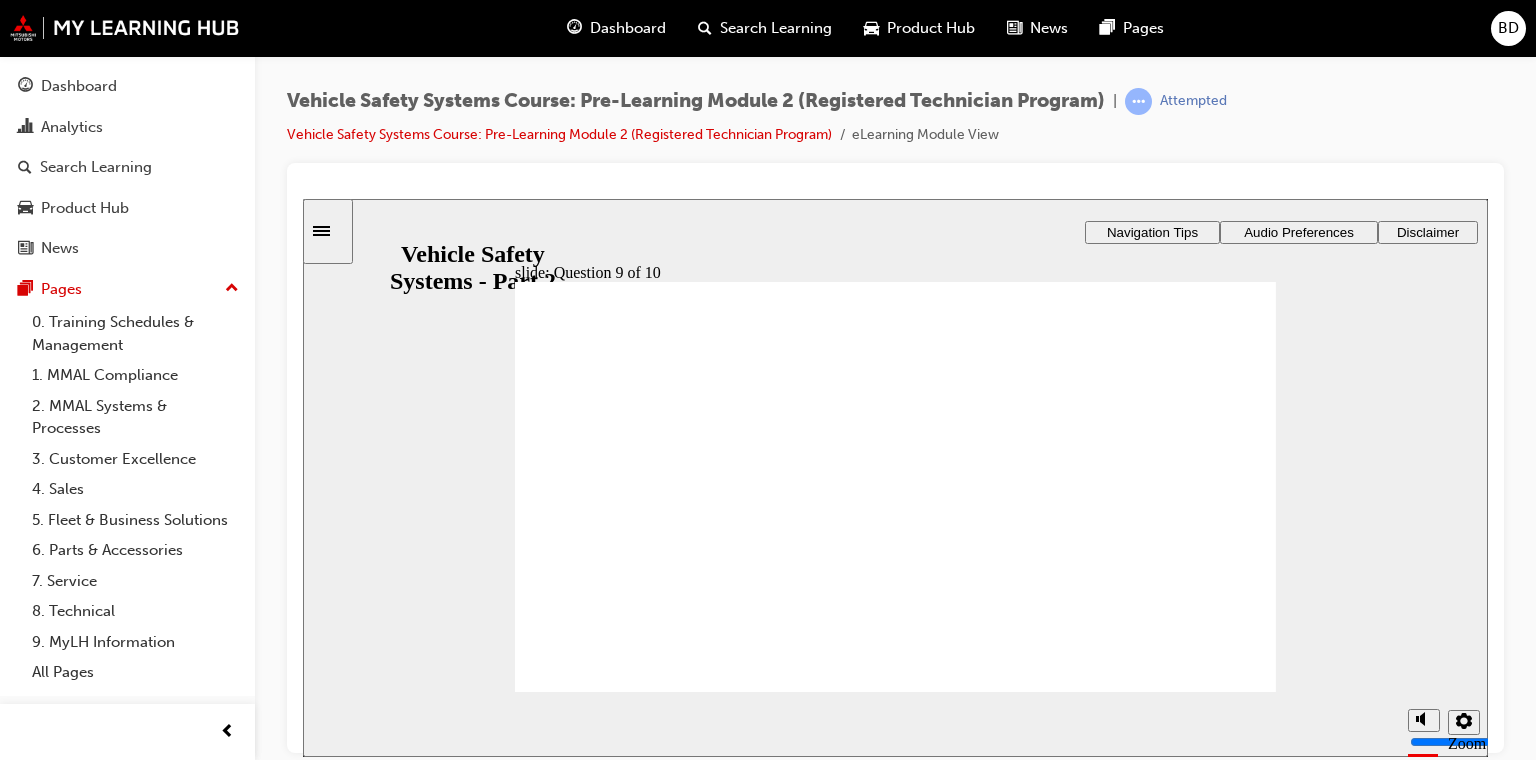 click 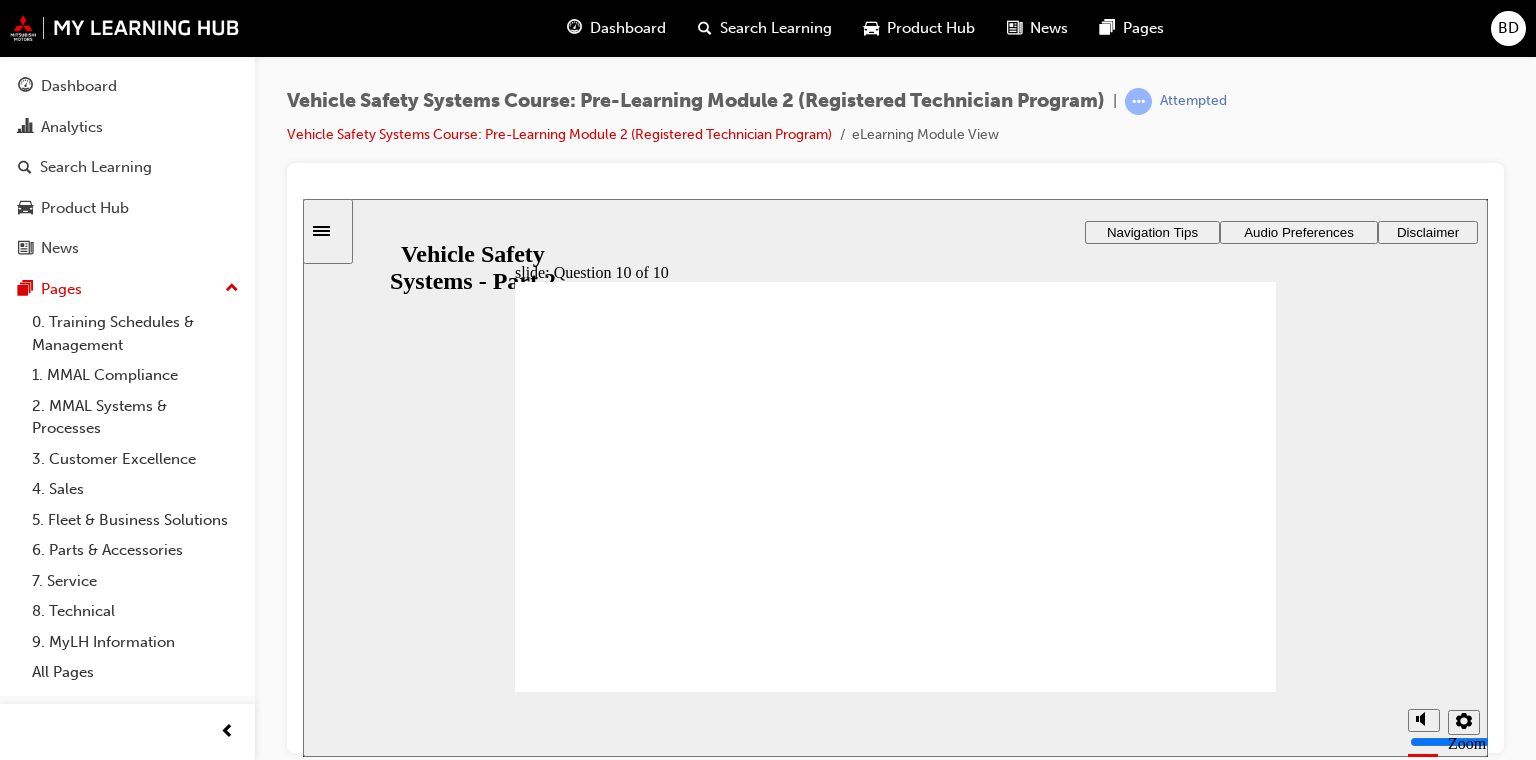 click 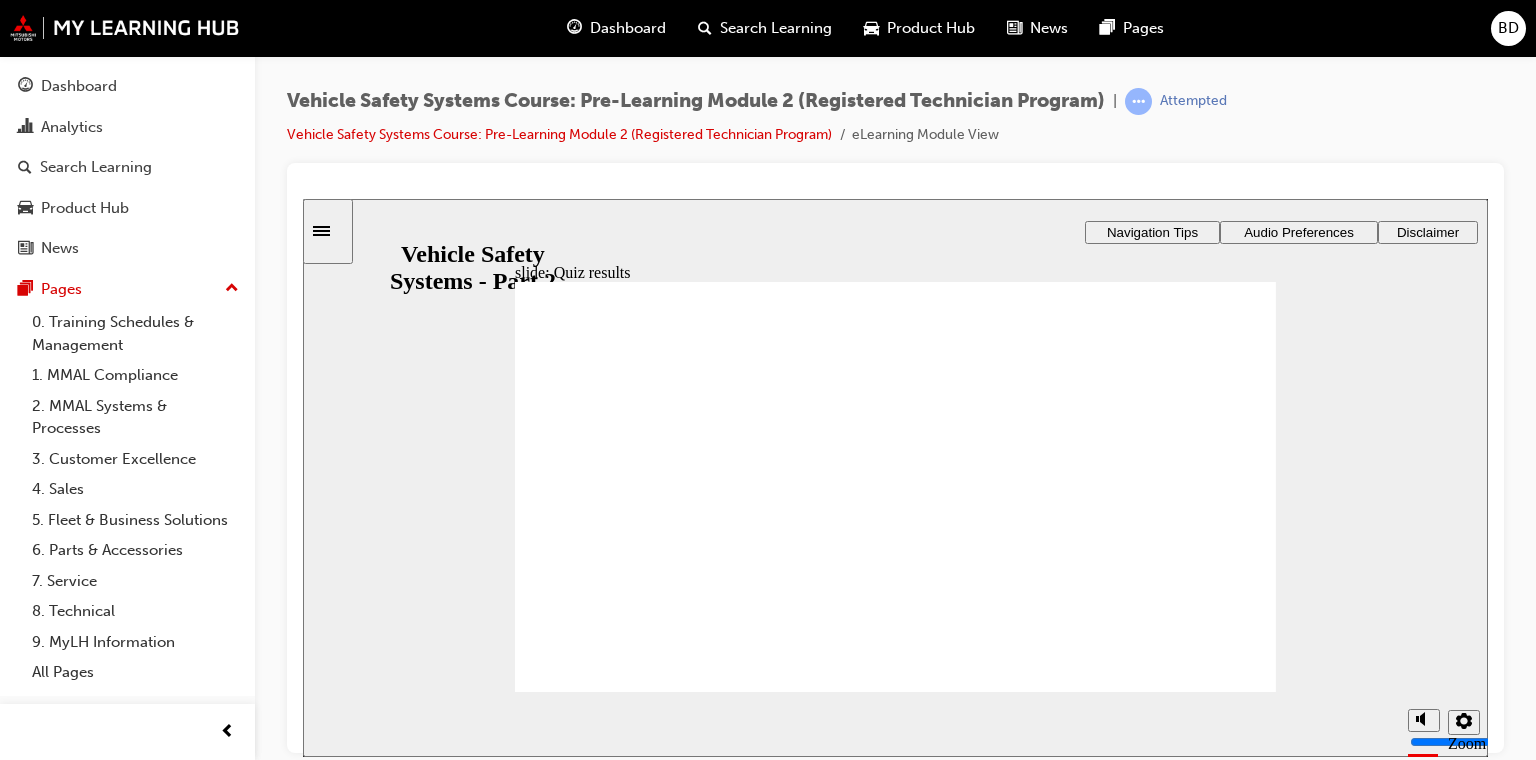 click 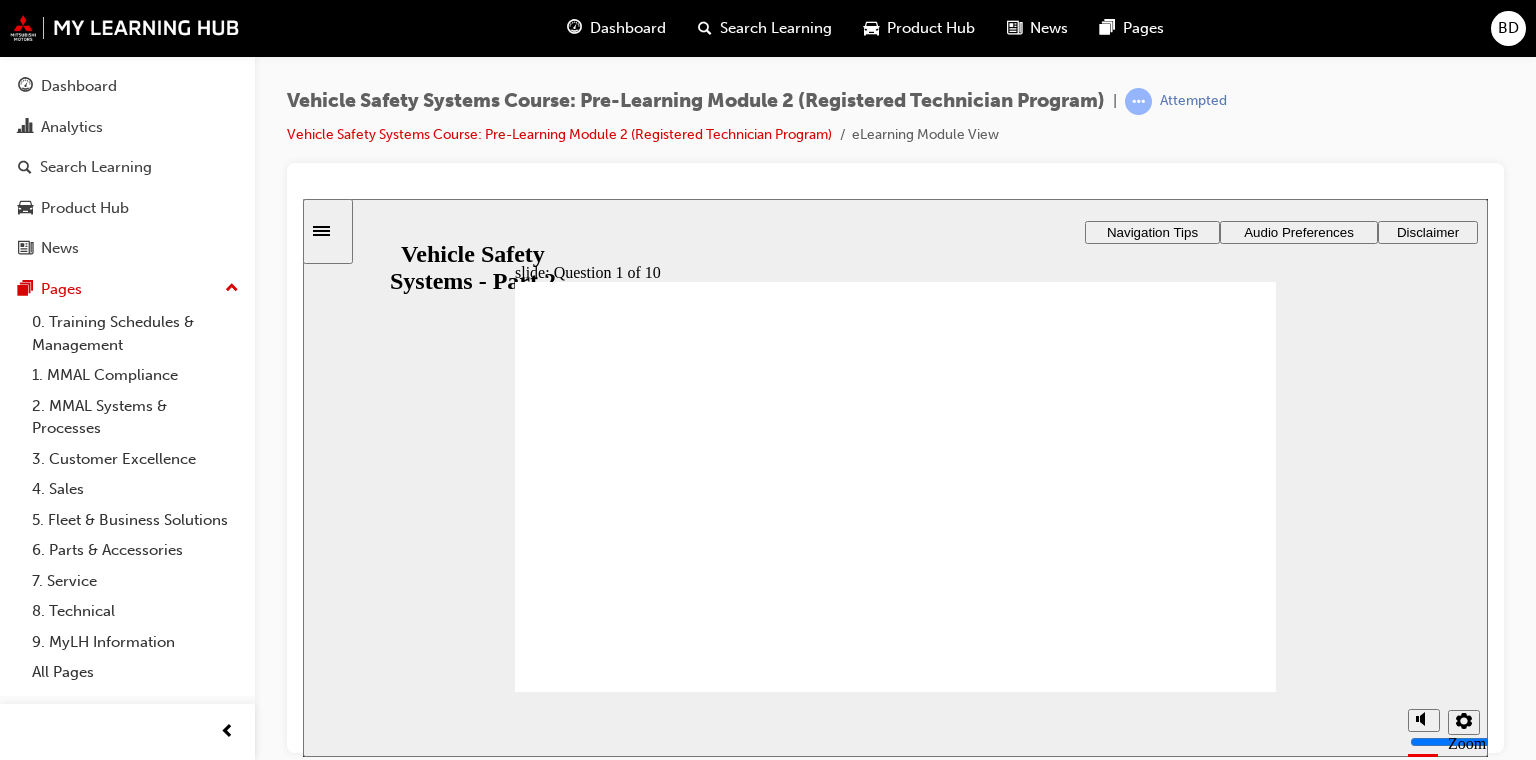 click 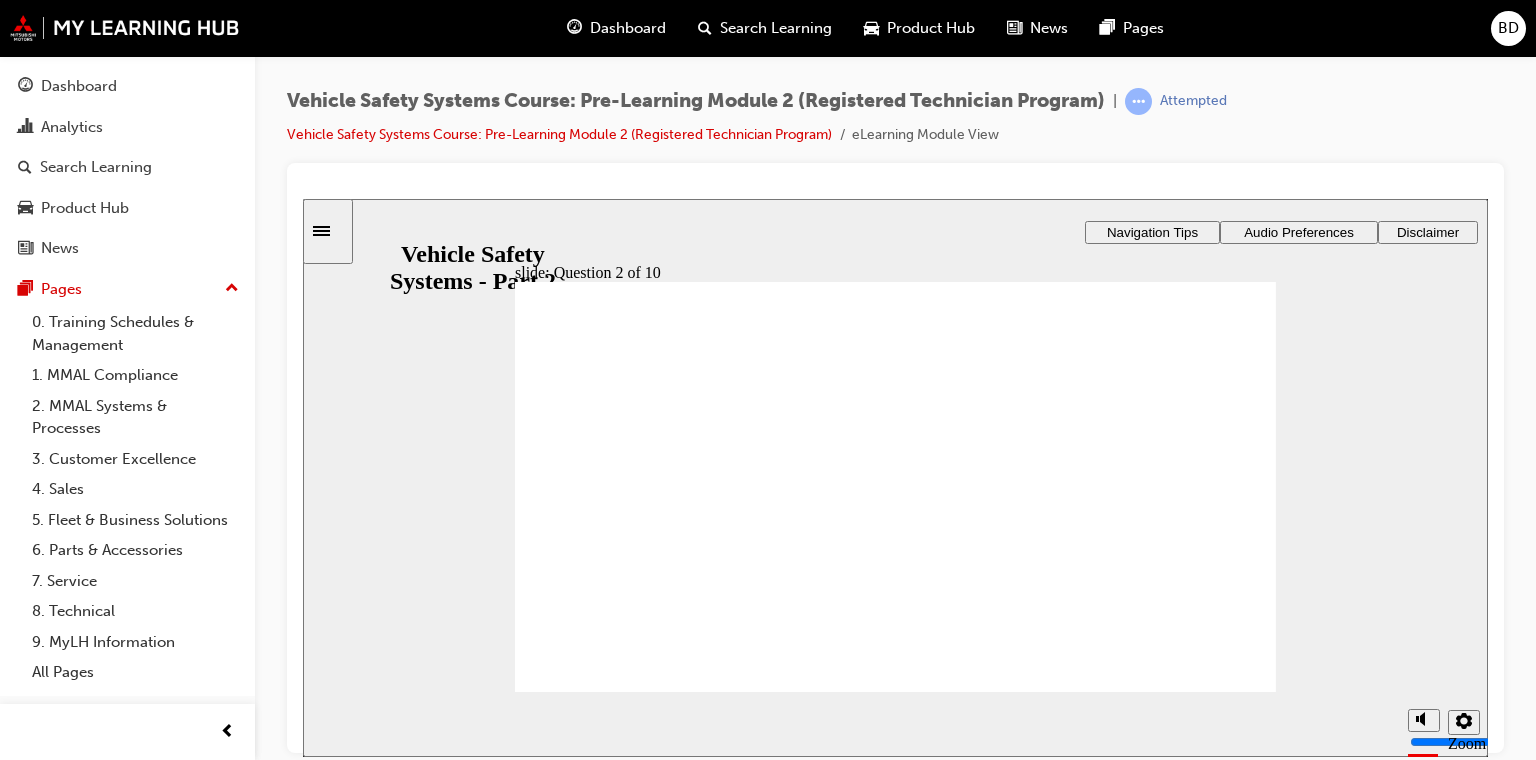 click 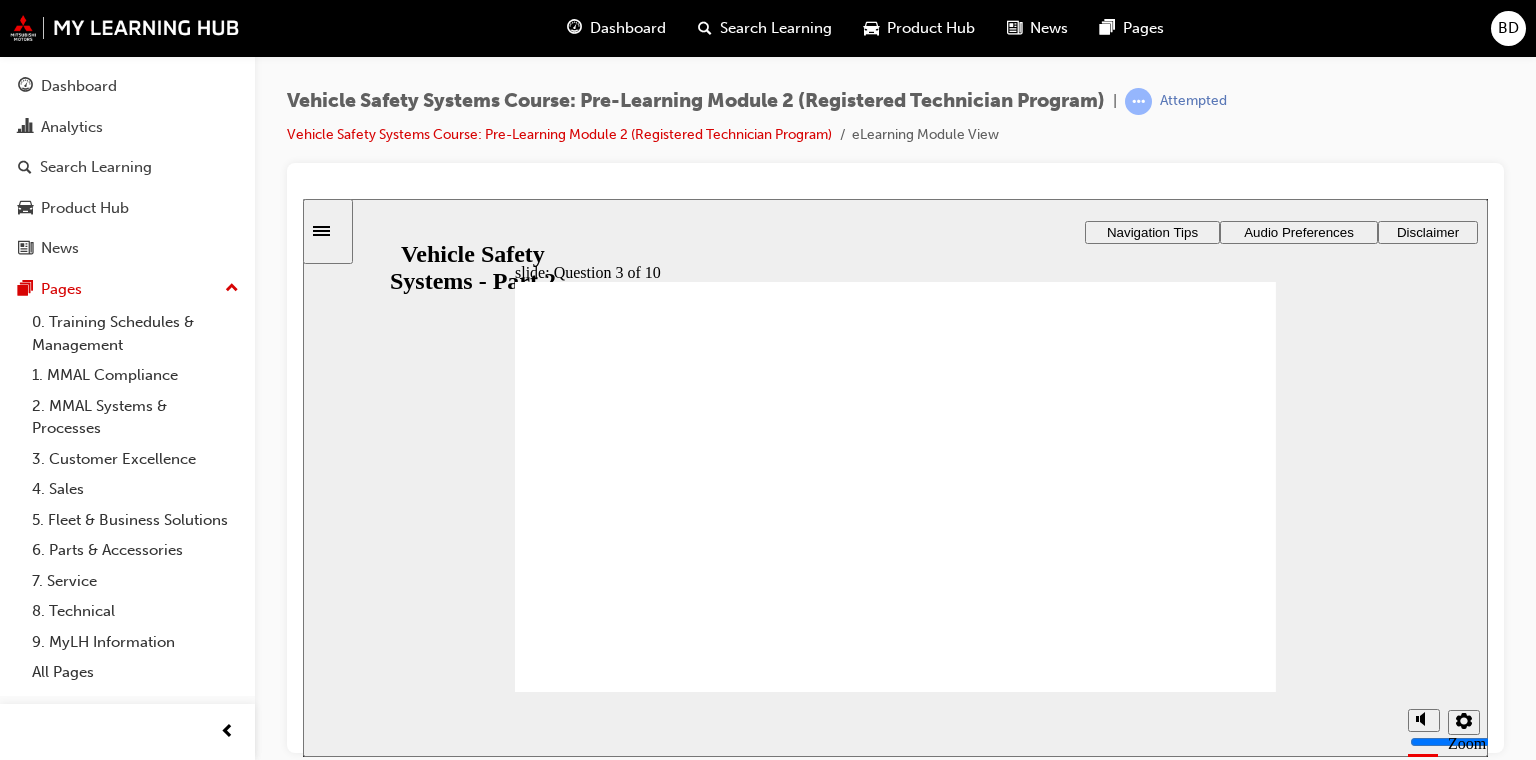 click 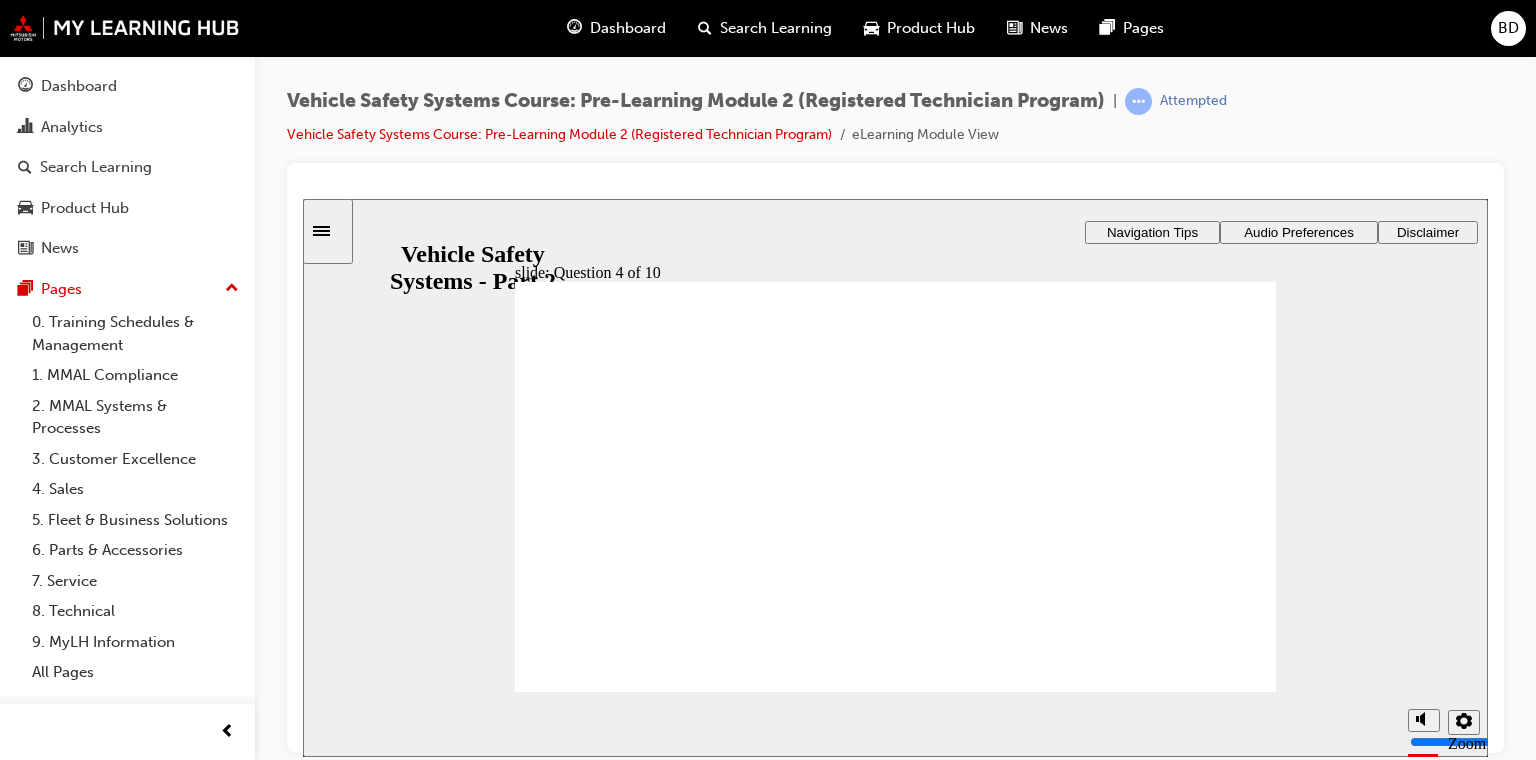 click 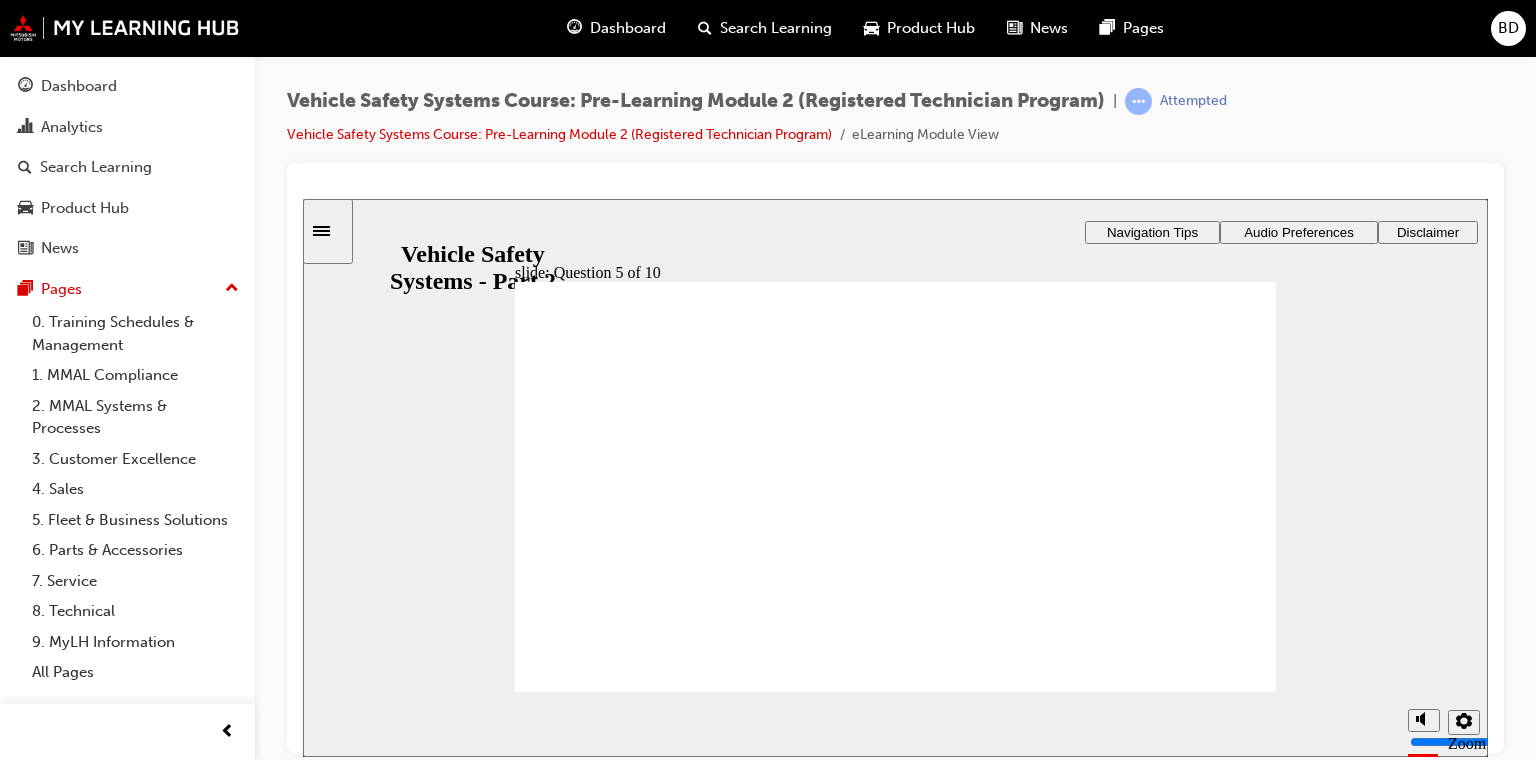 click 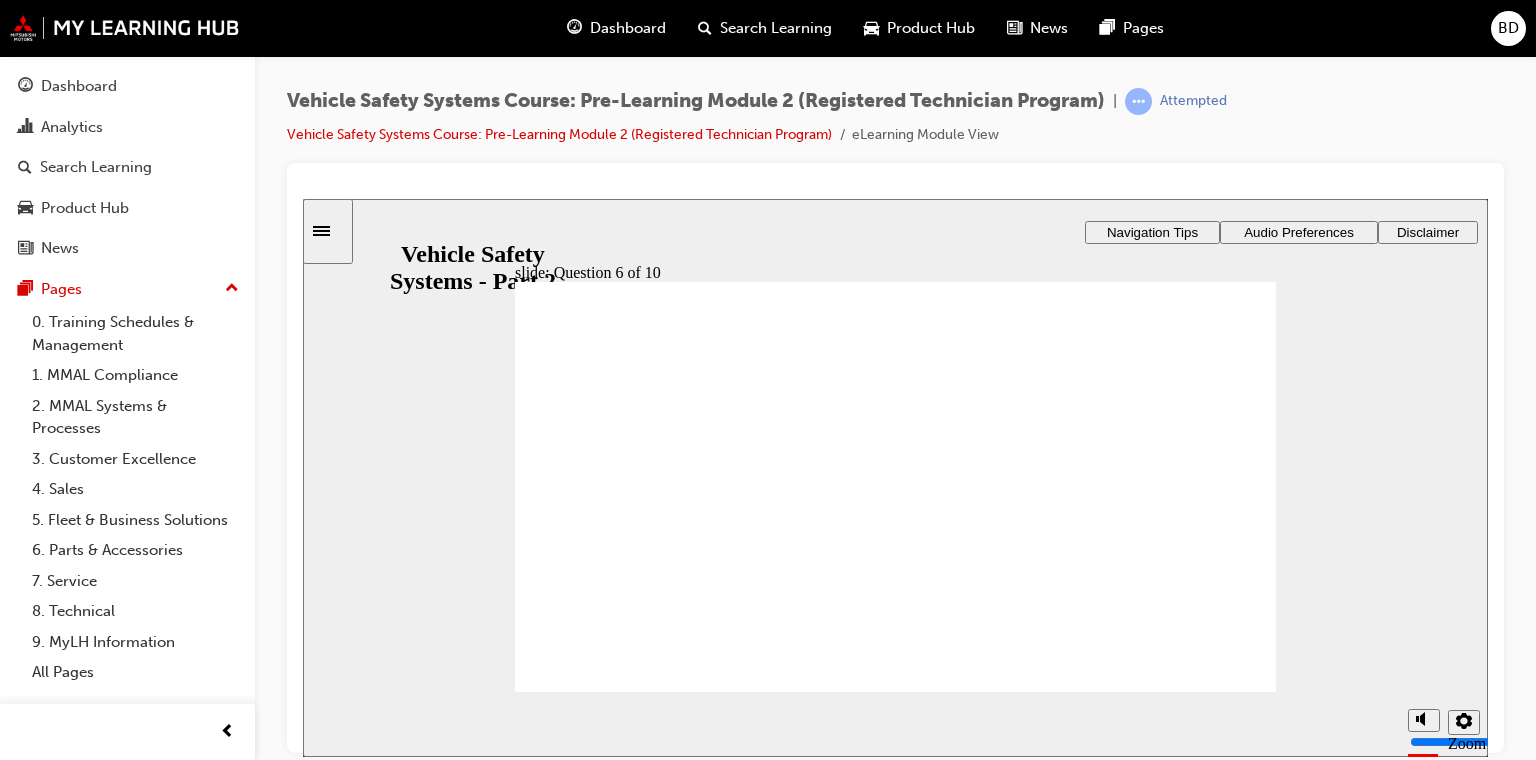click 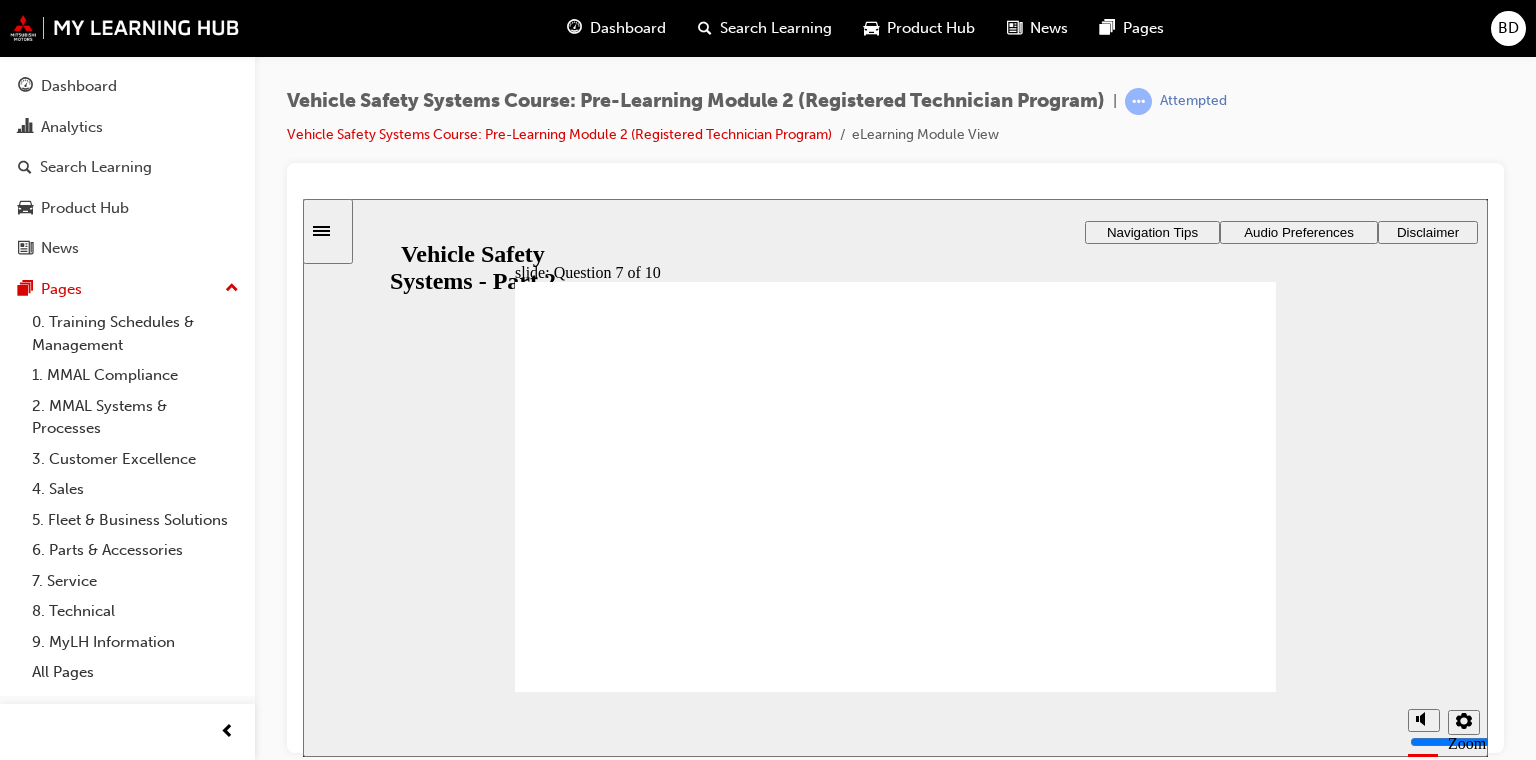 click 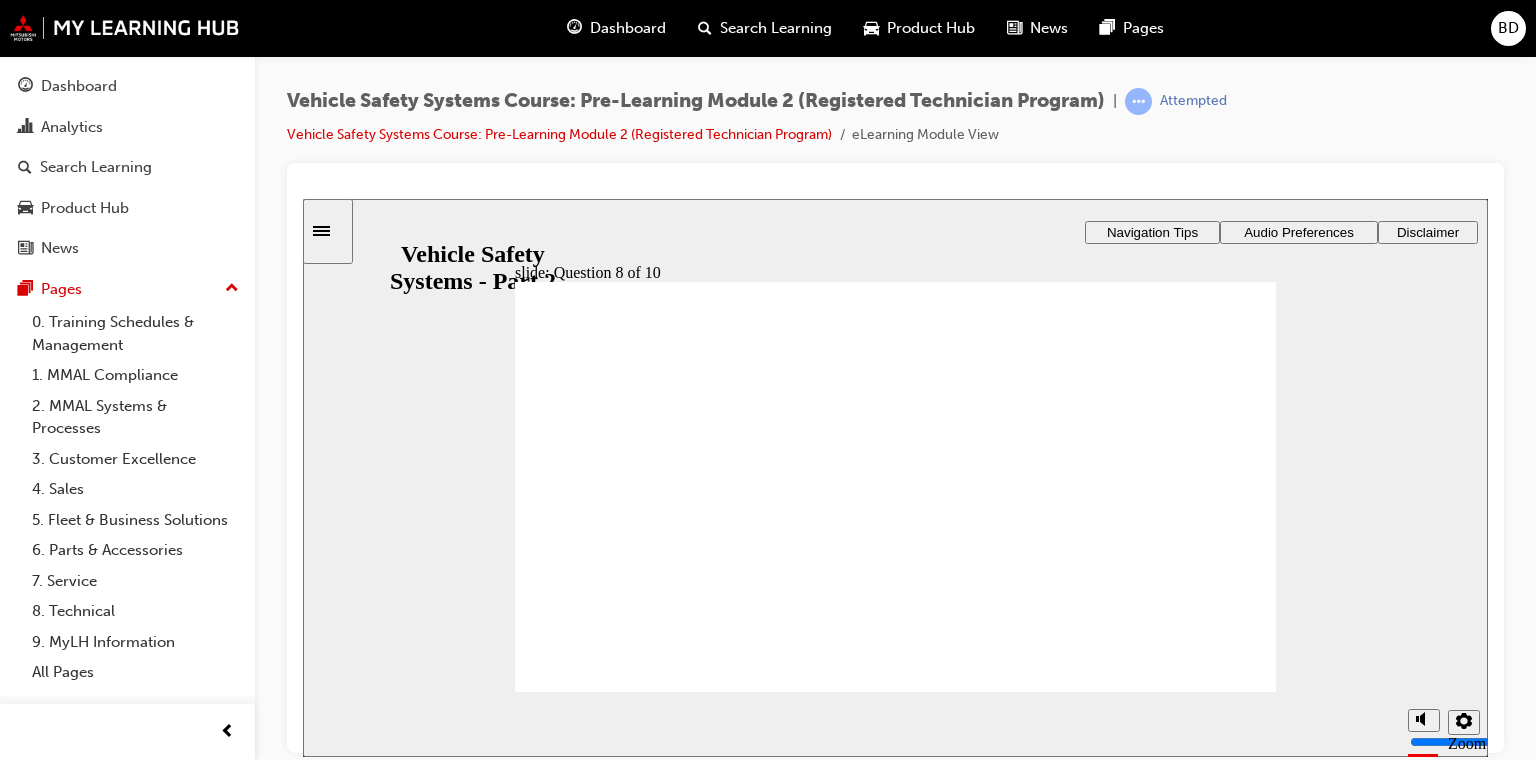 click 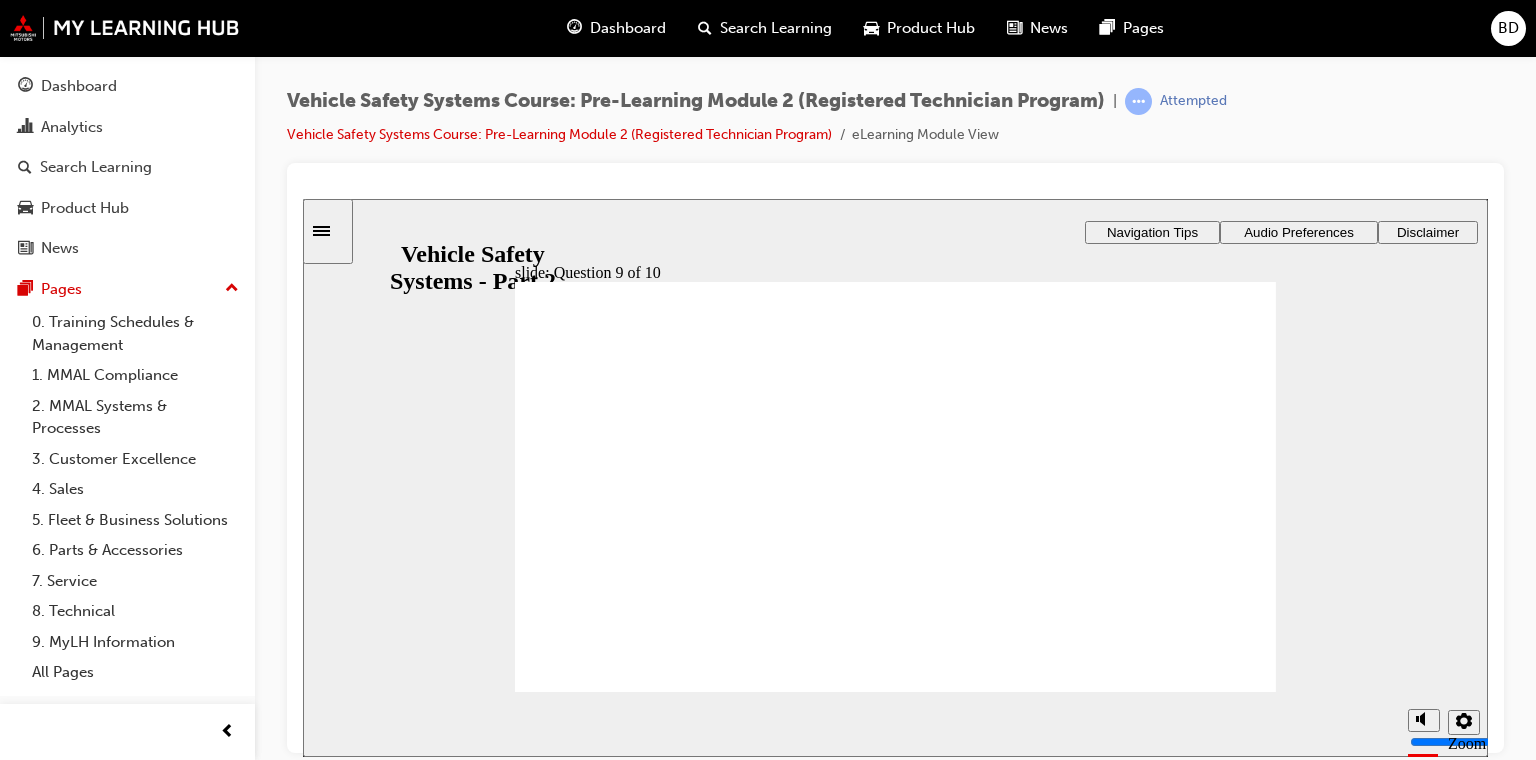 click 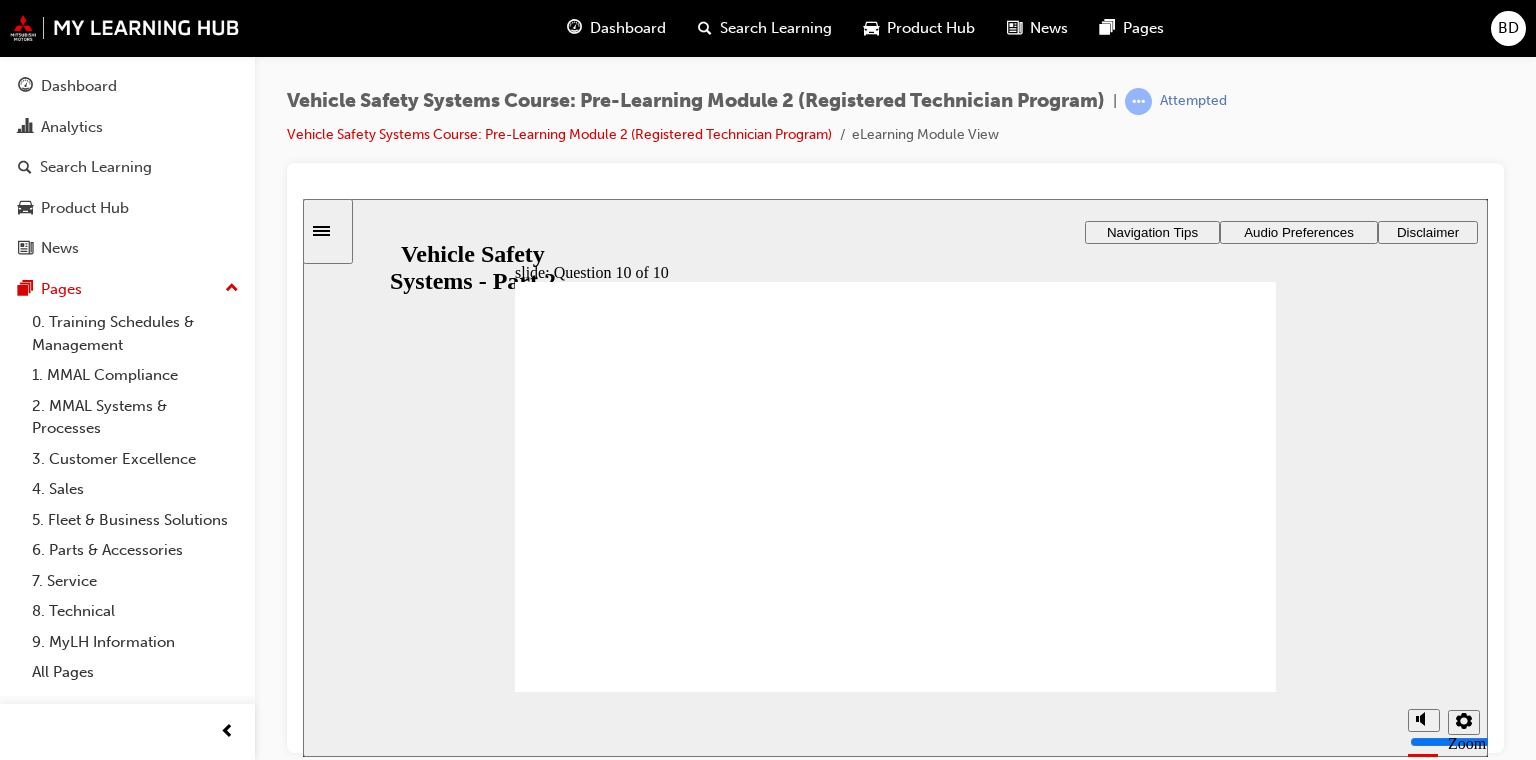 click 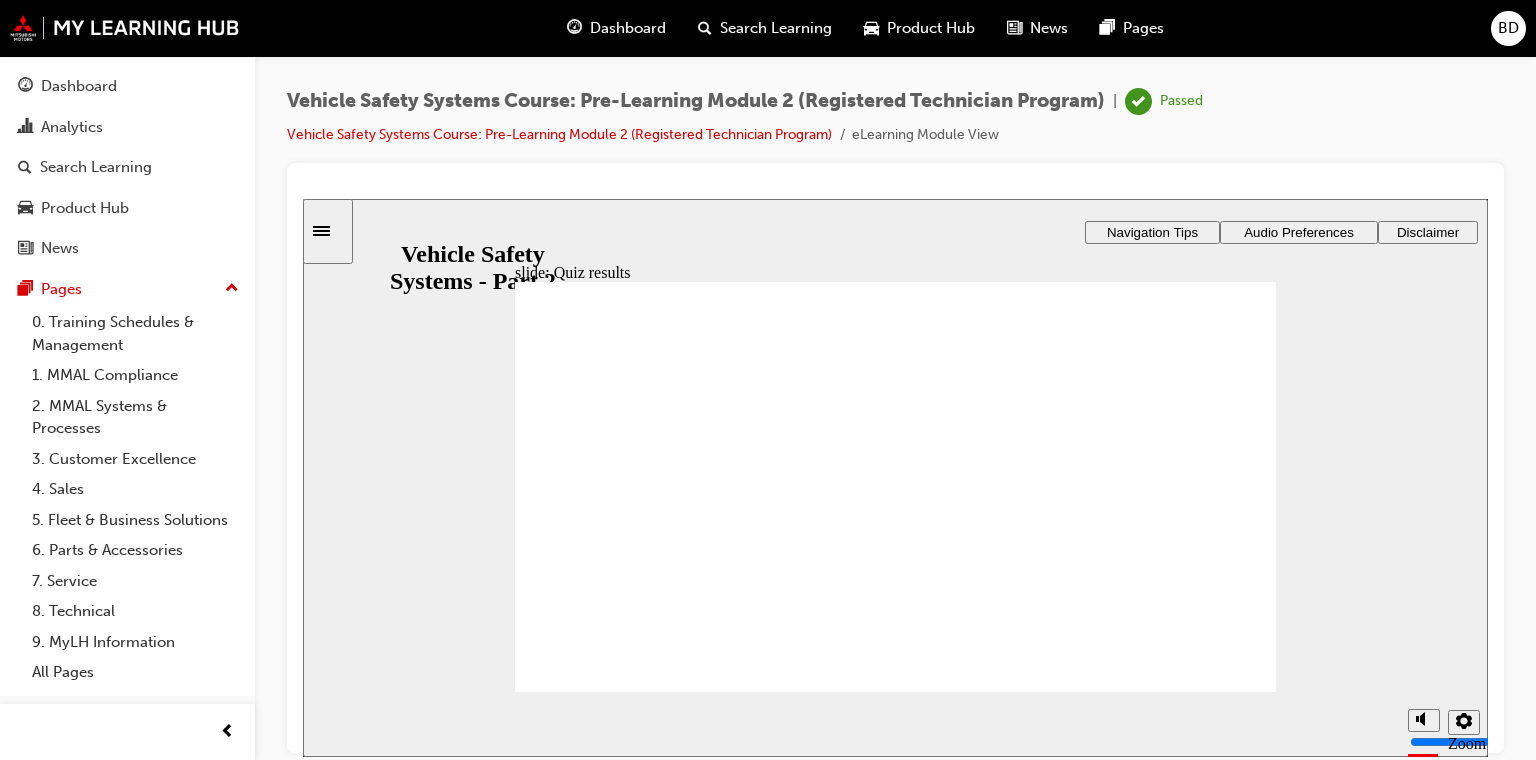 click 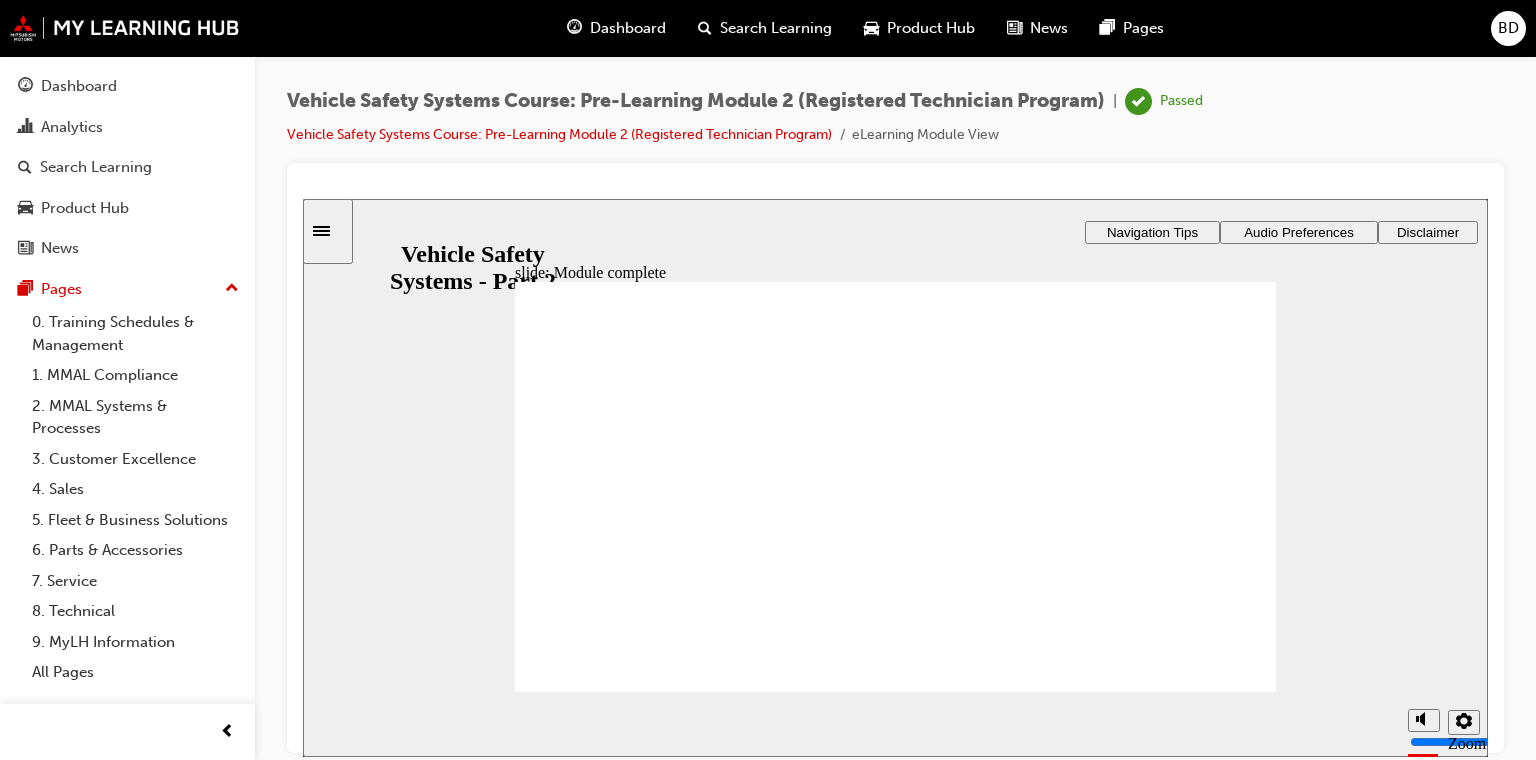 click 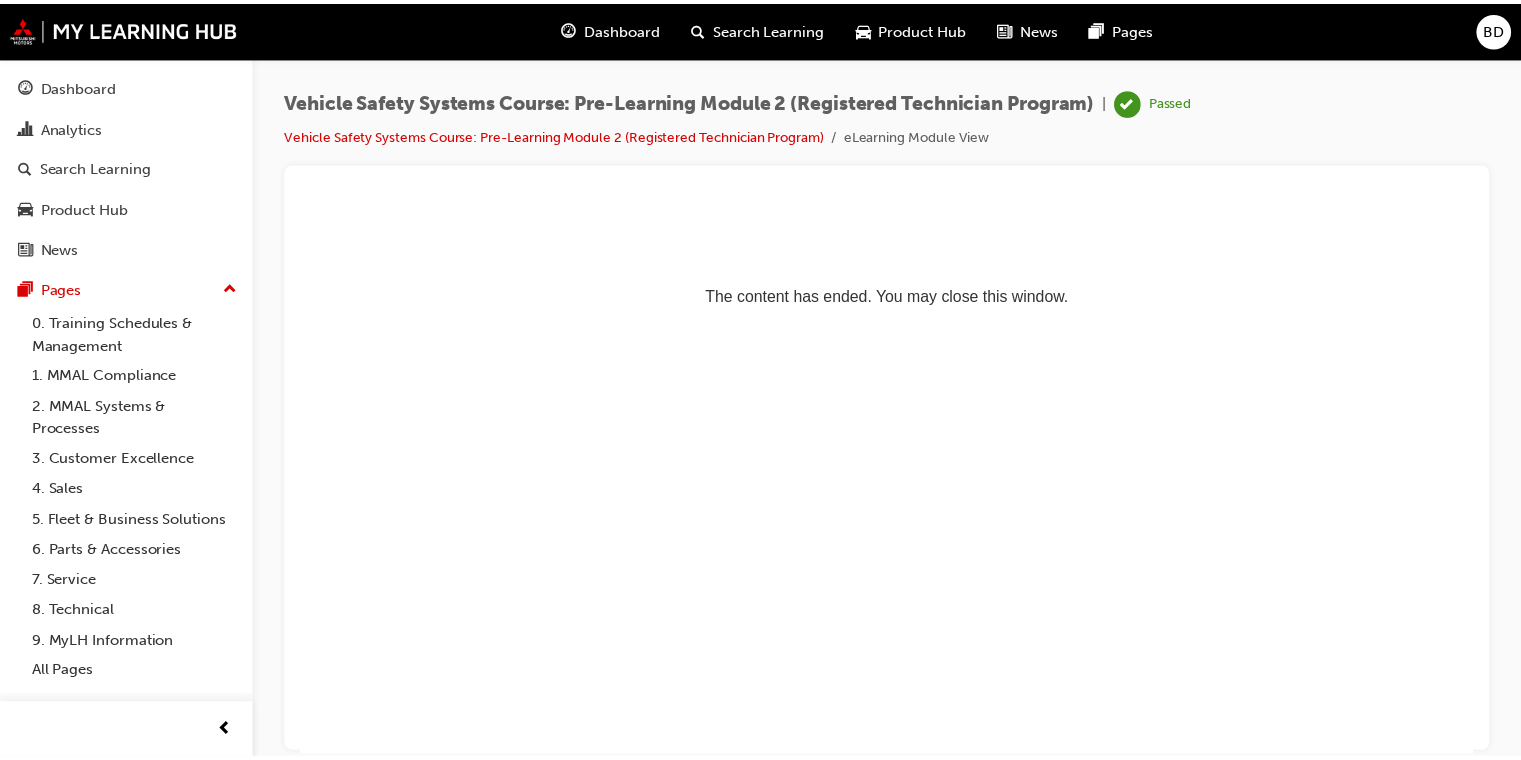 scroll, scrollTop: 0, scrollLeft: 0, axis: both 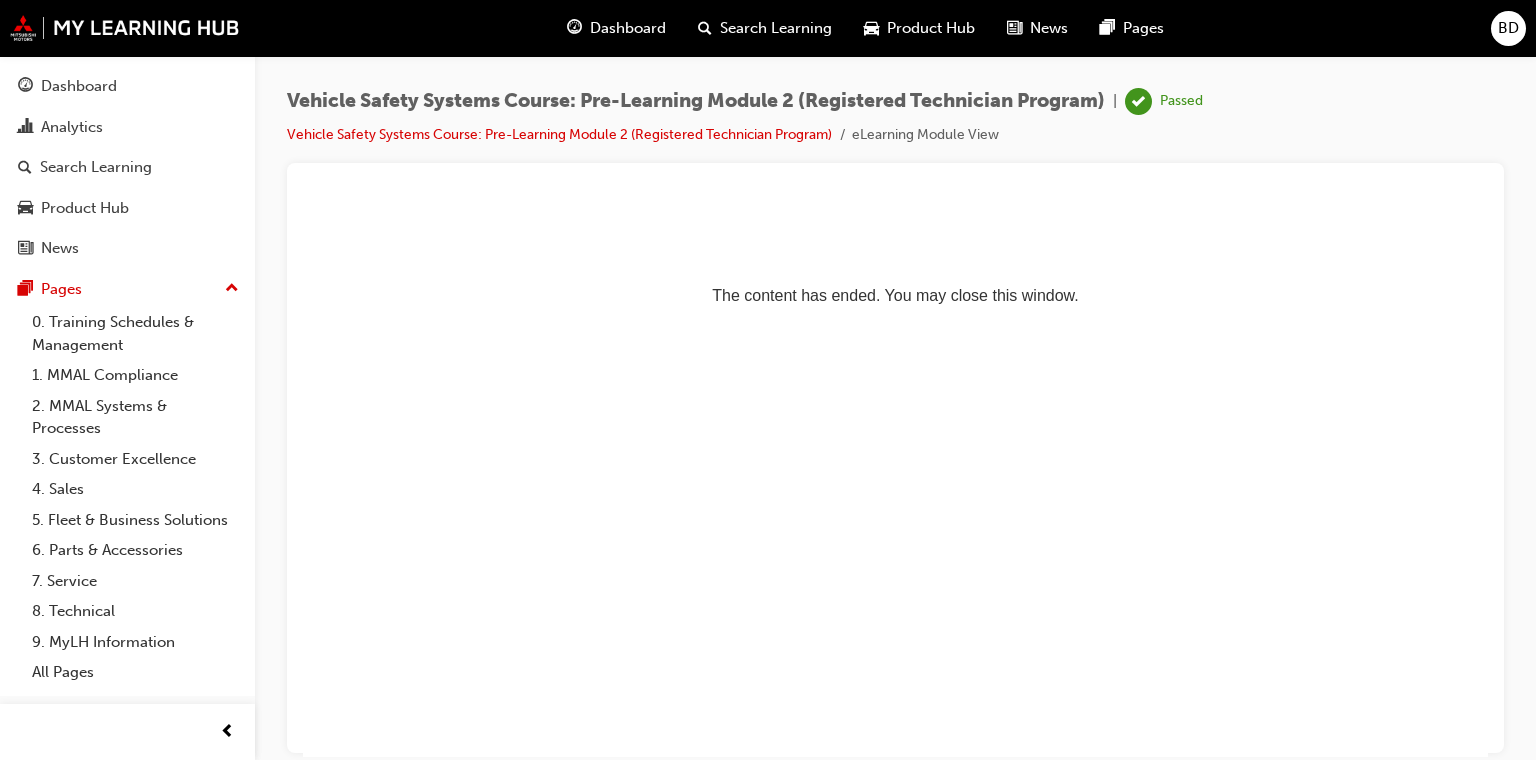 click on "Dashboard" at bounding box center (628, 28) 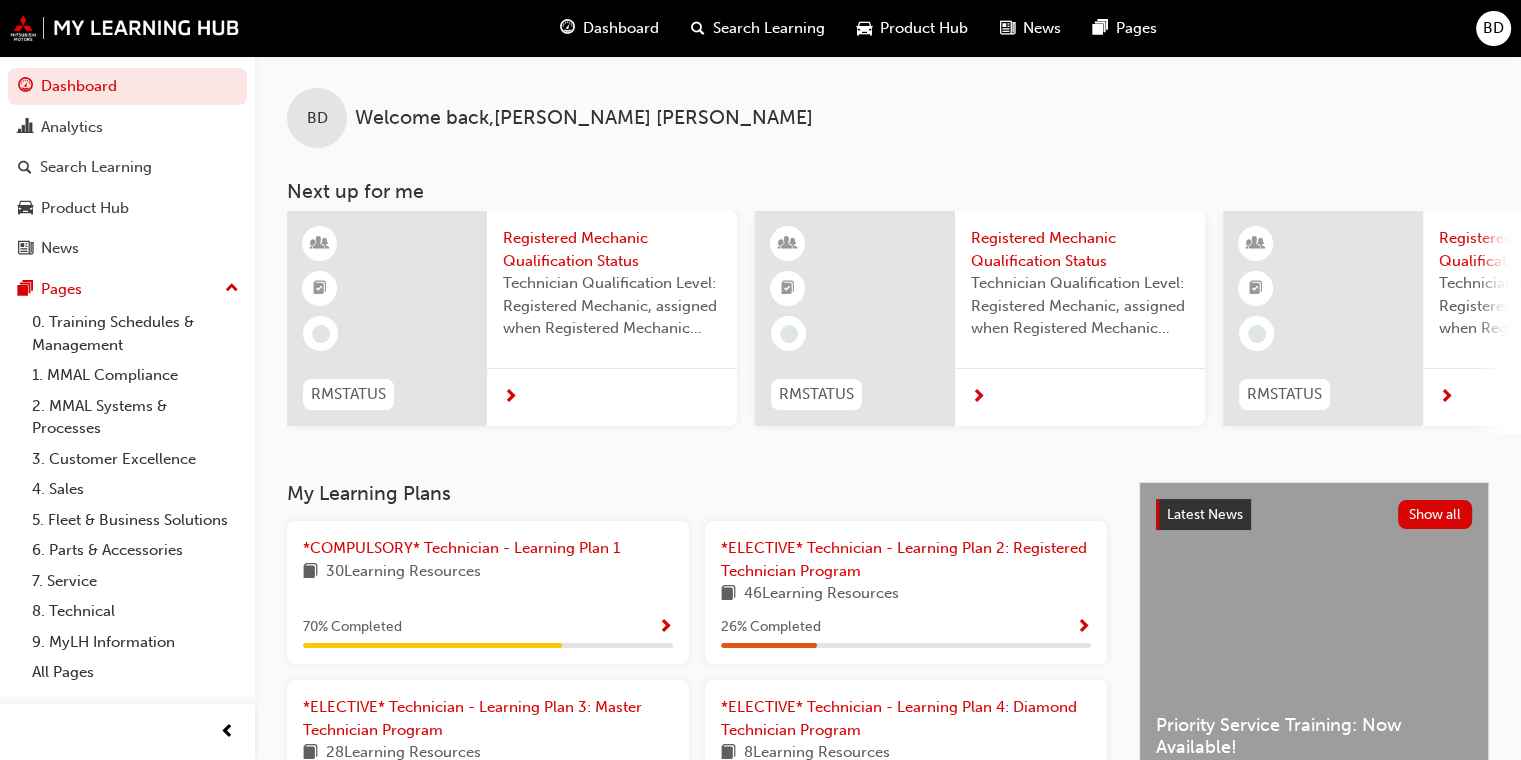 click at bounding box center (1083, 628) 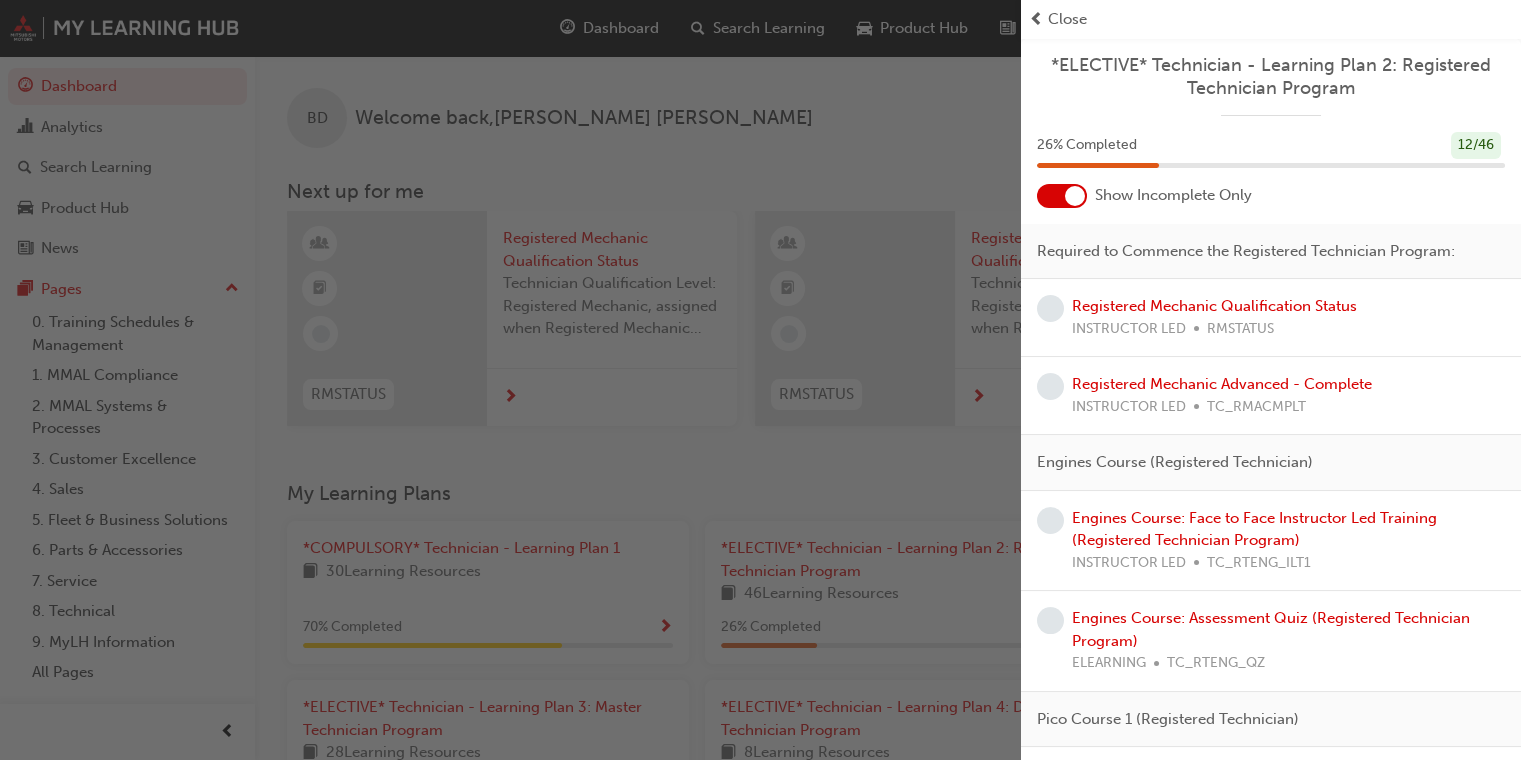 click at bounding box center [1075, 196] 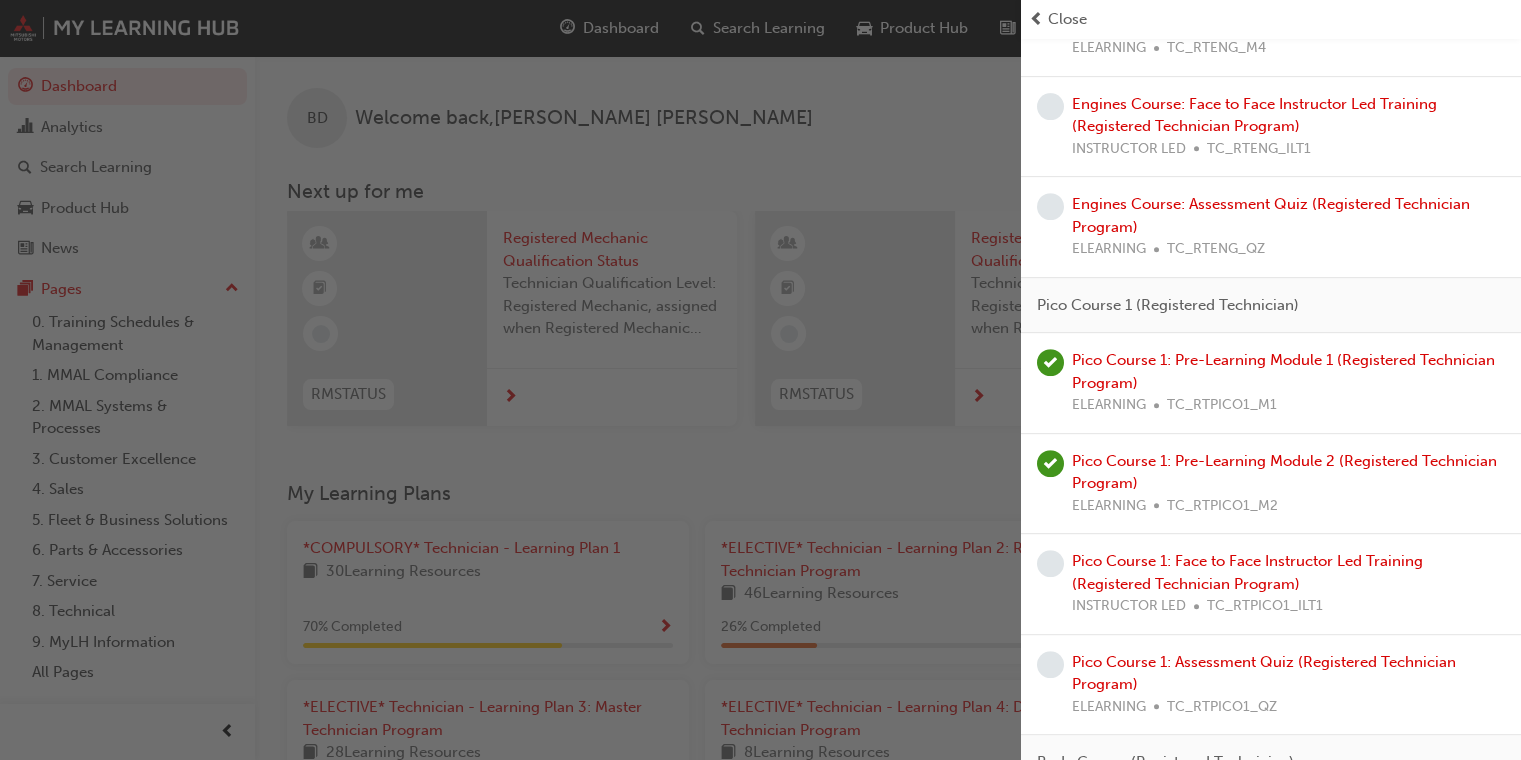 scroll, scrollTop: 822, scrollLeft: 0, axis: vertical 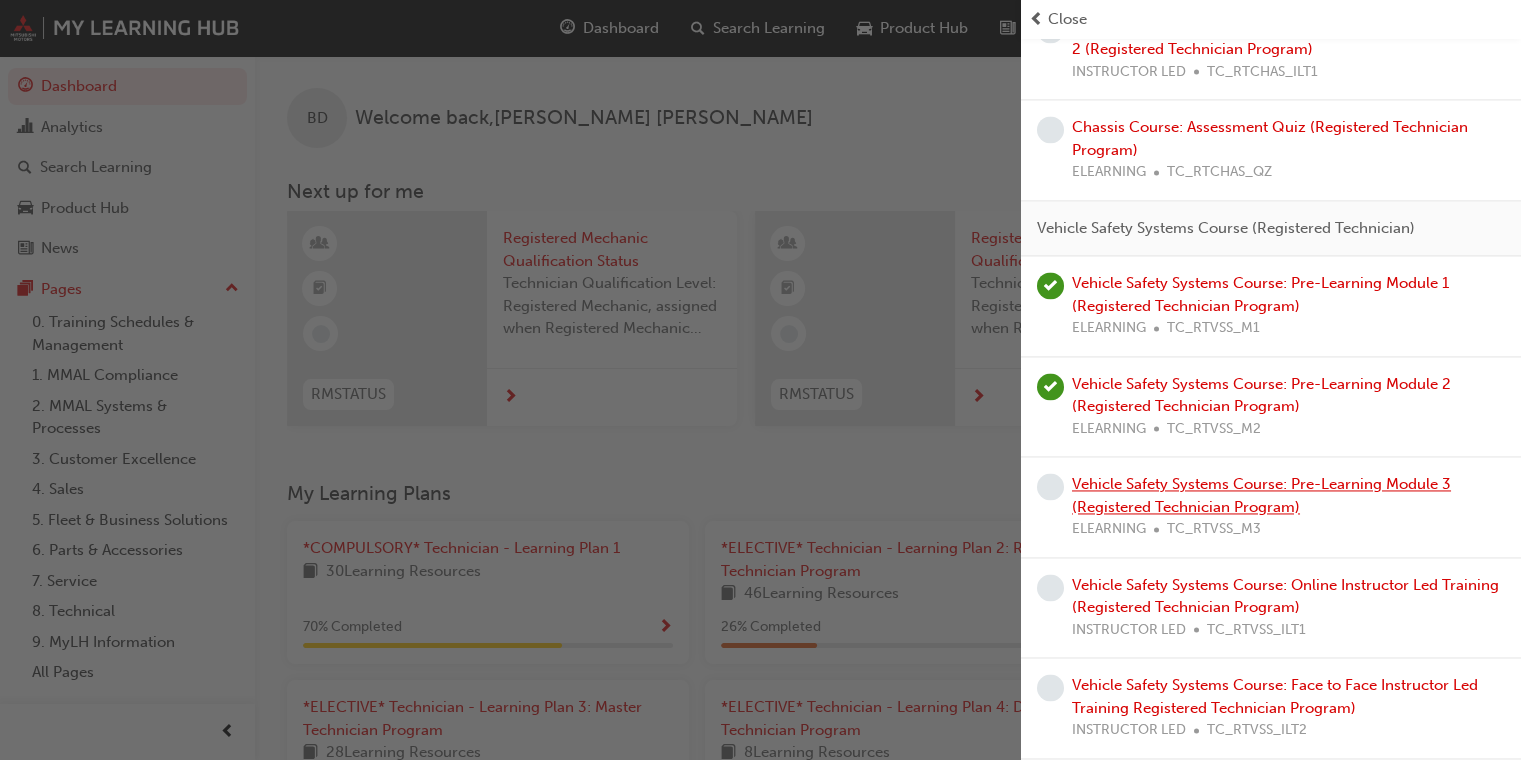 click on "Vehicle Safety Systems Course: Pre-Learning Module 3 (Registered Technician Program)" at bounding box center [1261, 495] 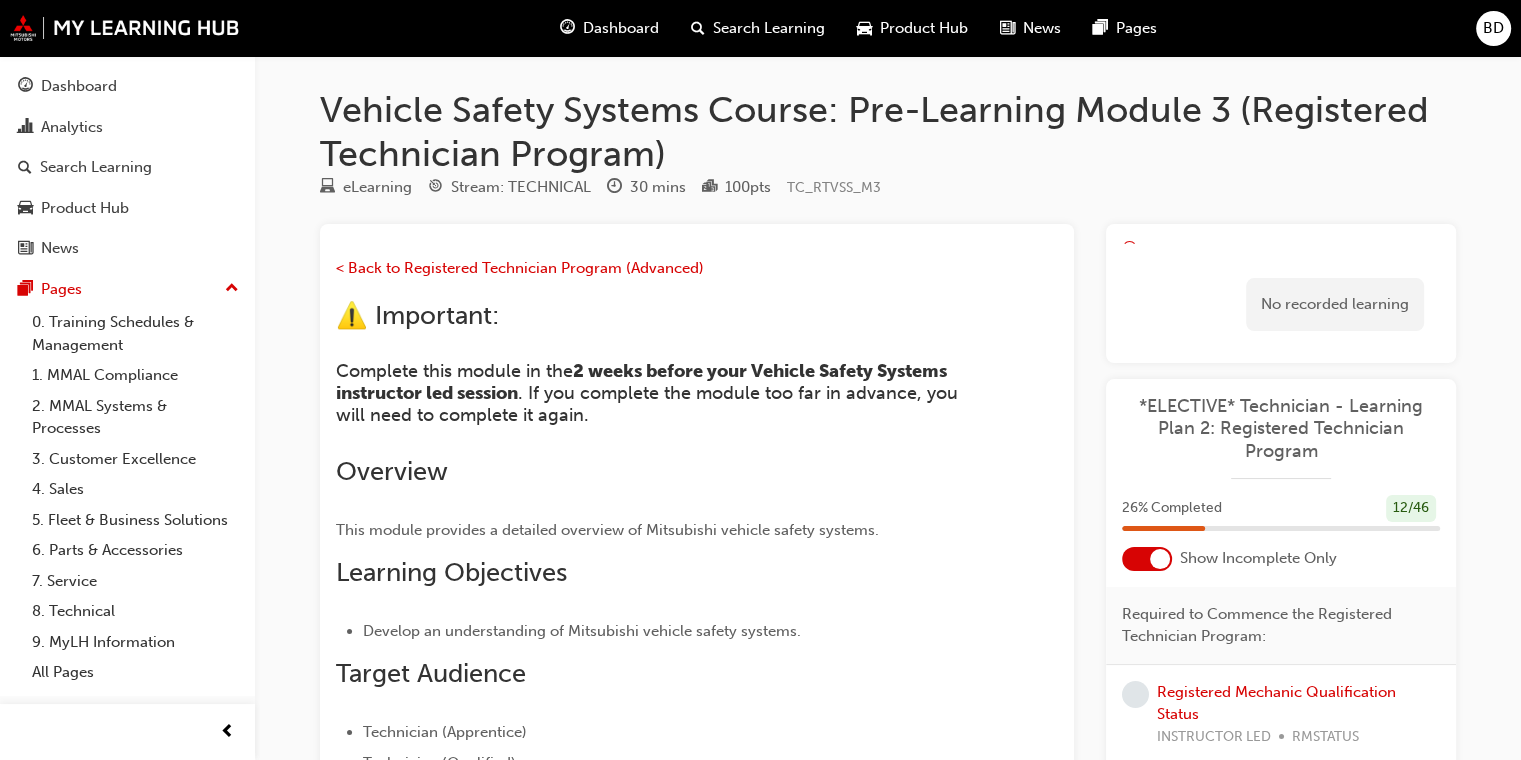 click at bounding box center [567, 28] 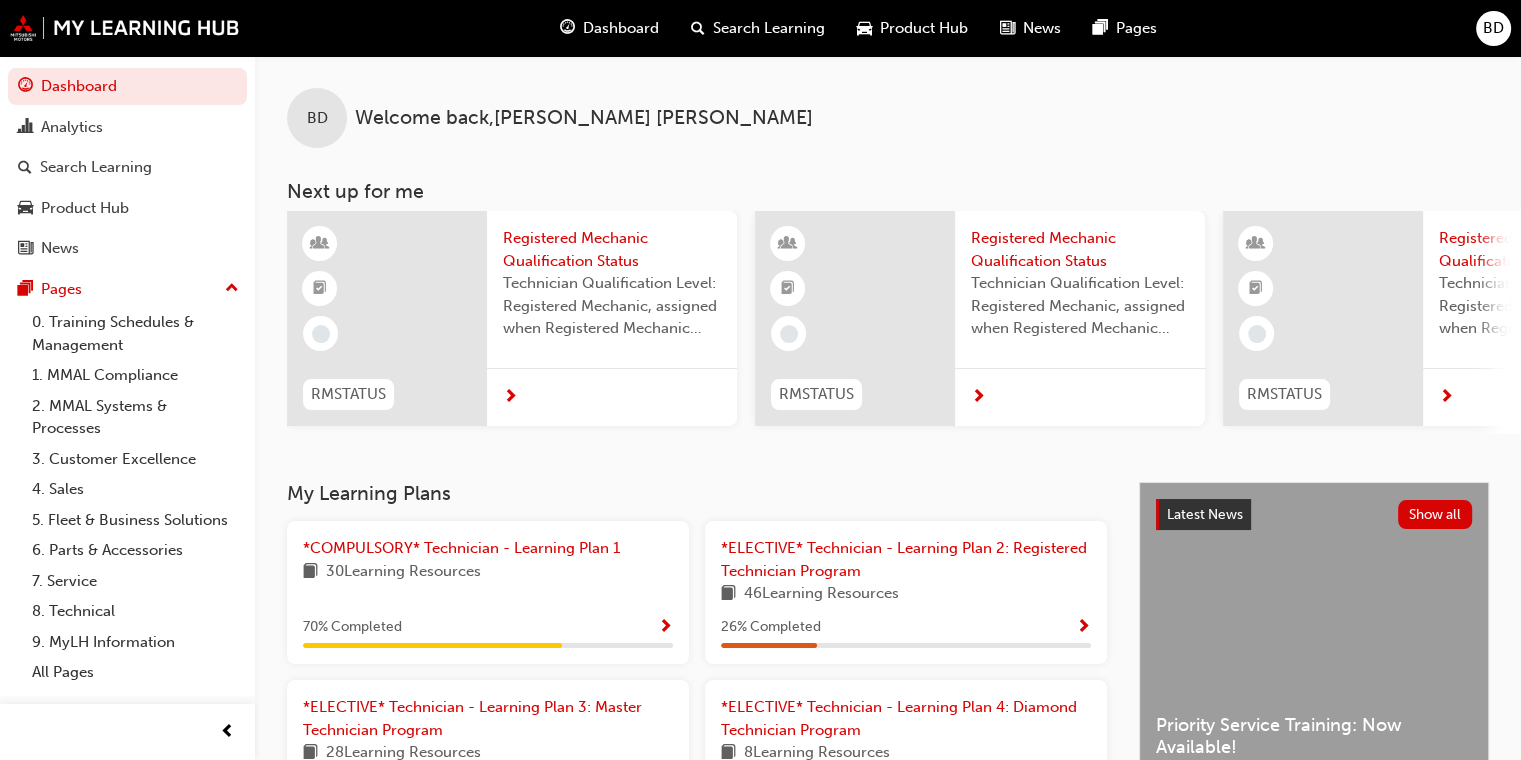 click at bounding box center (1083, 627) 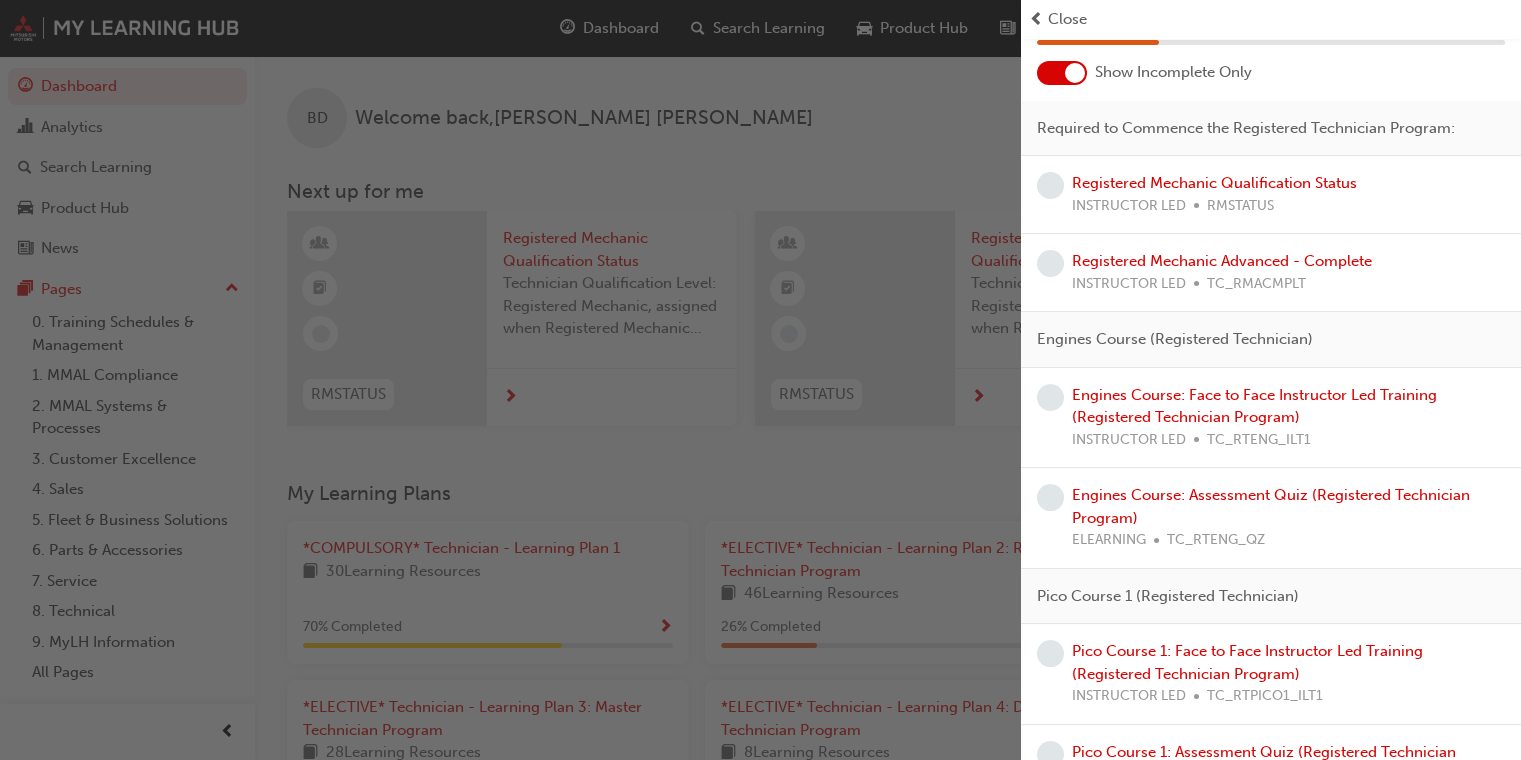 scroll, scrollTop: 0, scrollLeft: 0, axis: both 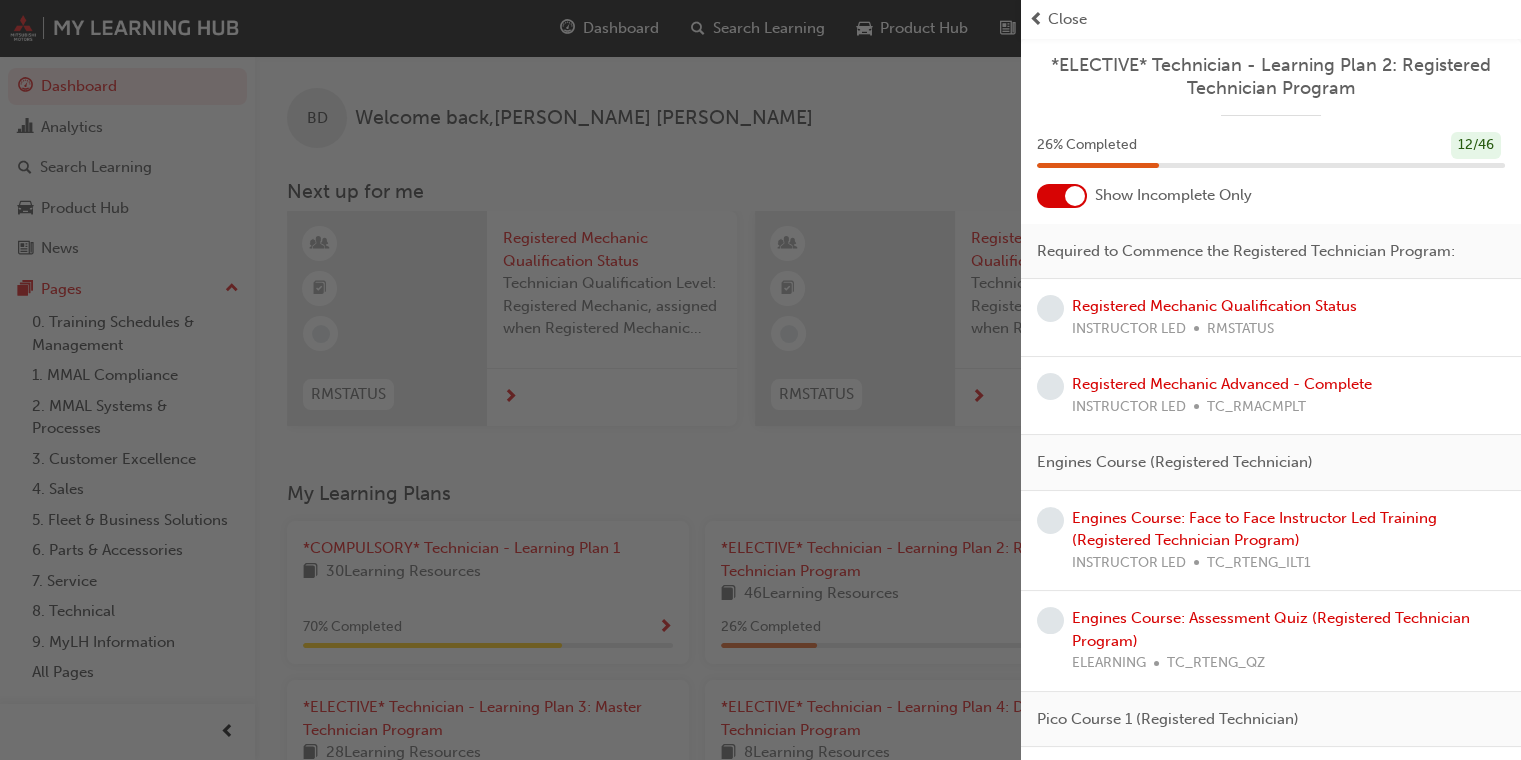 click at bounding box center [1075, 196] 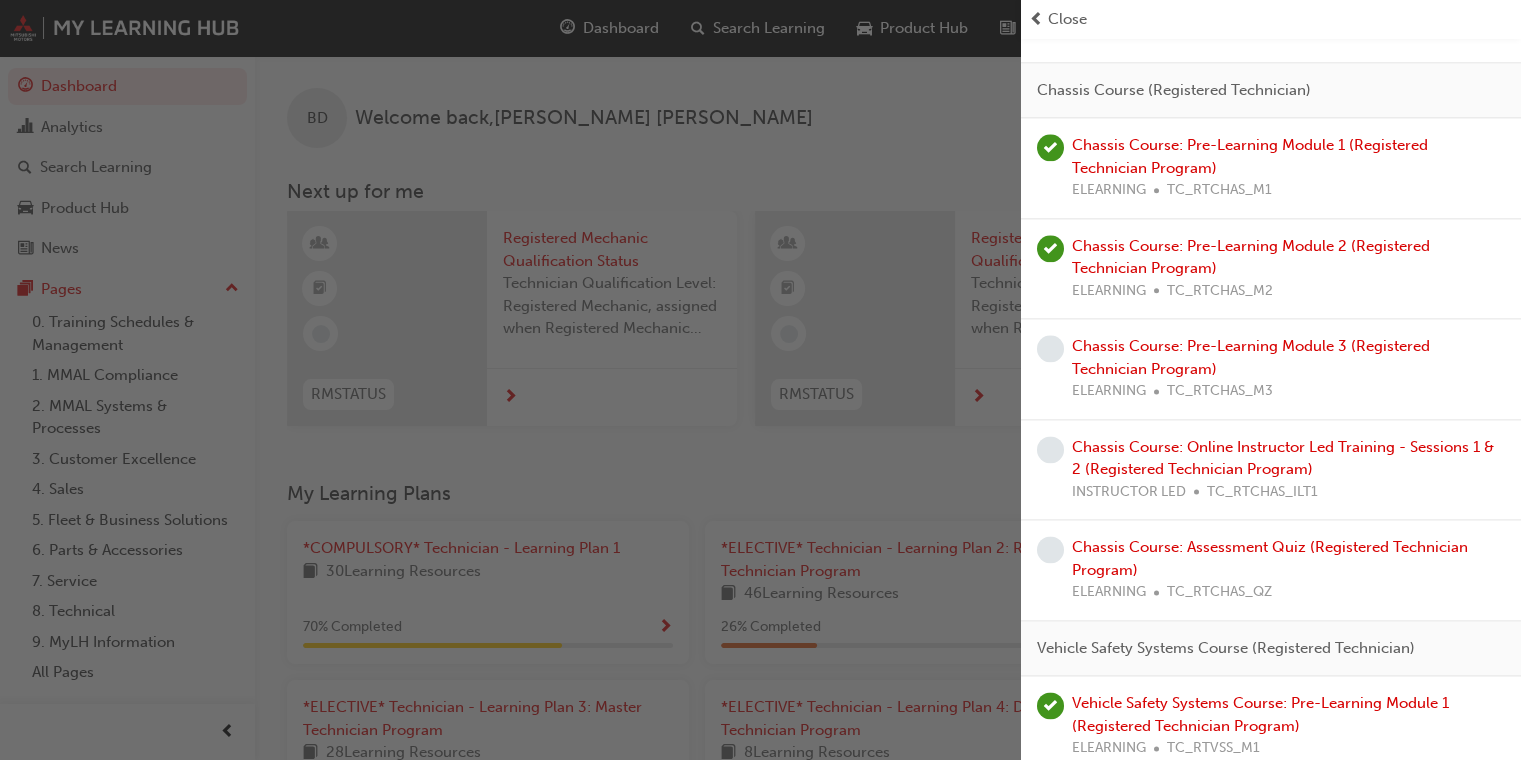 scroll, scrollTop: 2552, scrollLeft: 0, axis: vertical 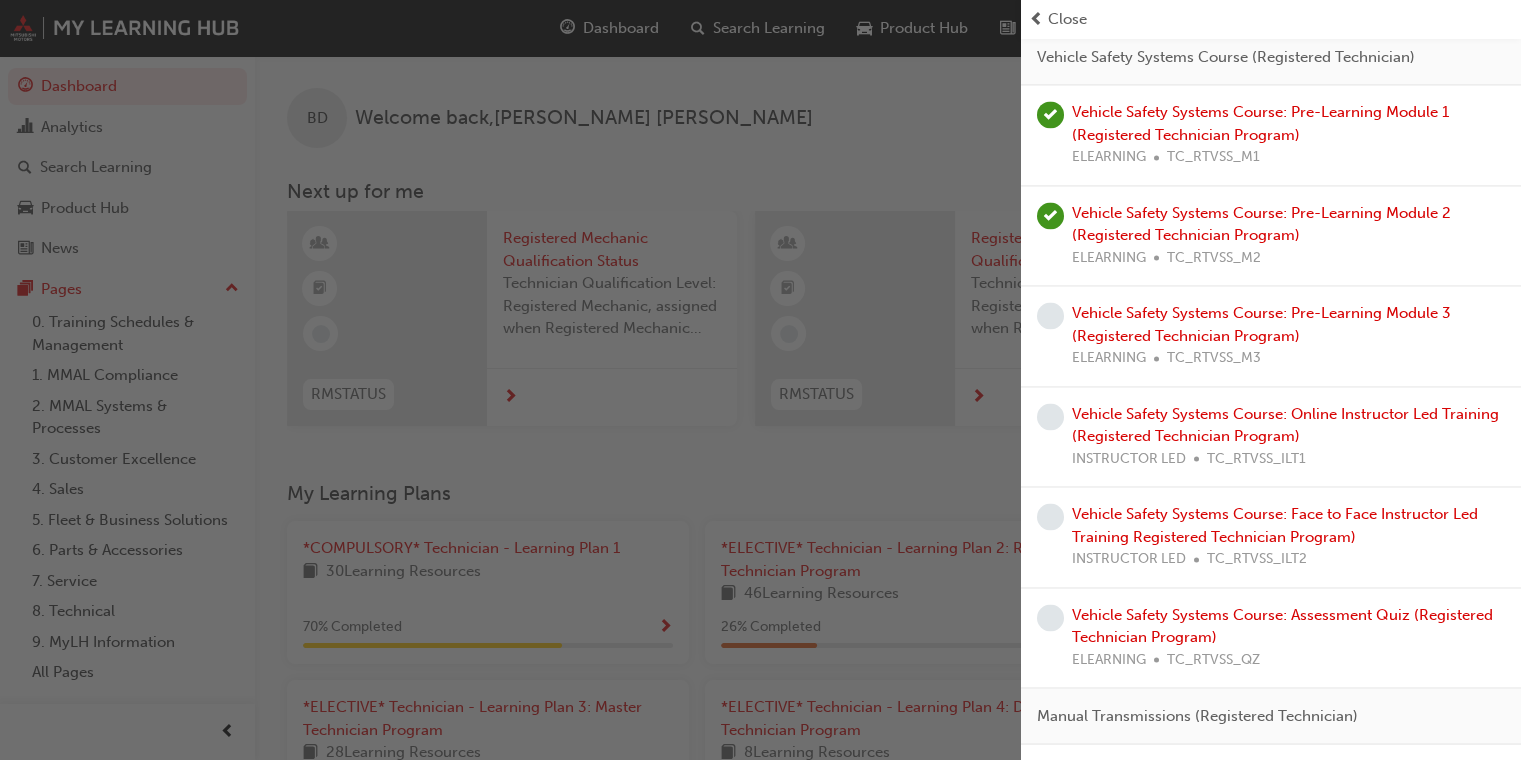 click on "Close" at bounding box center [1067, 19] 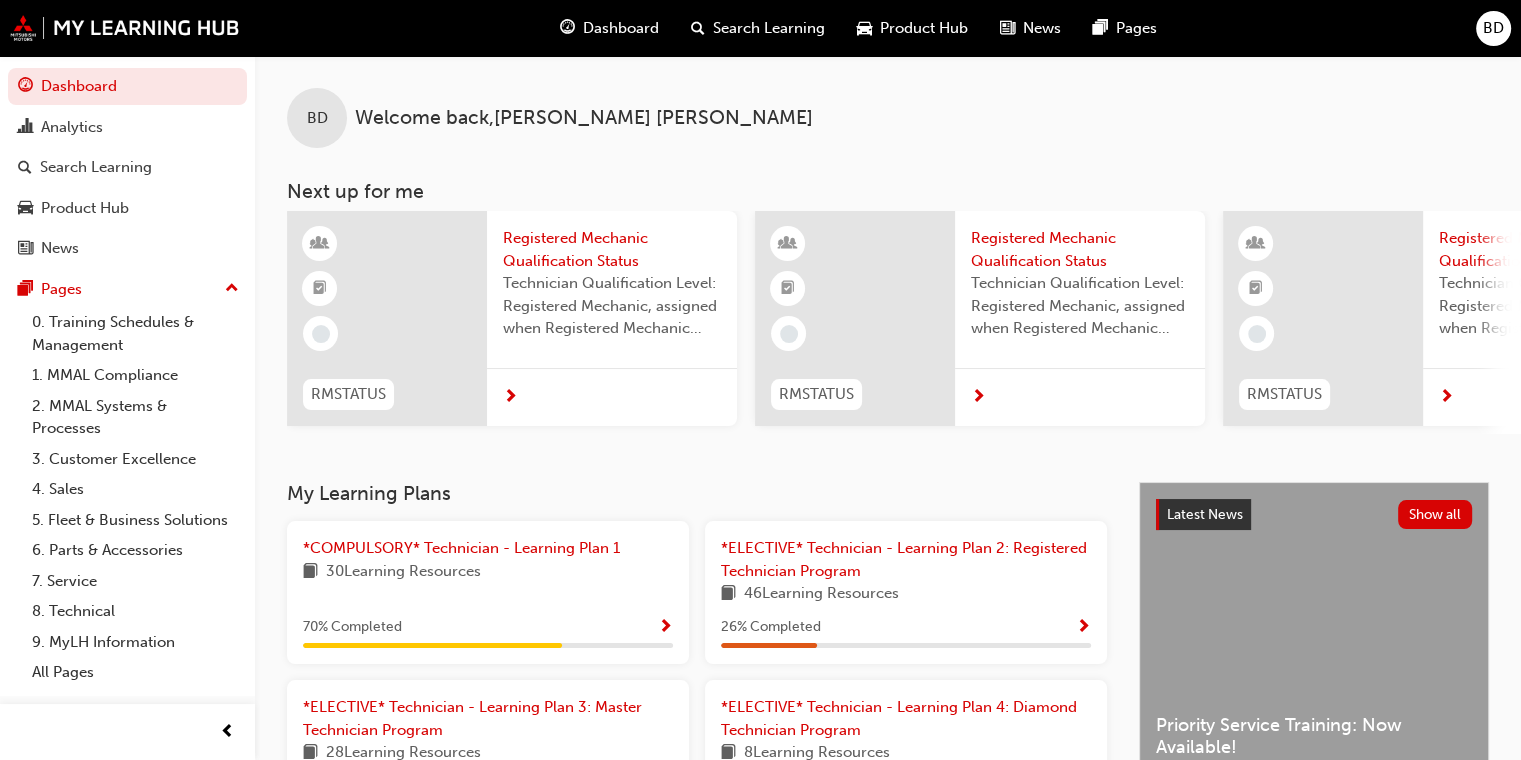 click on "BD" at bounding box center (1493, 28) 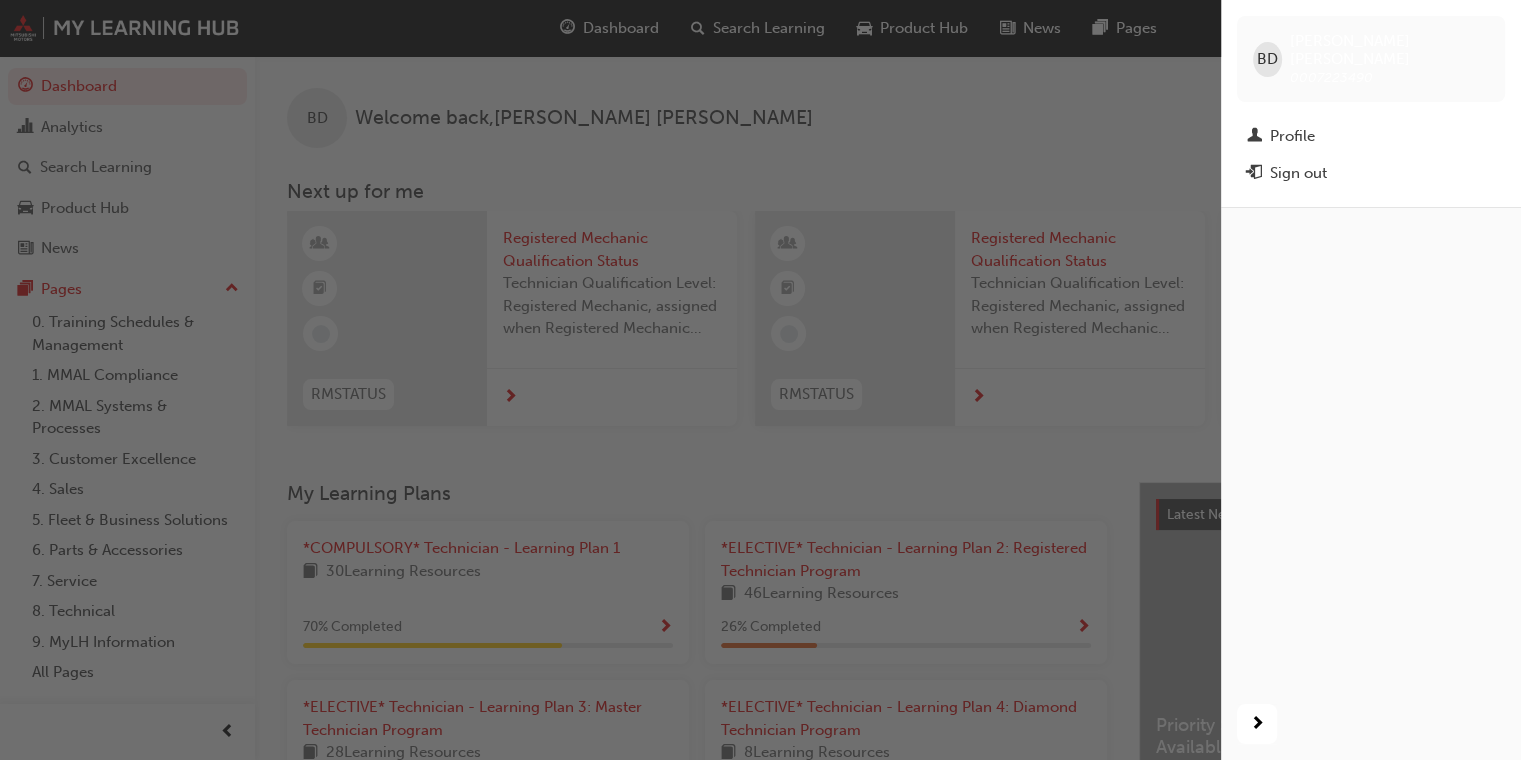 click on "BD BRADLEY   DUNBAR 0007223490" at bounding box center [1371, 59] 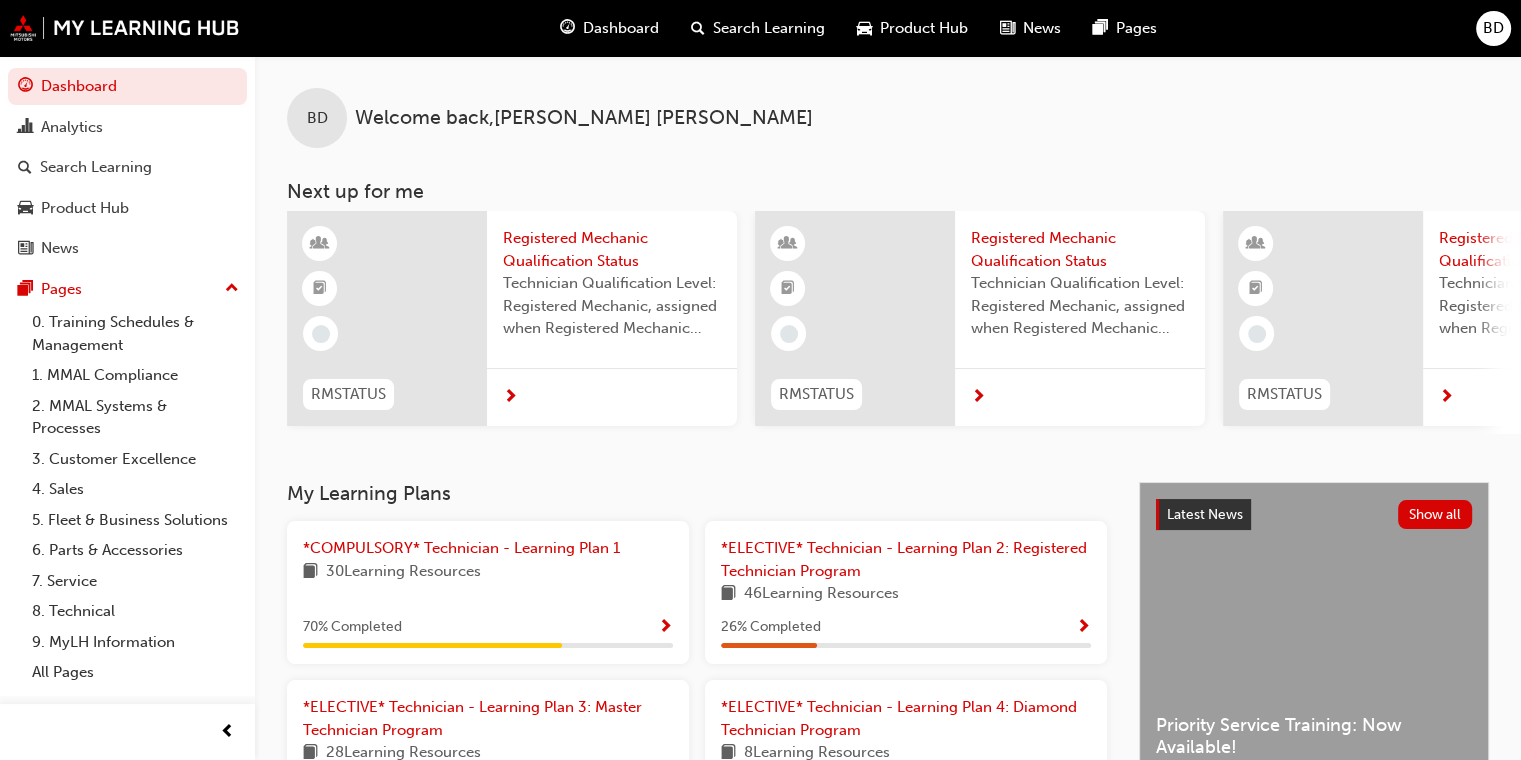 click on "BD" at bounding box center (1493, 28) 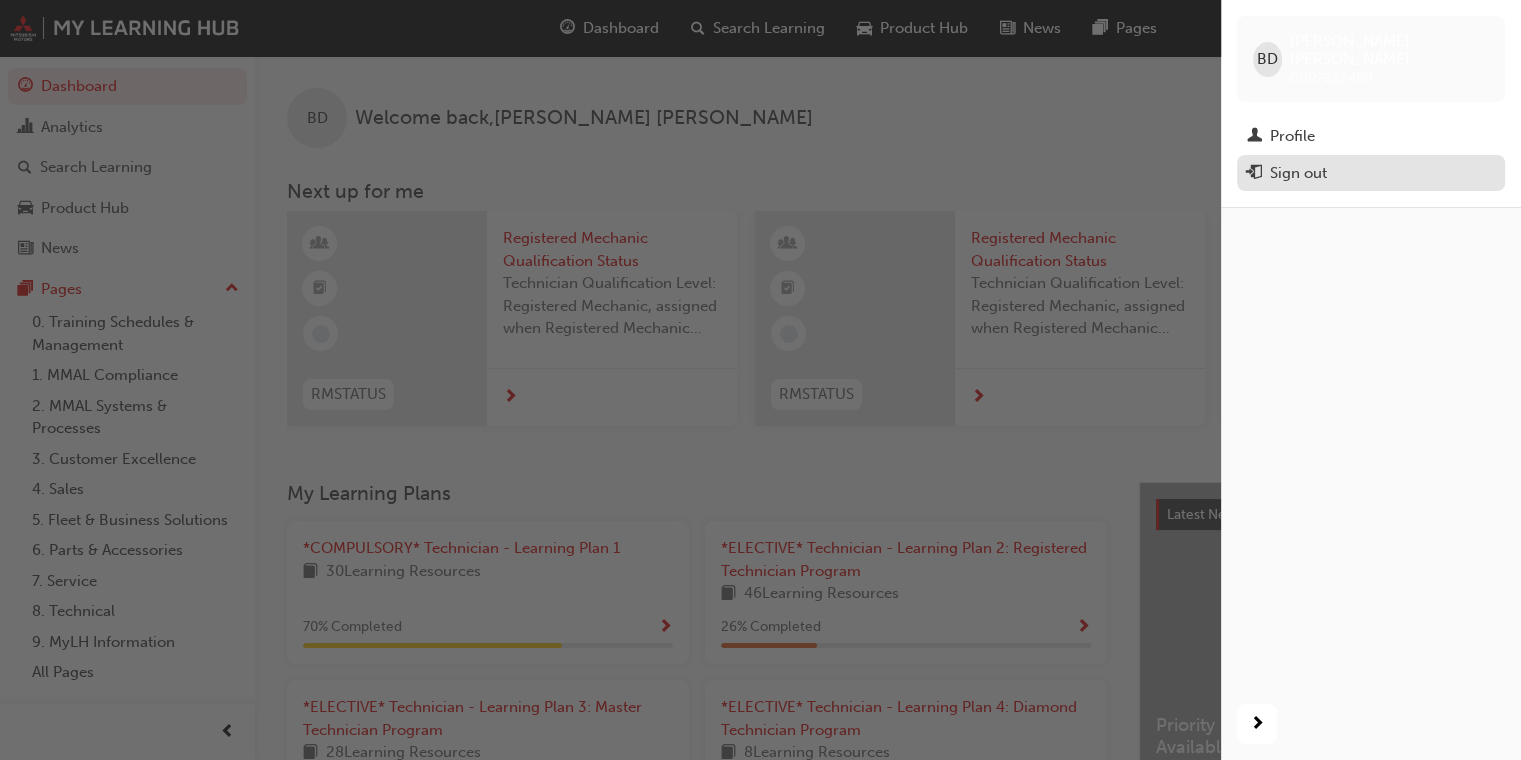 click on "Sign out" at bounding box center [1371, 173] 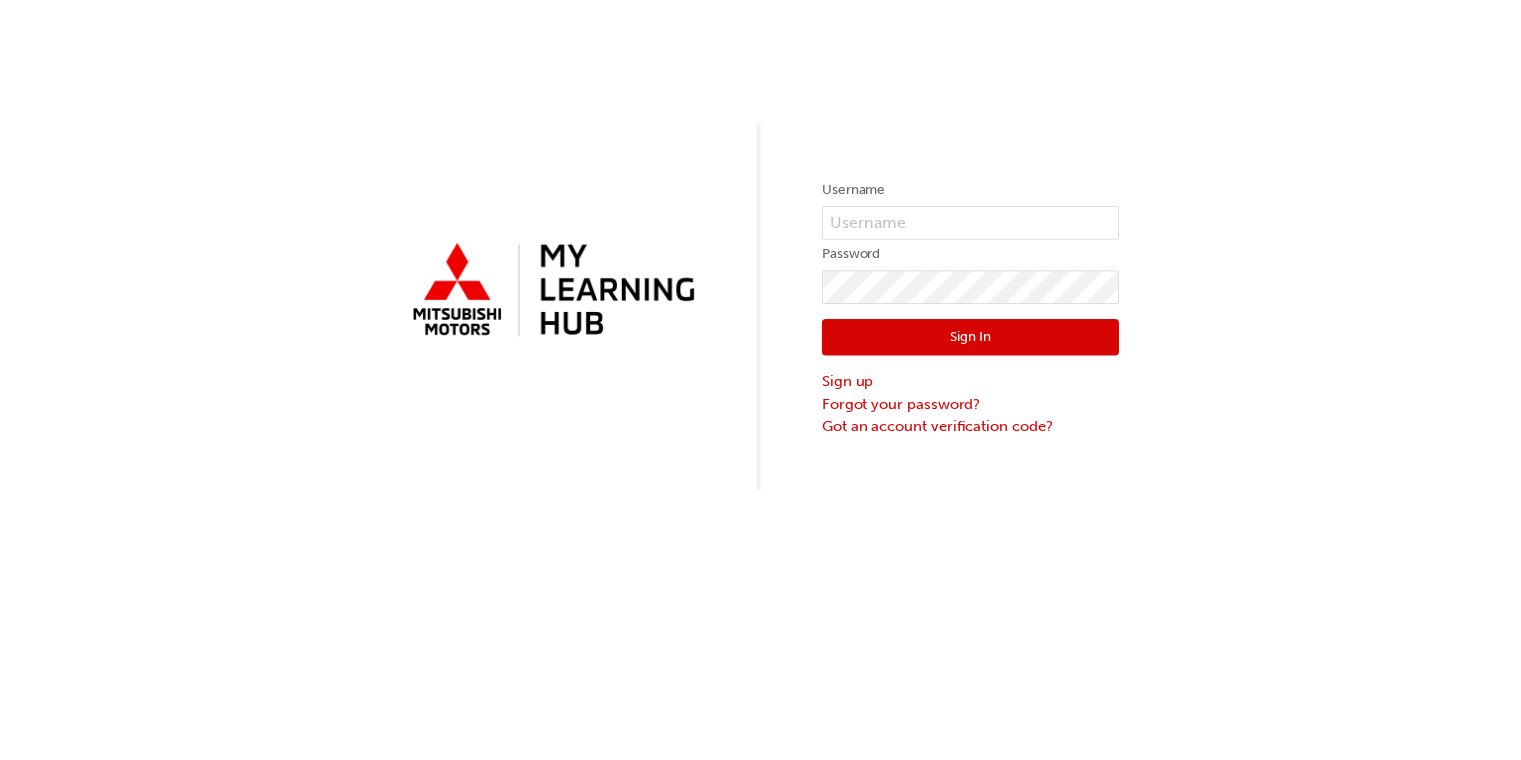 scroll, scrollTop: 0, scrollLeft: 0, axis: both 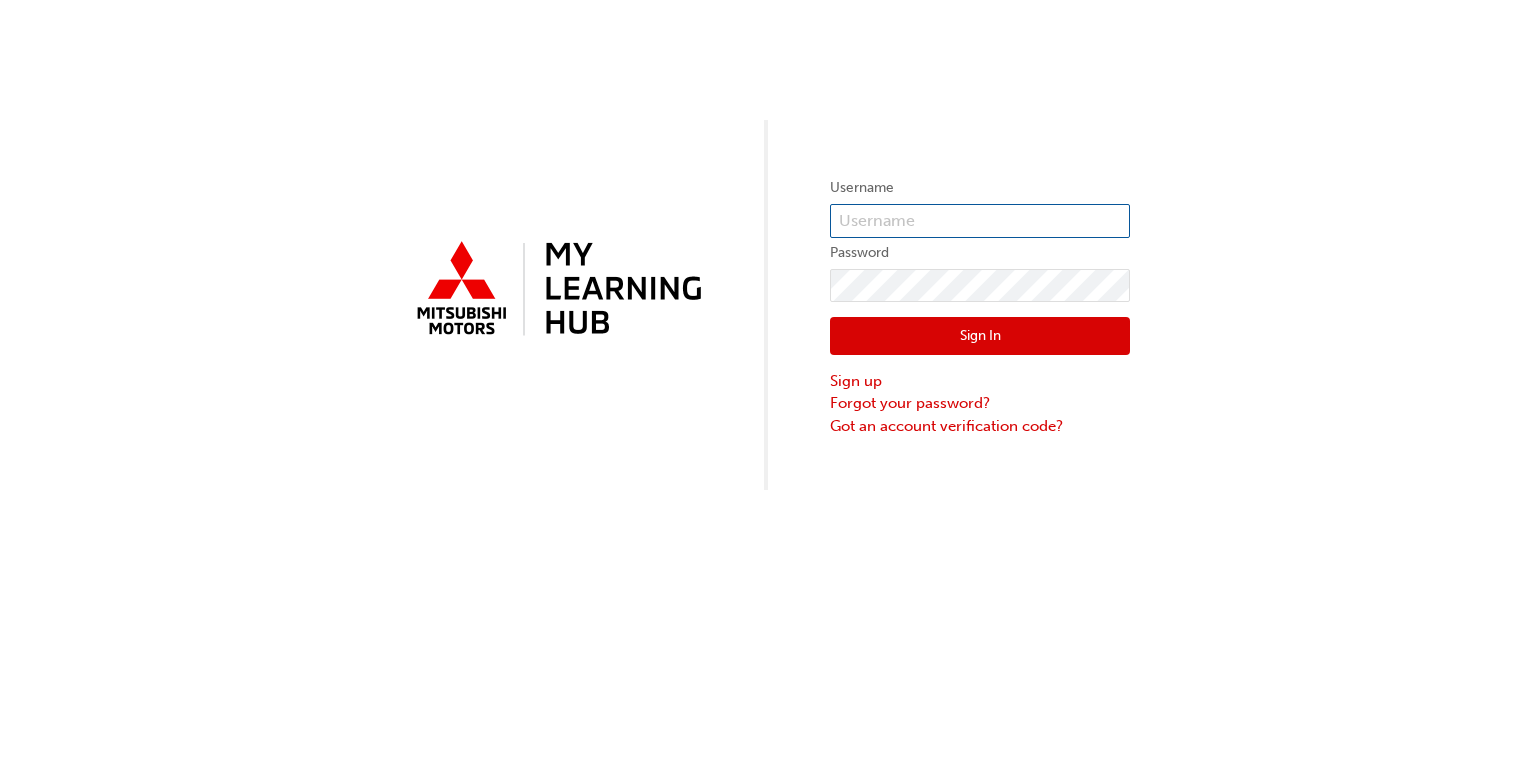 click at bounding box center (980, 221) 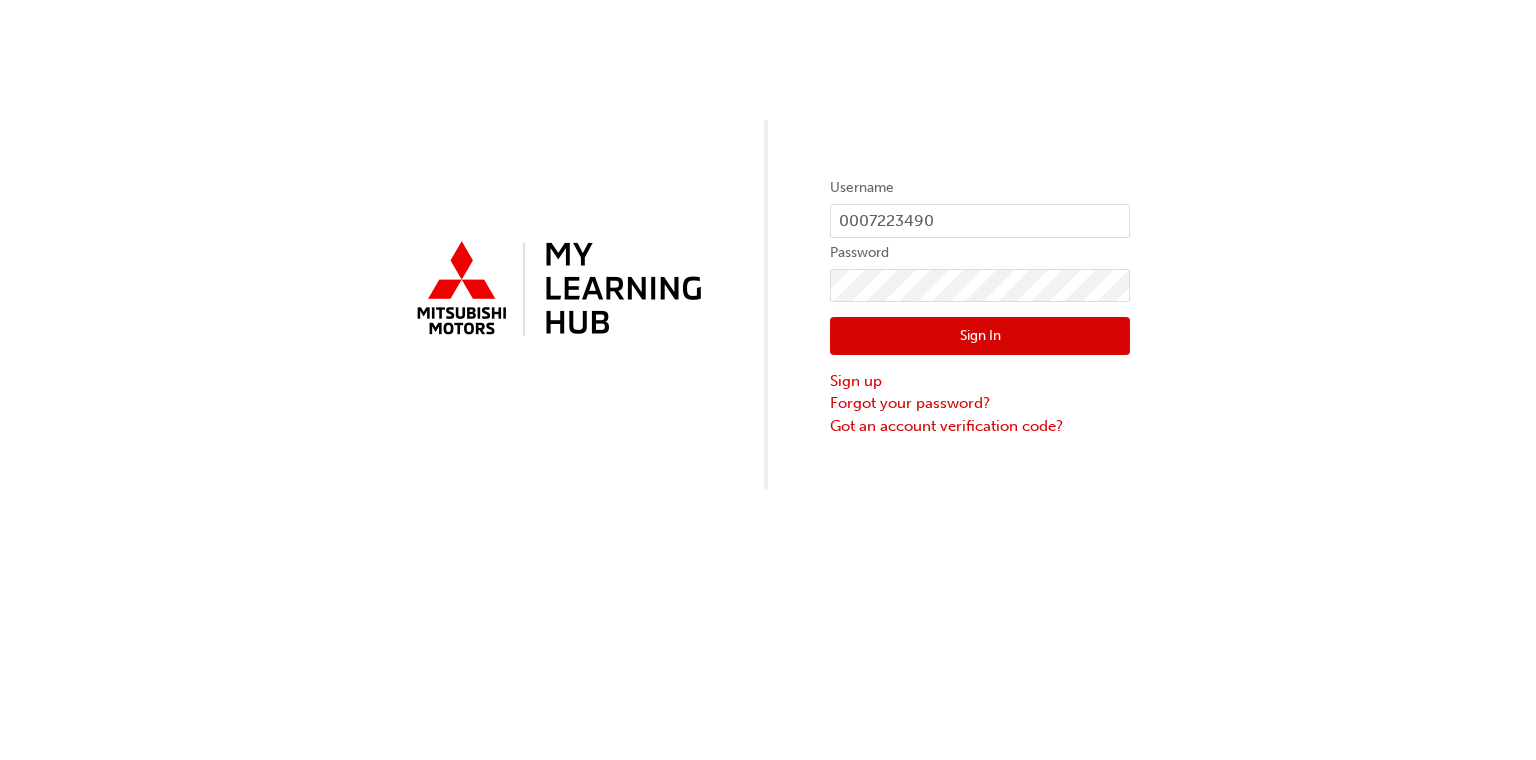 click on "Sign In" at bounding box center (980, 336) 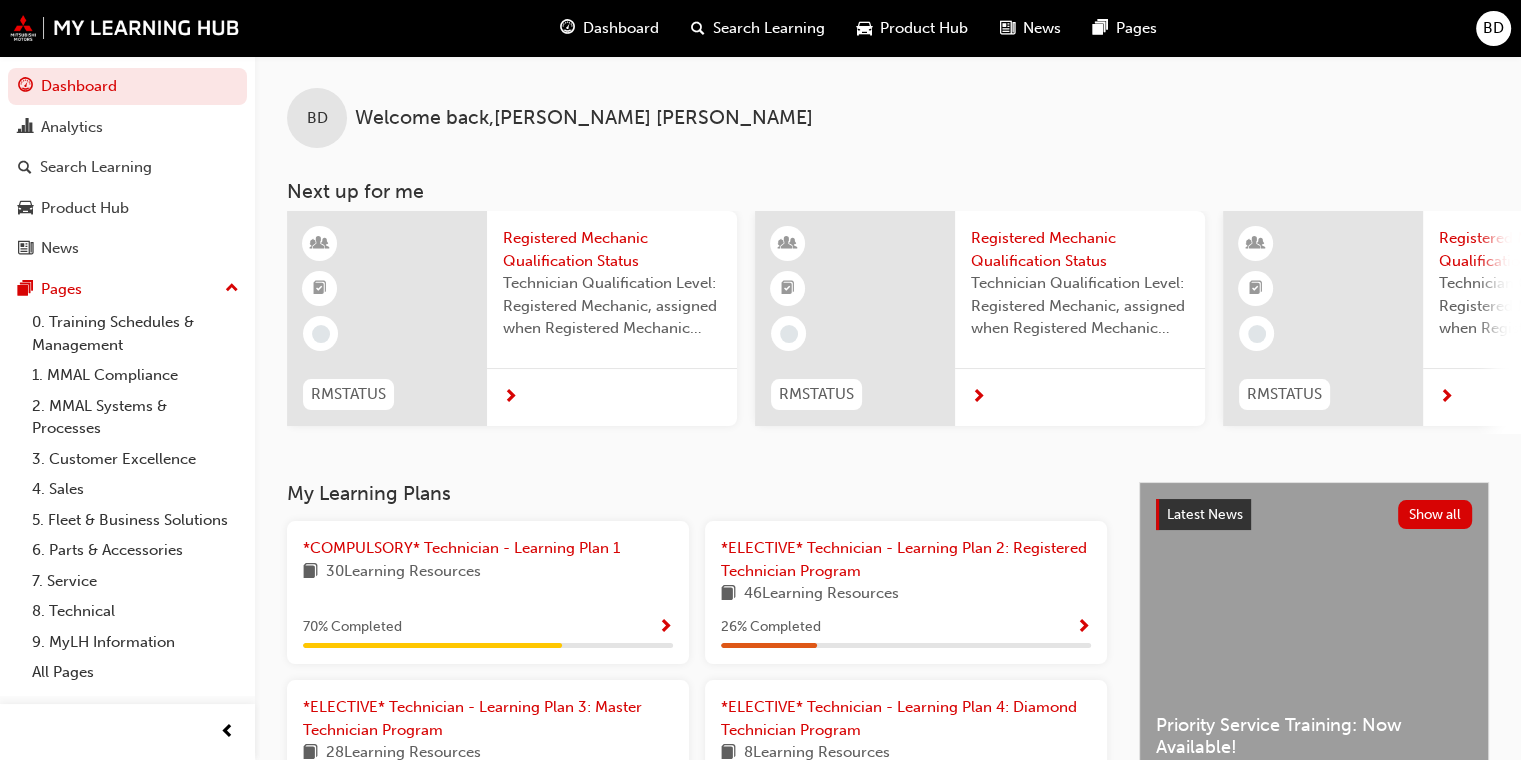 click on "46  Learning Resources" at bounding box center [906, 594] 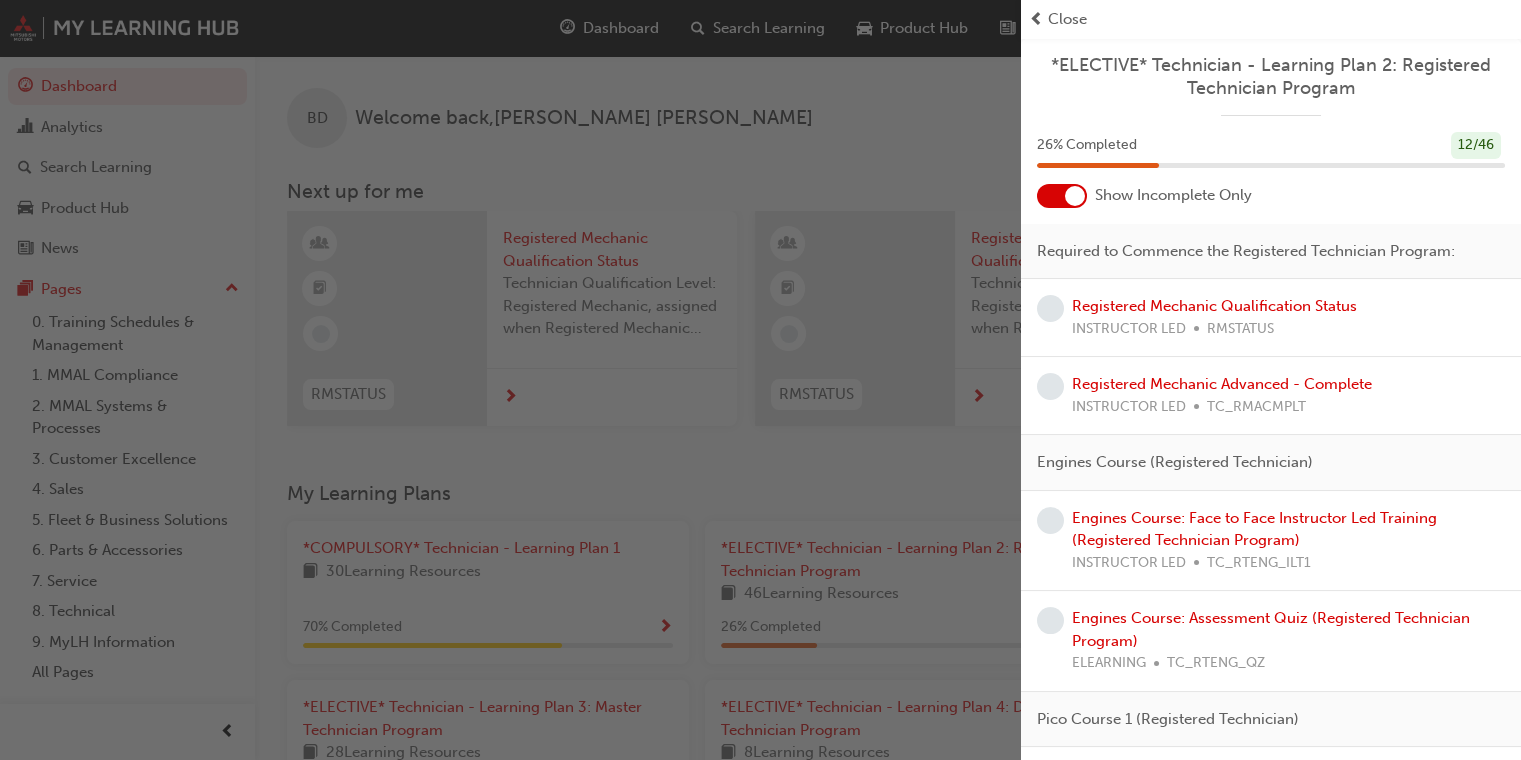 click at bounding box center (1075, 196) 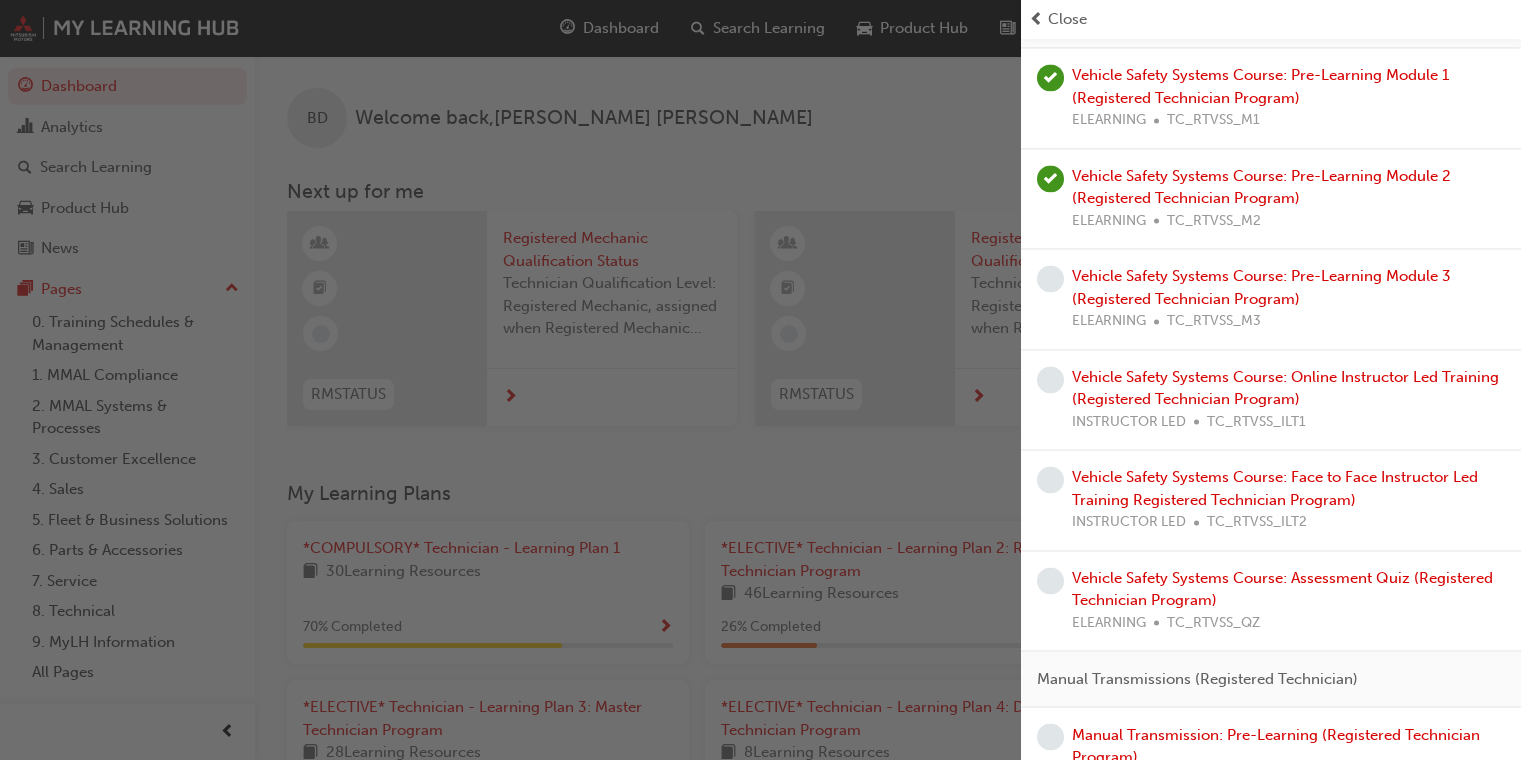 scroll, scrollTop: 3174, scrollLeft: 0, axis: vertical 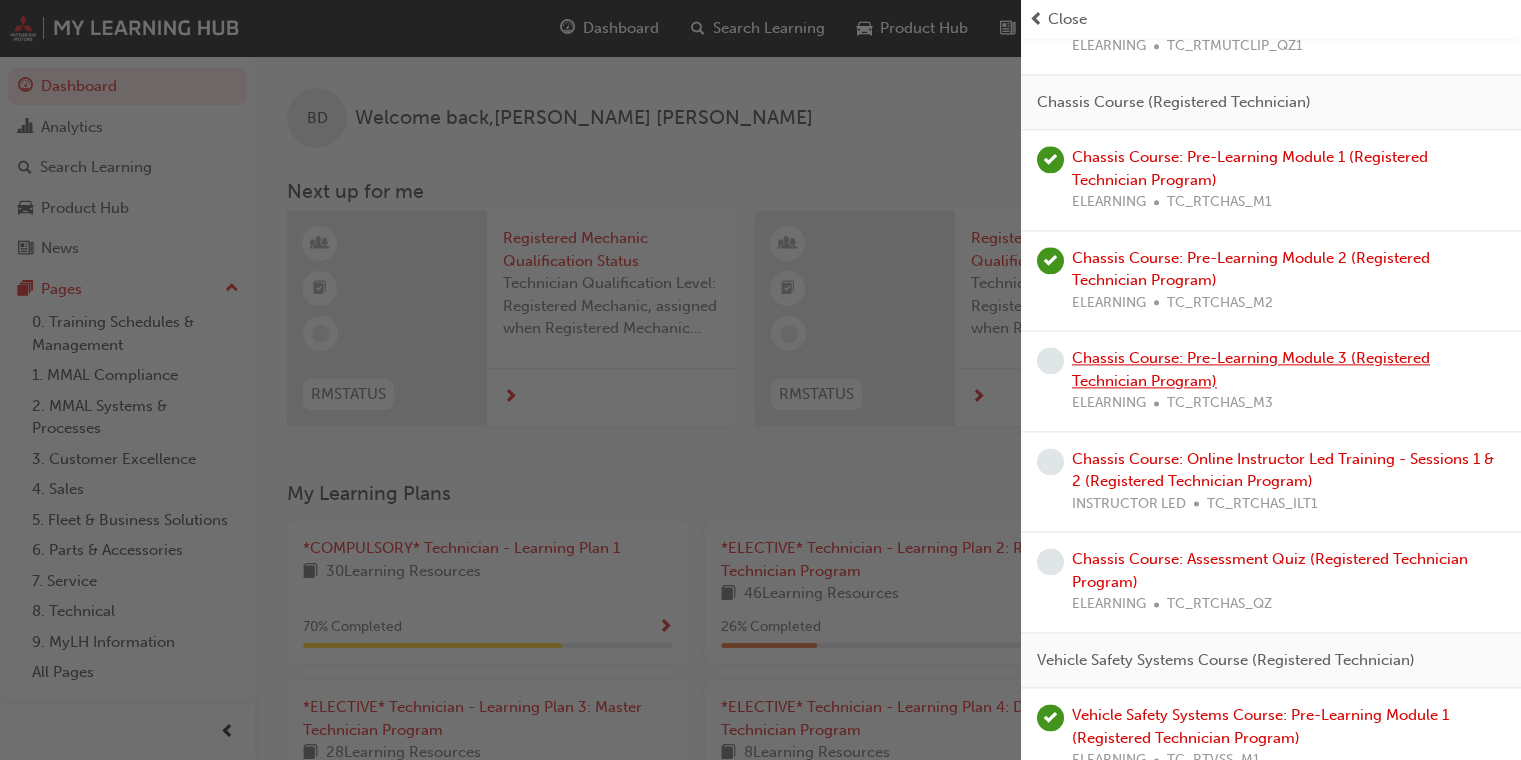 click on "Chassis Course: Pre-Learning Module 3 (Registered Technician Program)" at bounding box center [1251, 369] 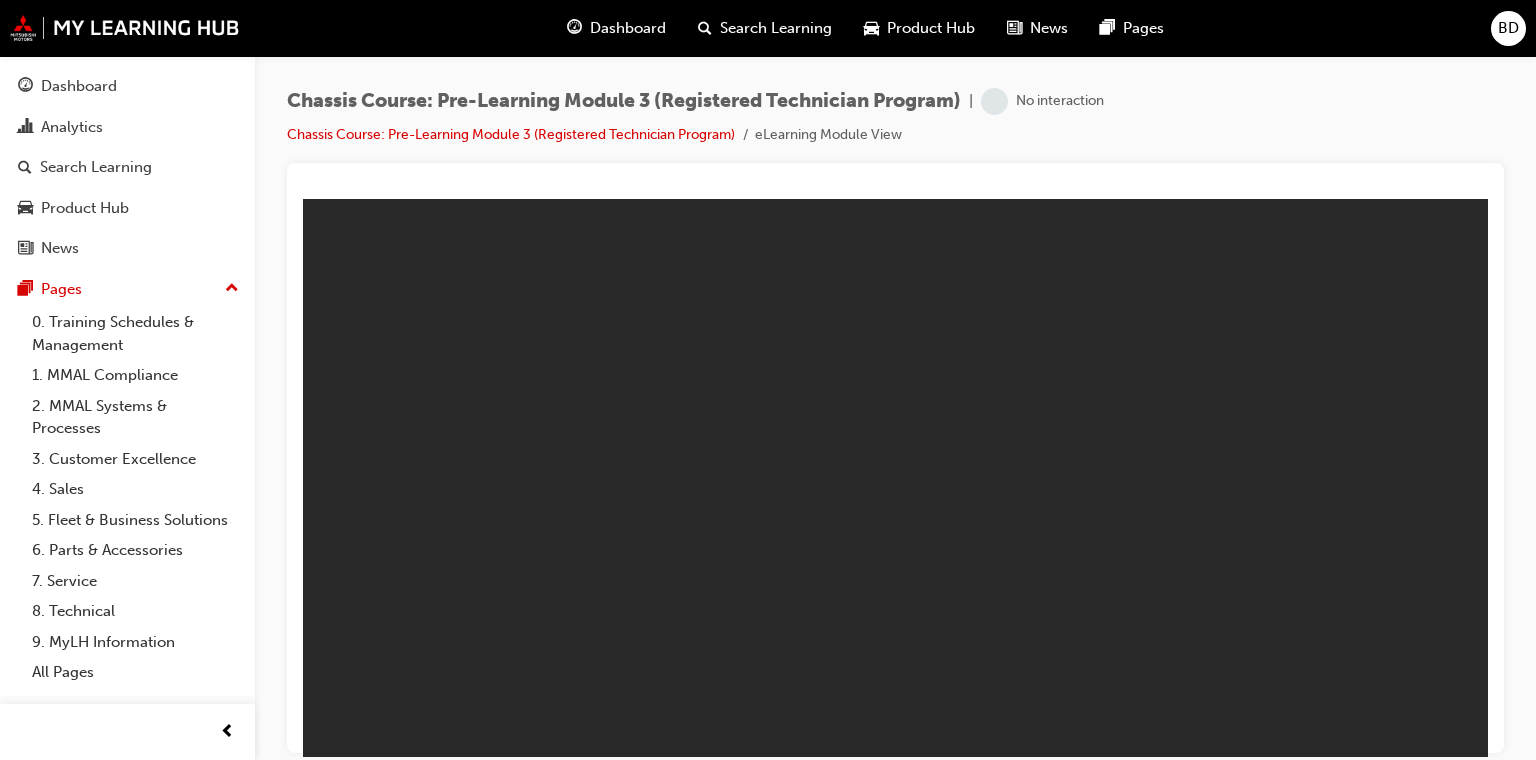 scroll, scrollTop: 0, scrollLeft: 0, axis: both 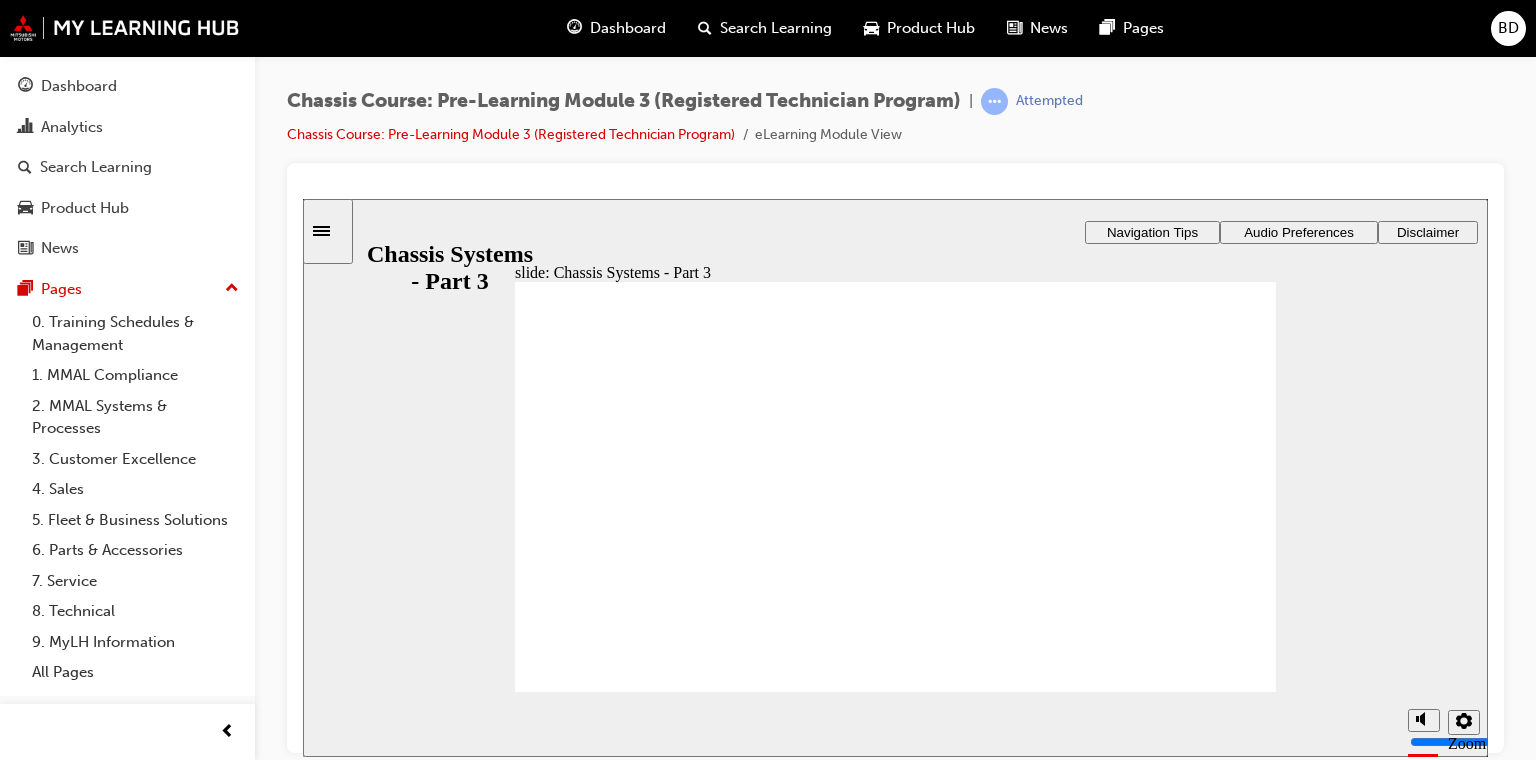 click on "BD" at bounding box center [1508, 28] 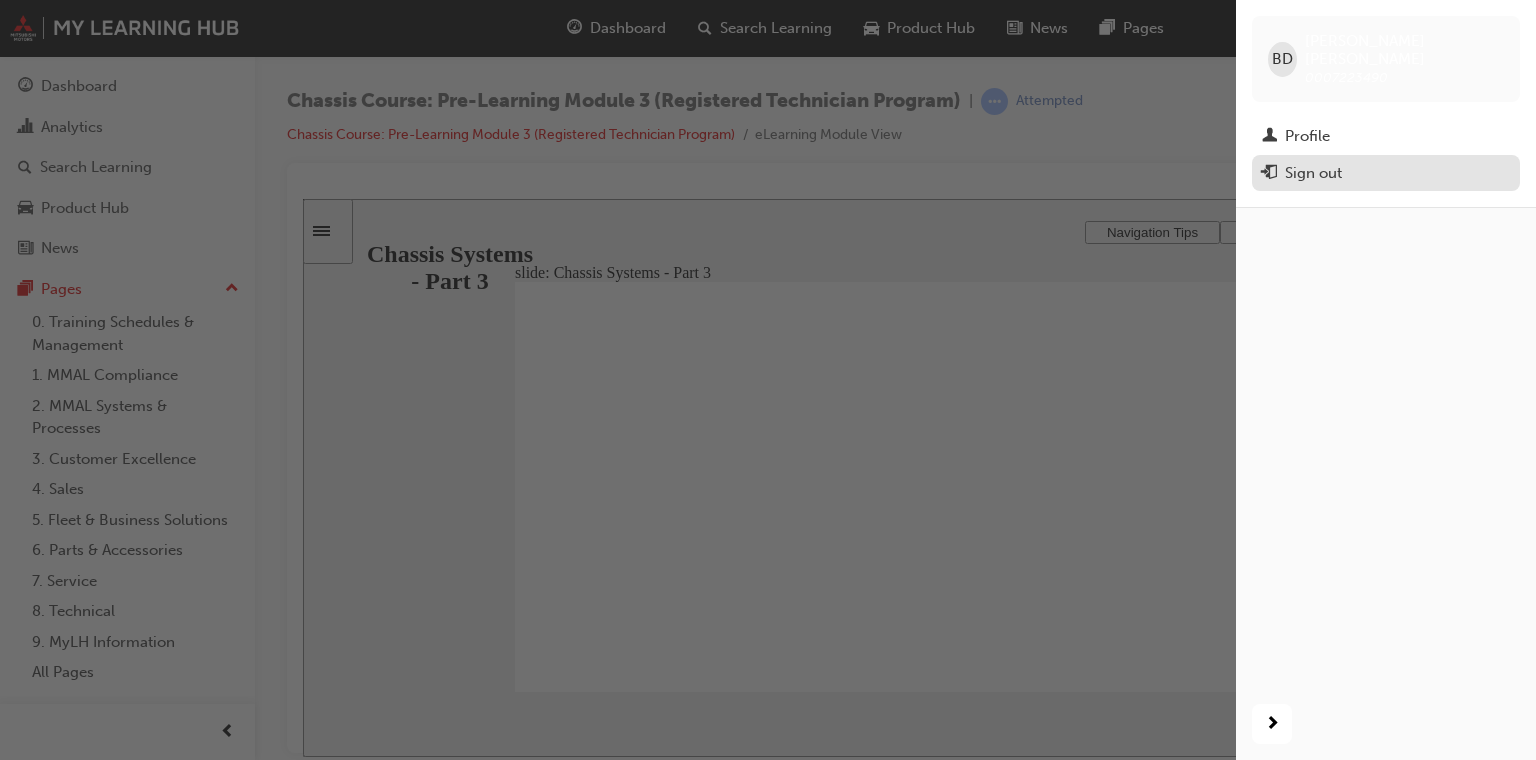 click on "Sign out" at bounding box center [1386, 173] 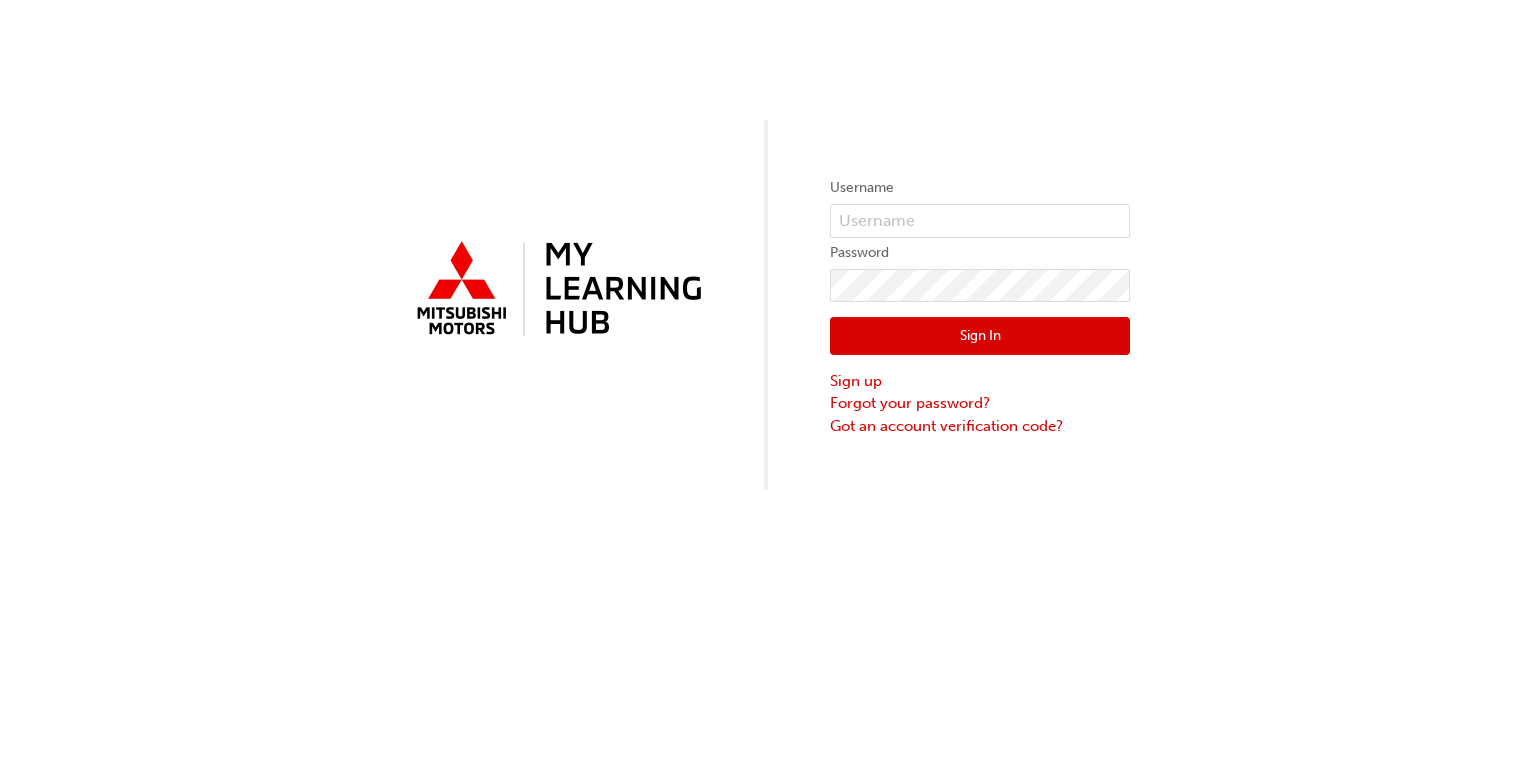 scroll, scrollTop: 0, scrollLeft: 0, axis: both 